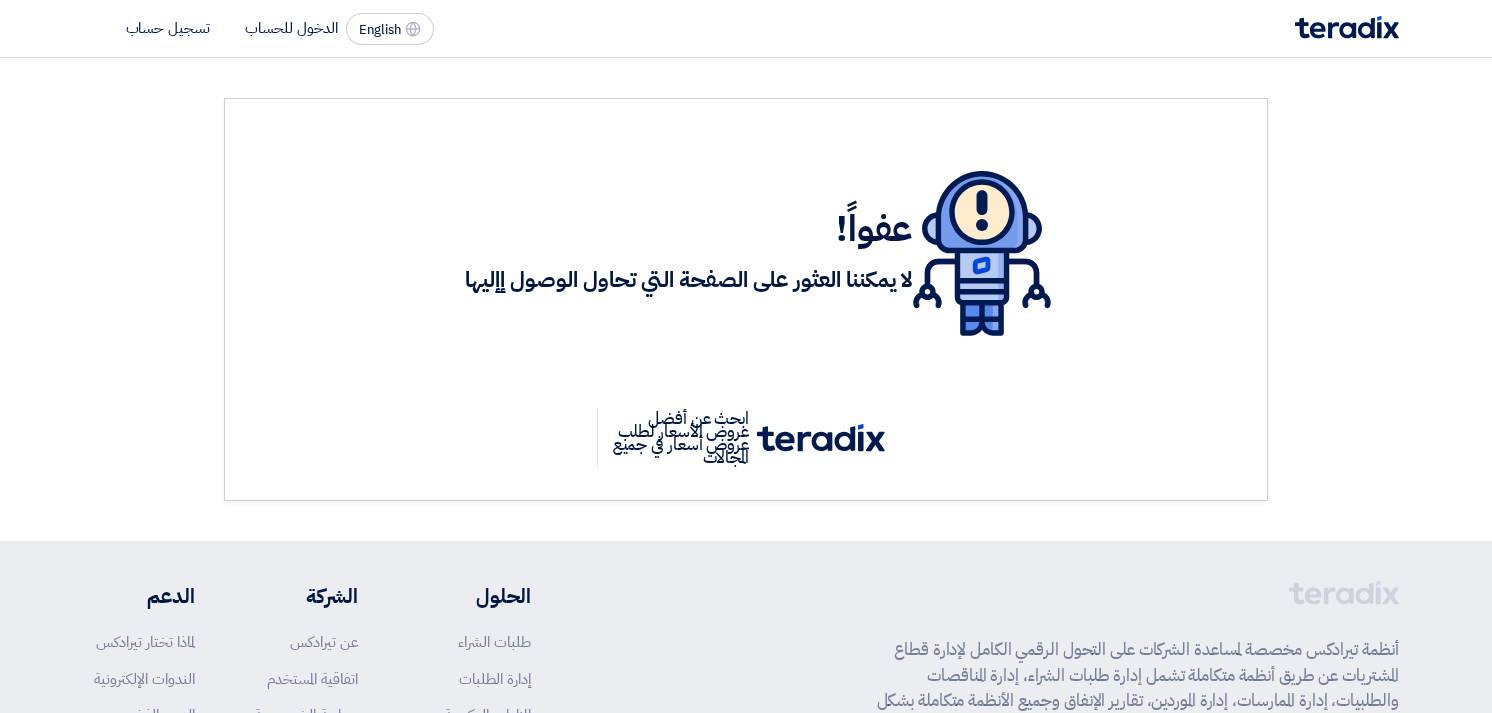 scroll, scrollTop: 0, scrollLeft: 0, axis: both 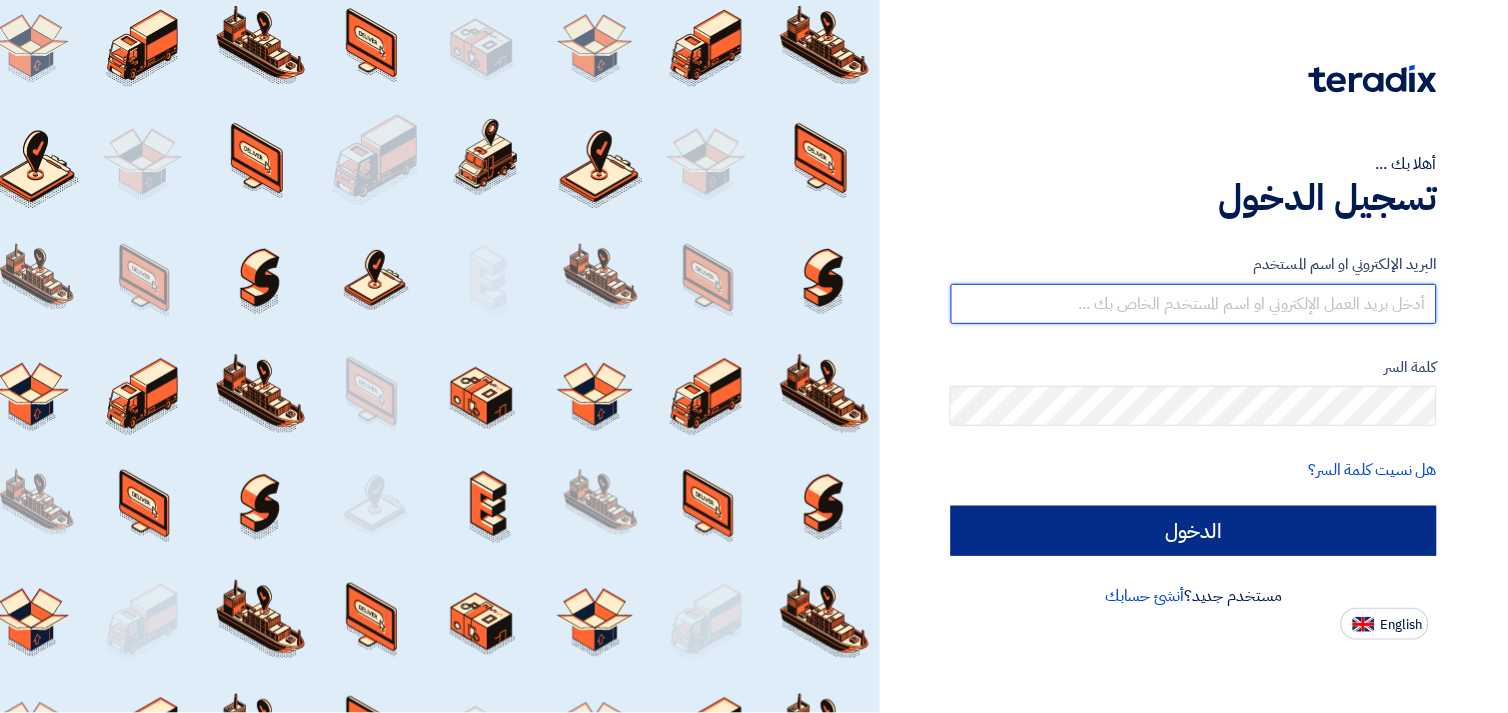 type on "fady.mahmoud@example.com" 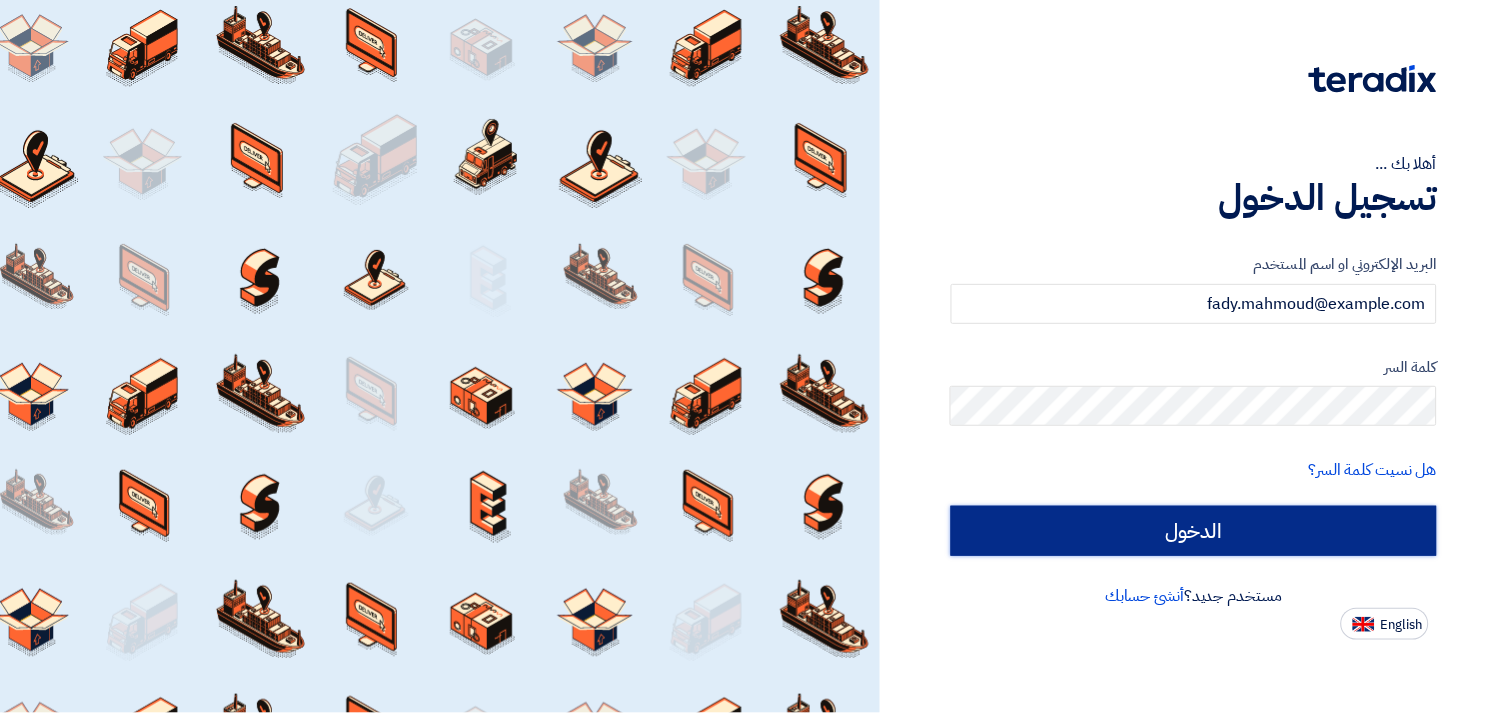 click on "الدخول" 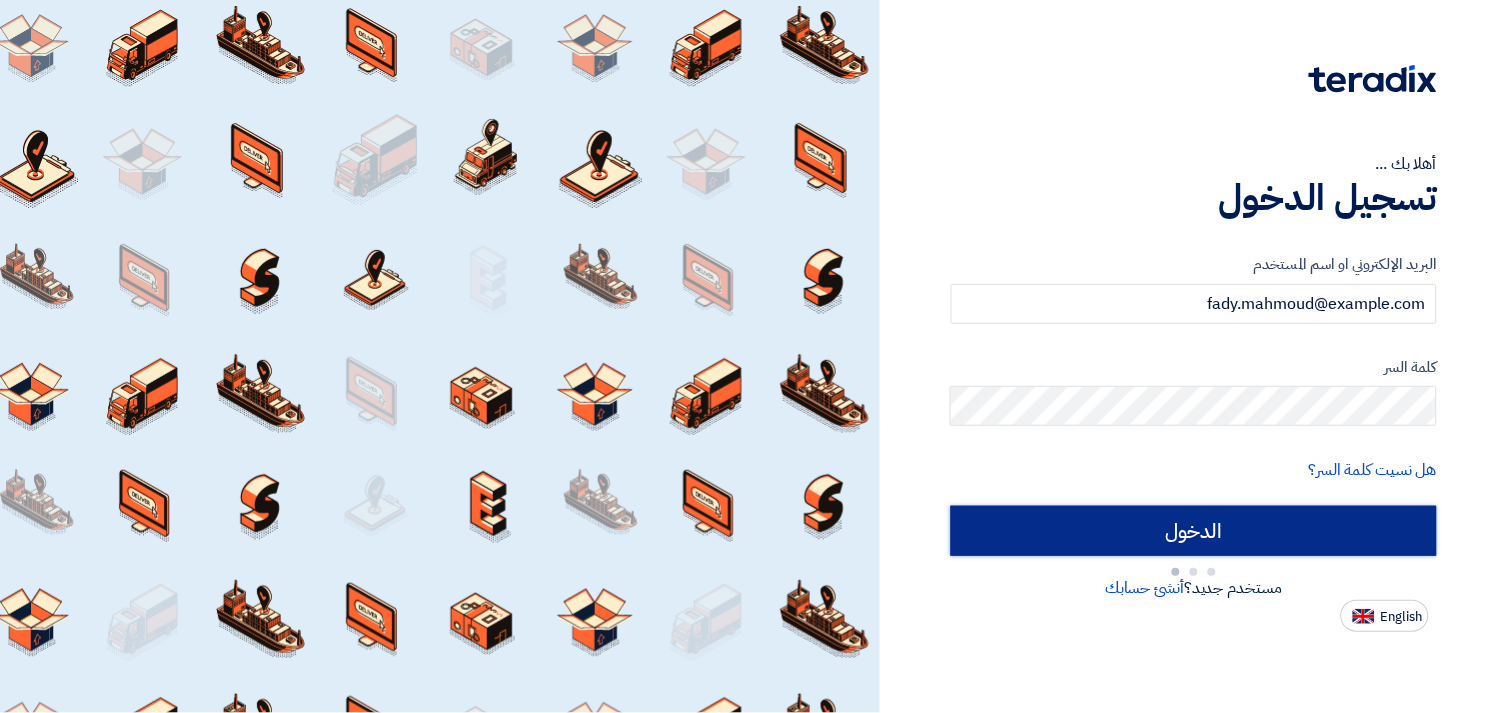 type on "Sign in" 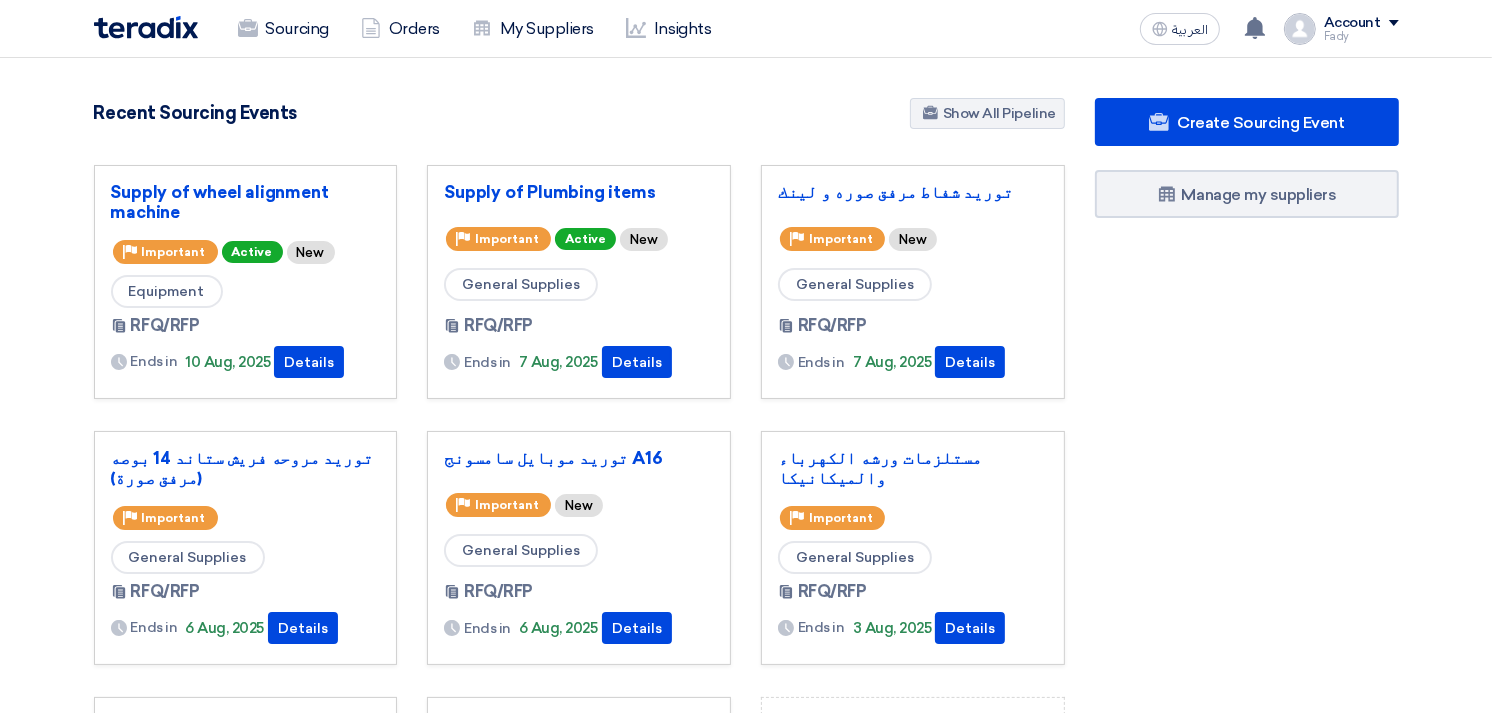 click on "توريد شفاط مرفق صوره و لينك
Priority
Important
New
General Supplies
RFQ/RFP
Ends in" 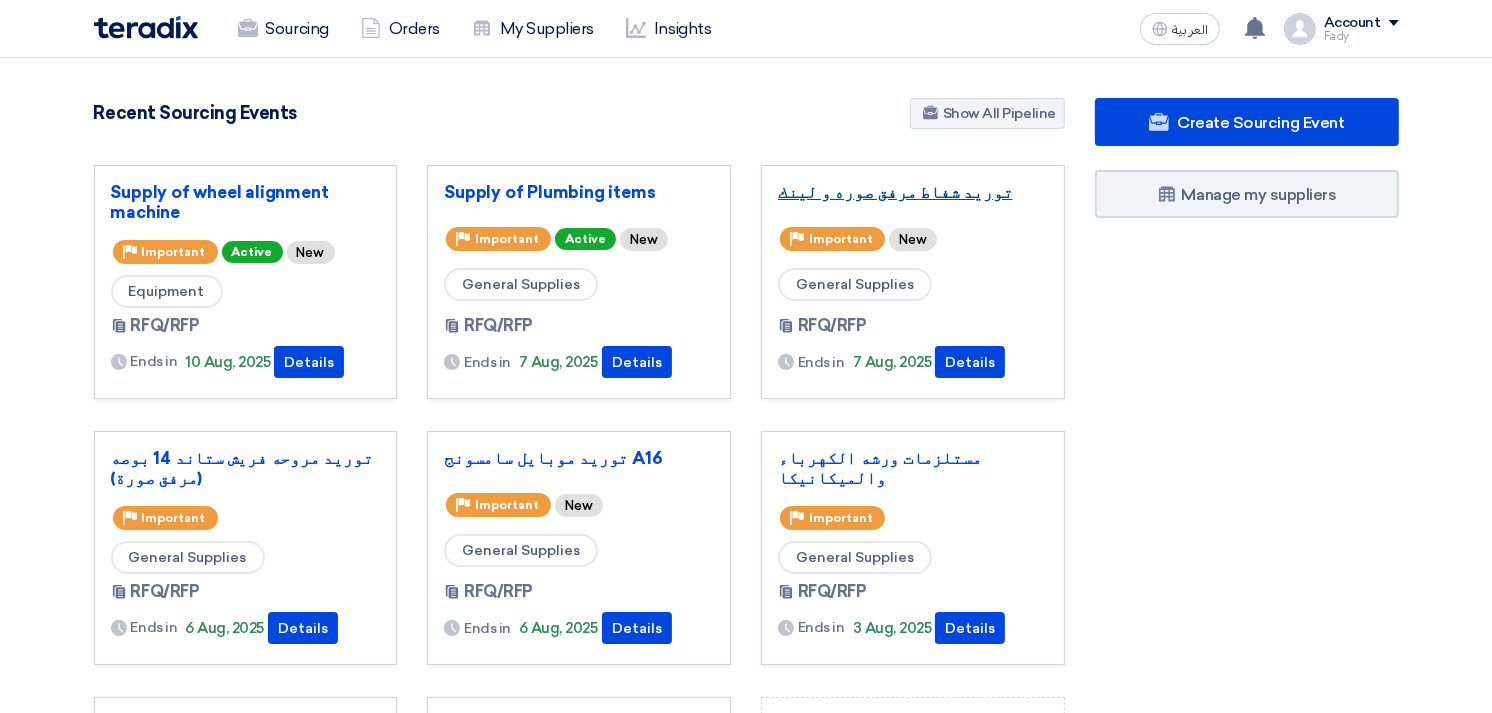 click on "توريد شفاط مرفق صوره و لينك" 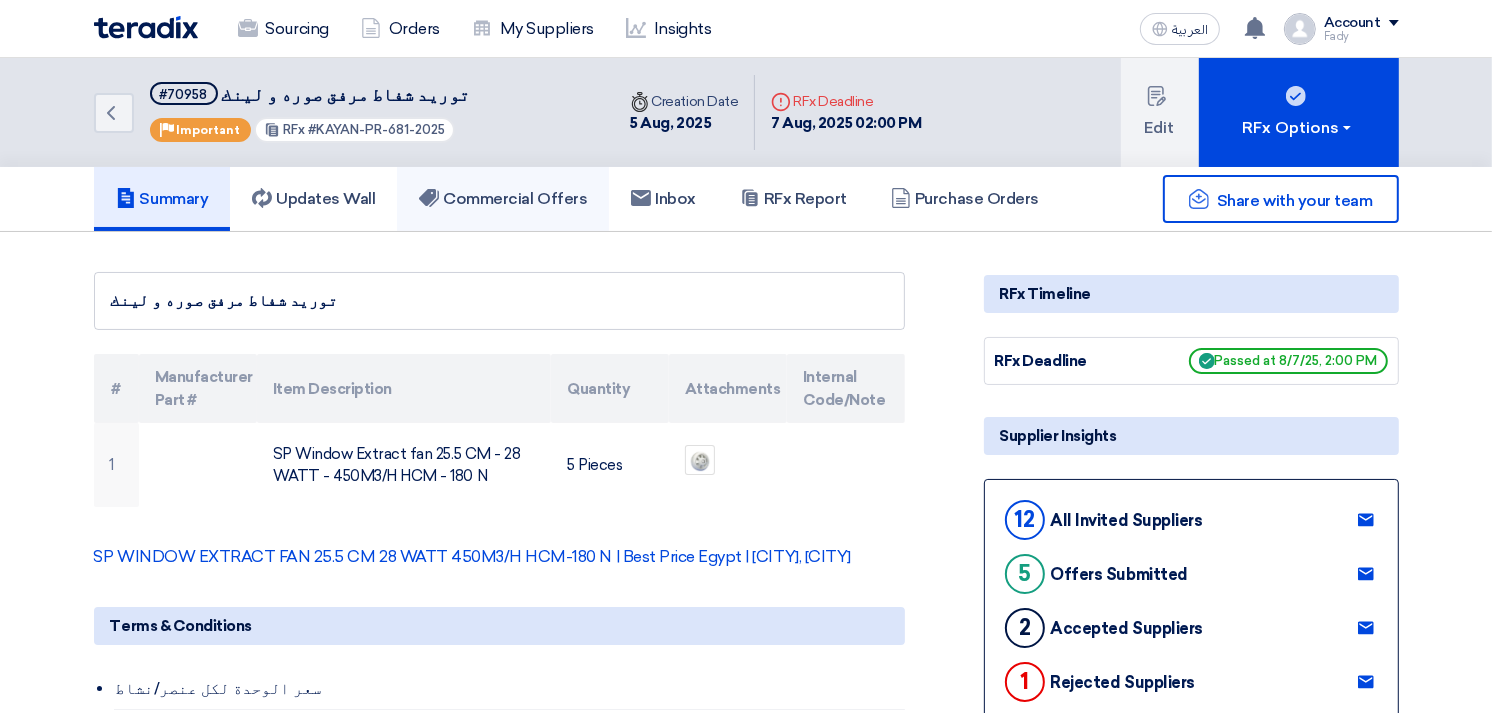 click on "Commercial Offers" 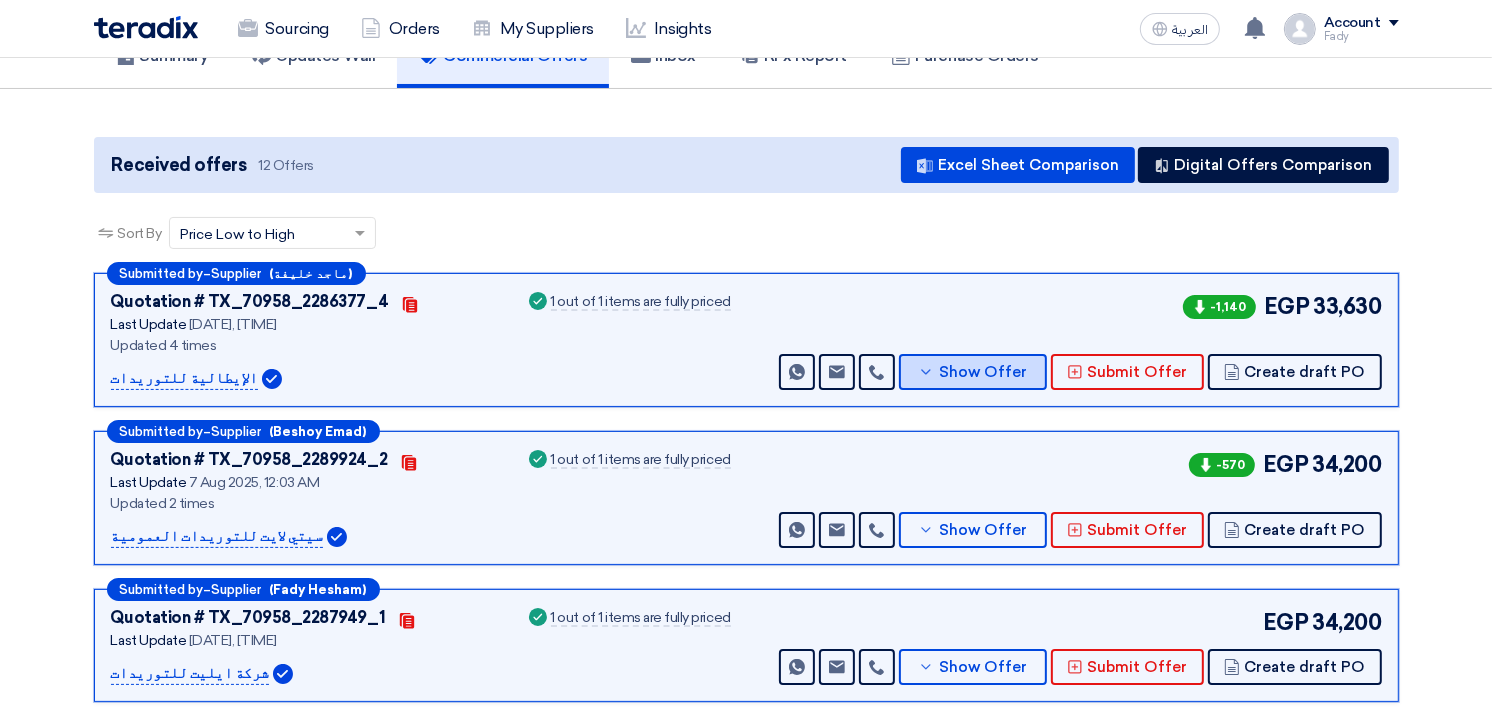 scroll, scrollTop: 144, scrollLeft: 0, axis: vertical 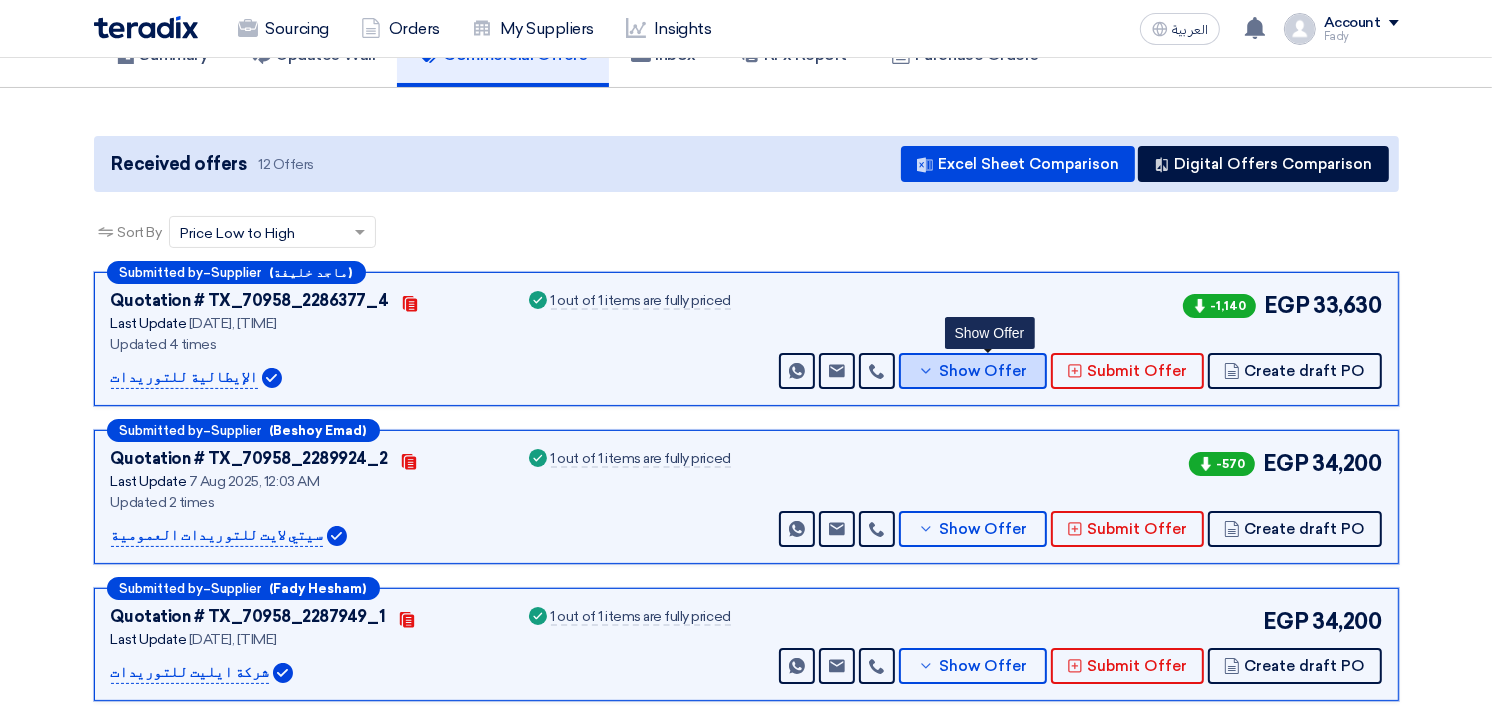 click on "Show Offer" at bounding box center (983, 371) 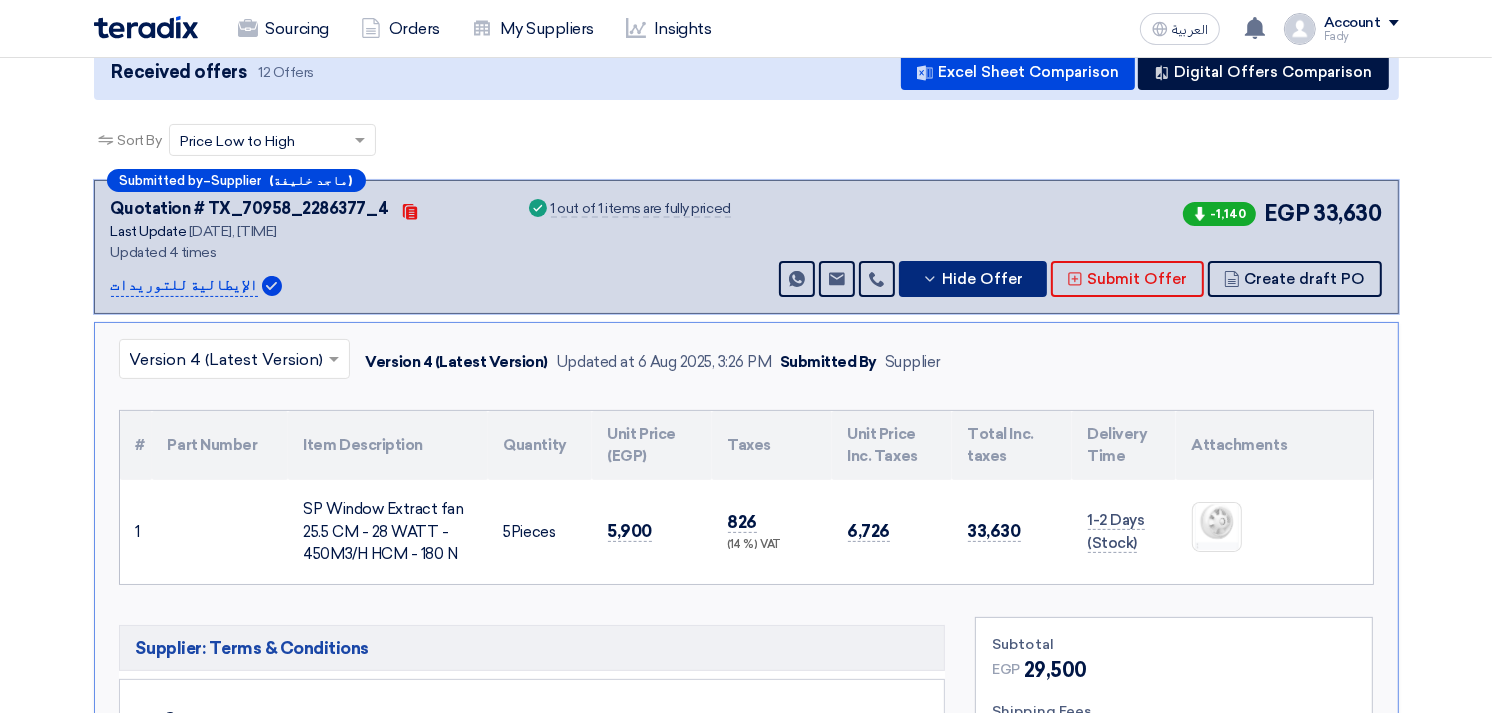 scroll, scrollTop: 237, scrollLeft: 0, axis: vertical 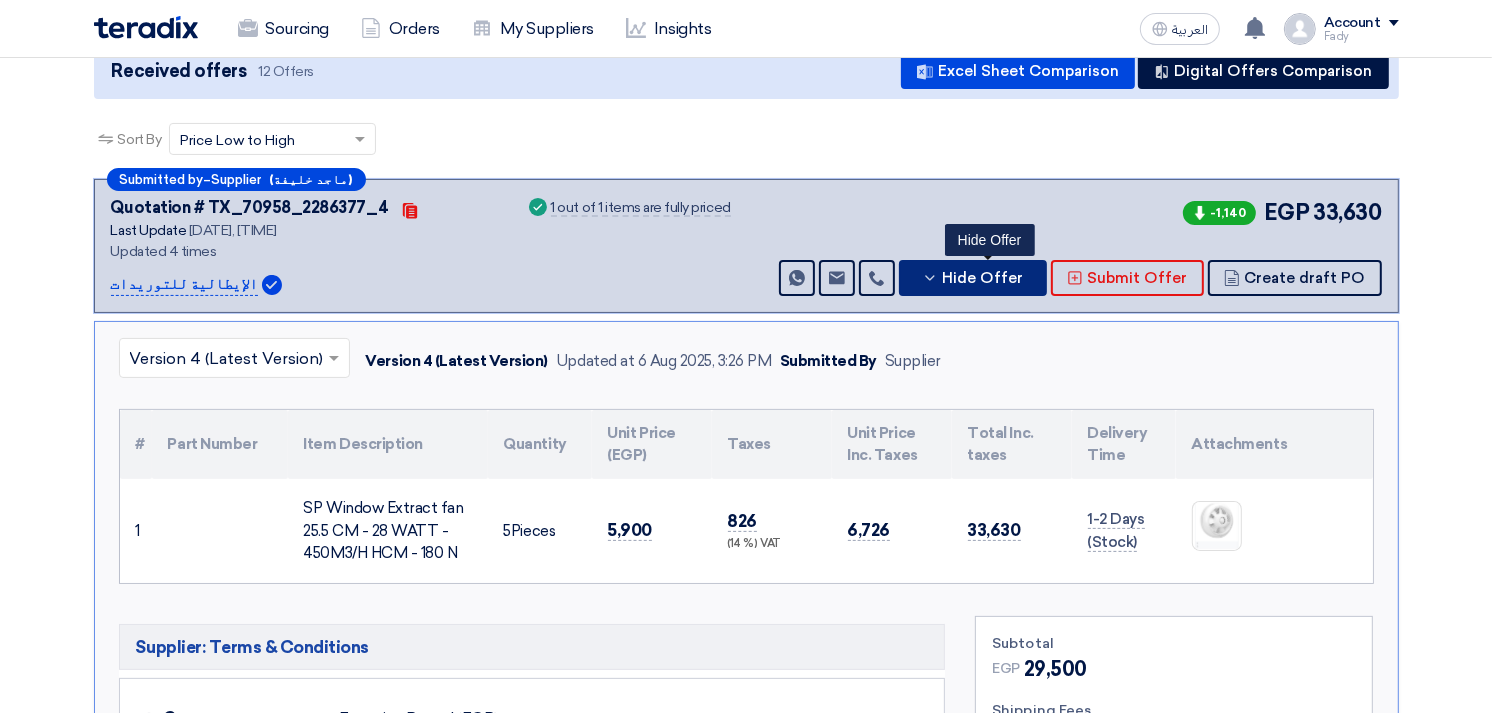 click on "Hide Offer" at bounding box center (973, 278) 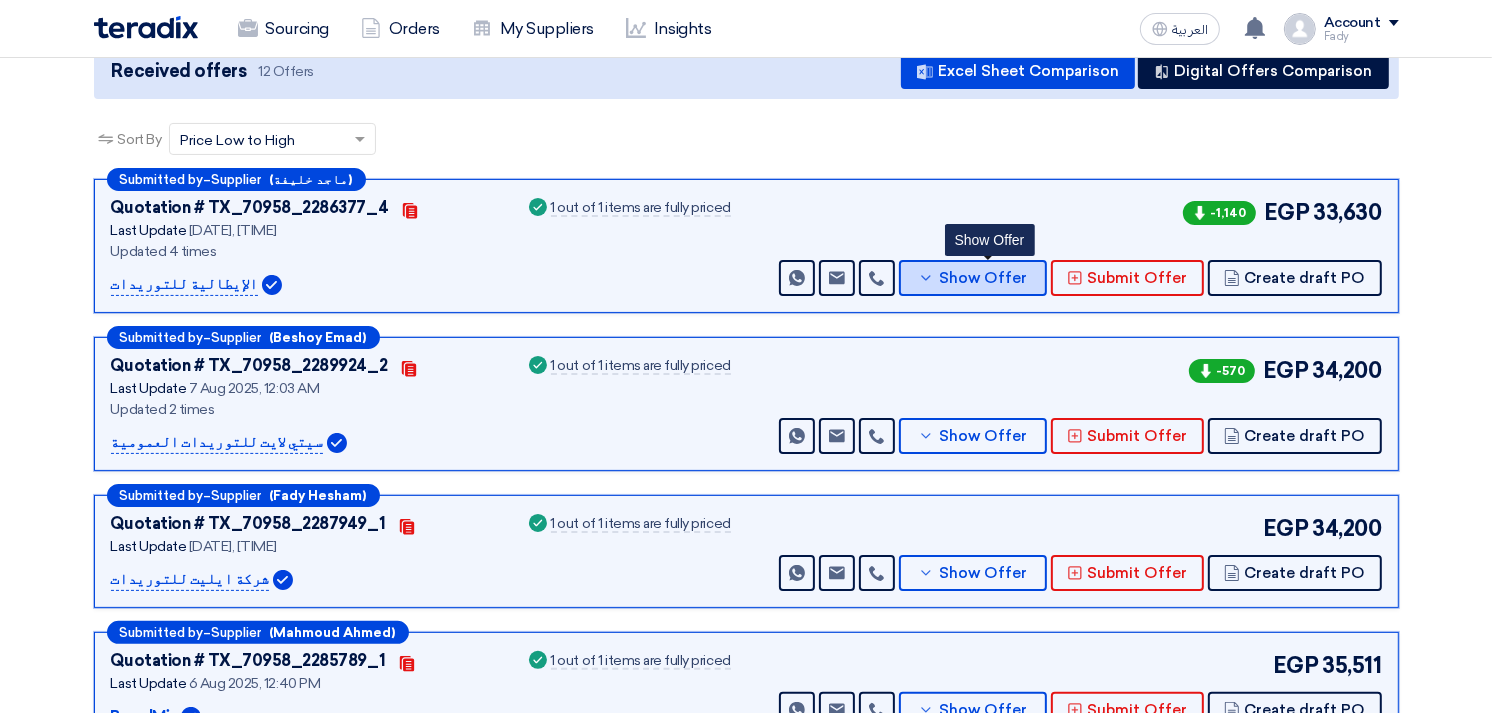 click on "Show Offer" at bounding box center (973, 278) 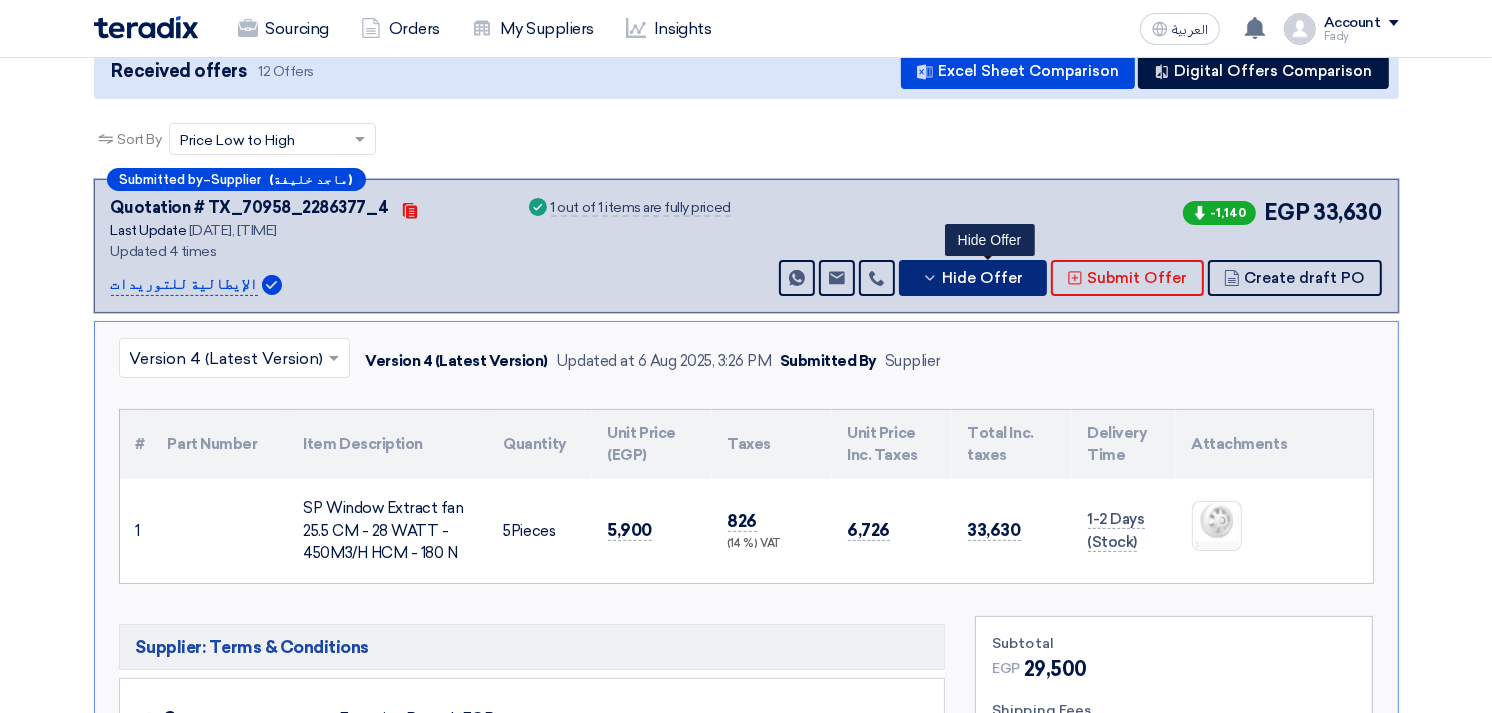 click on "Hide Offer" at bounding box center (973, 278) 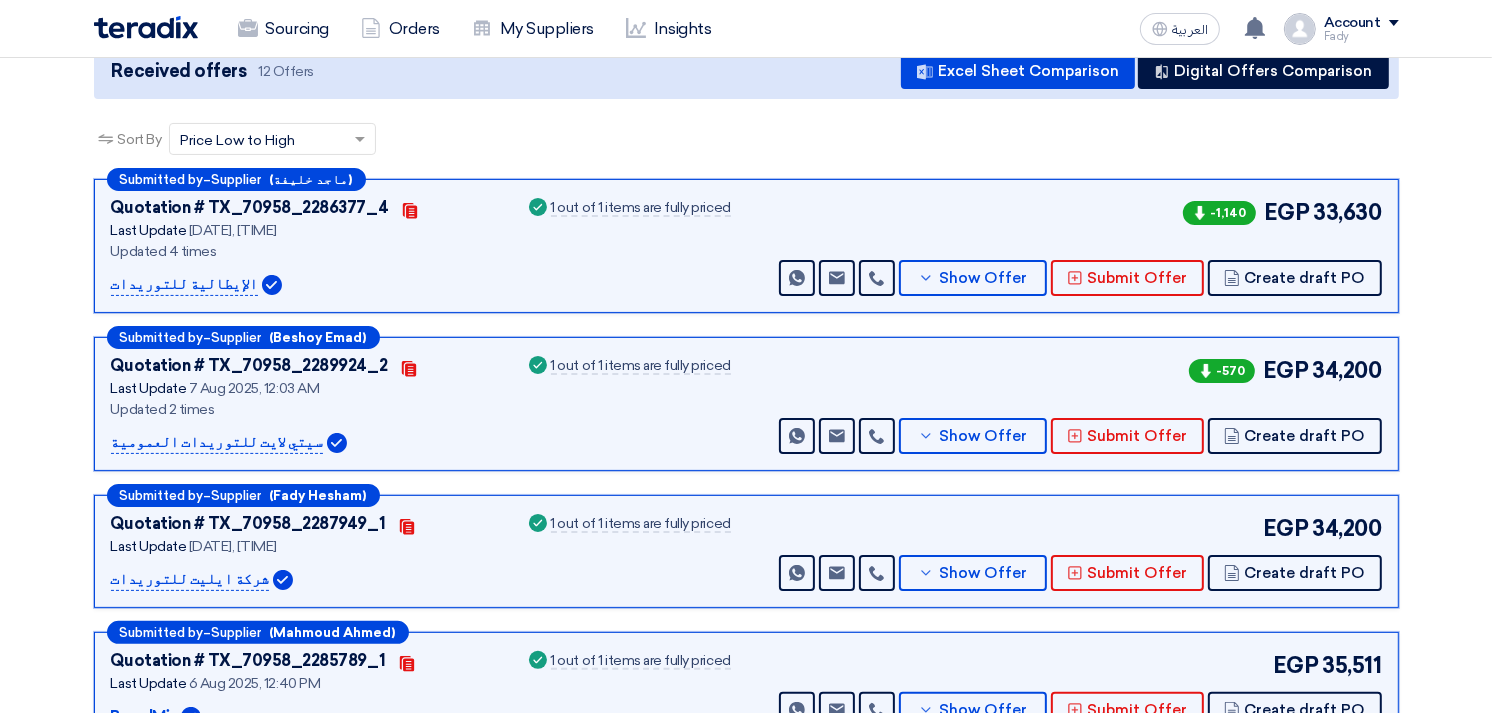 click on "Submitted by
–
Supplier
(ماجد خليفة)
Quotation #
TX_70958_2286377_4
Contacts
Last Update
6 Aug 2025, 3:26 PM
Updated 4 times
Success EGP" at bounding box center [746, 246] 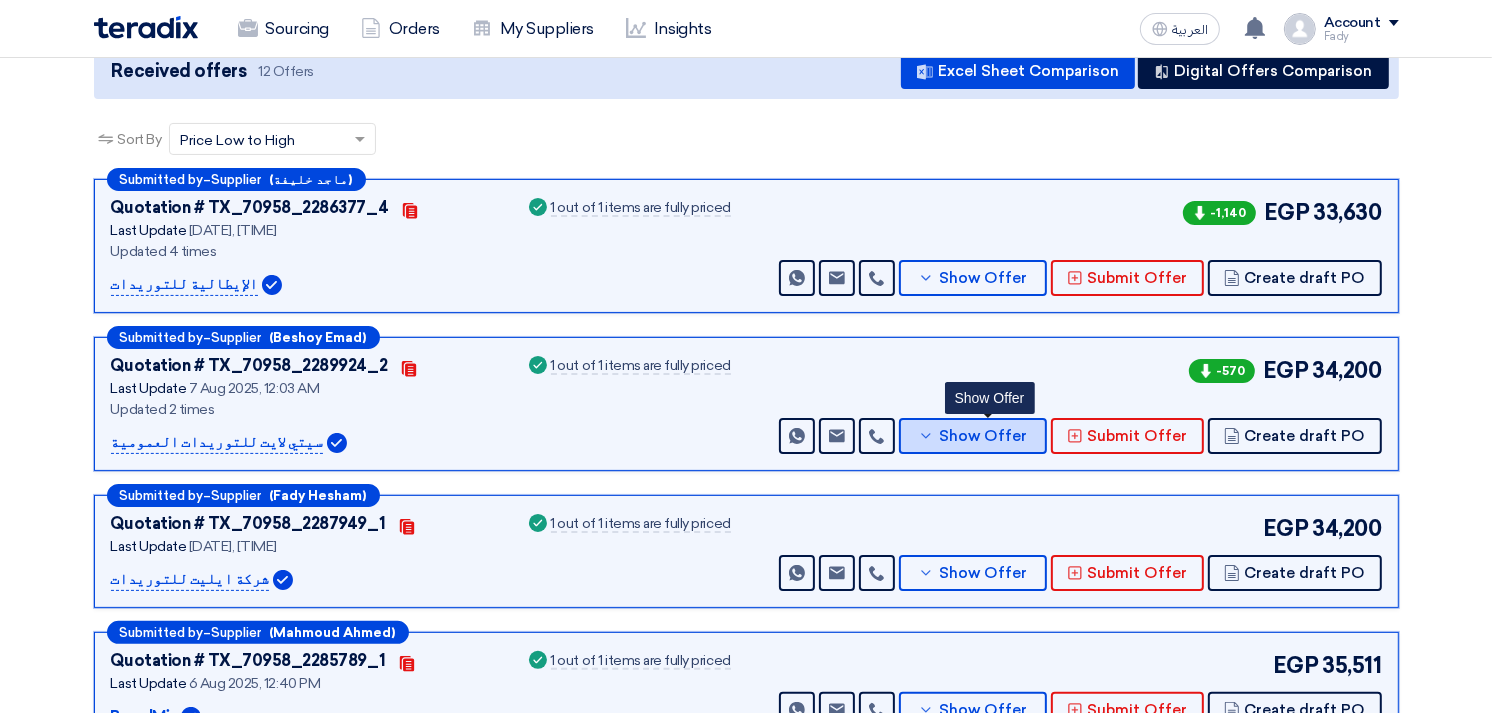 click on "Show Offer" at bounding box center [983, 436] 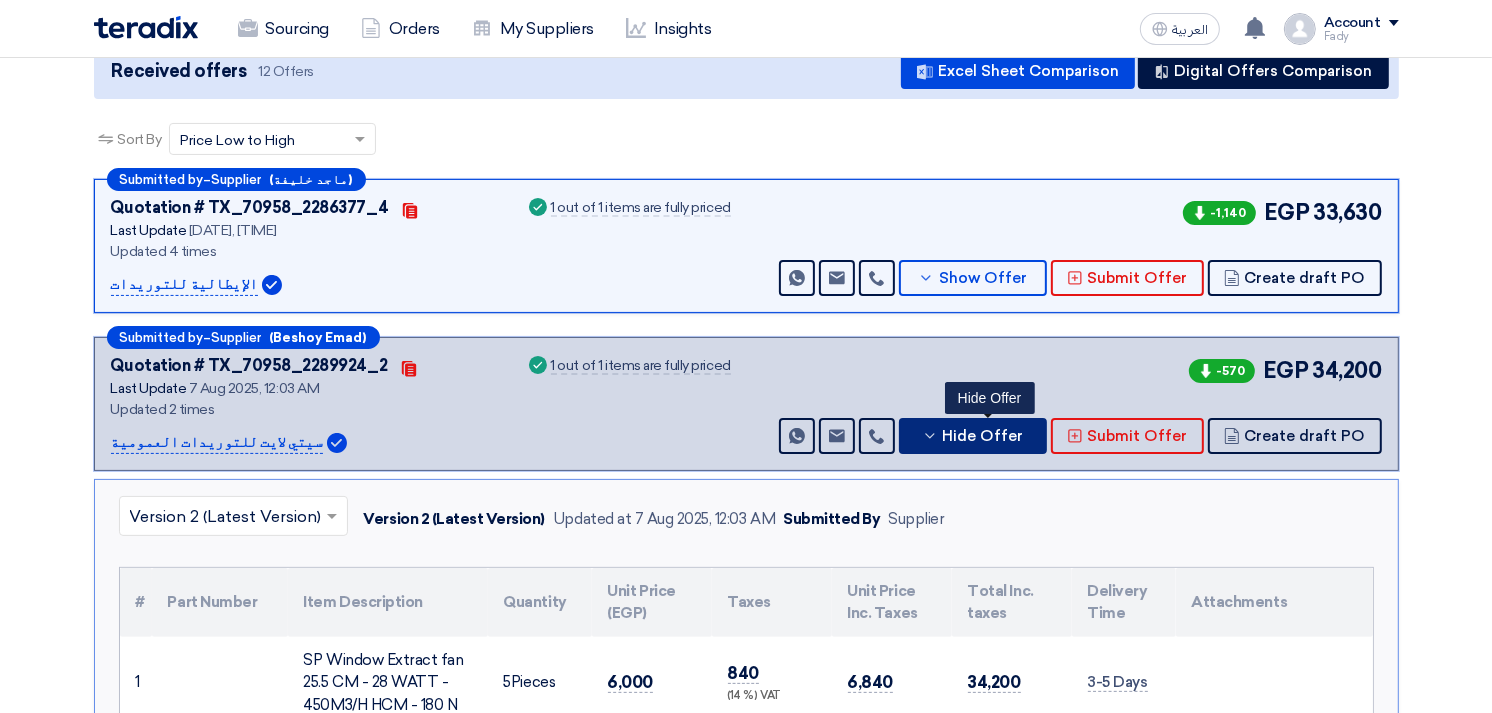 click on "Hide Offer" at bounding box center [983, 436] 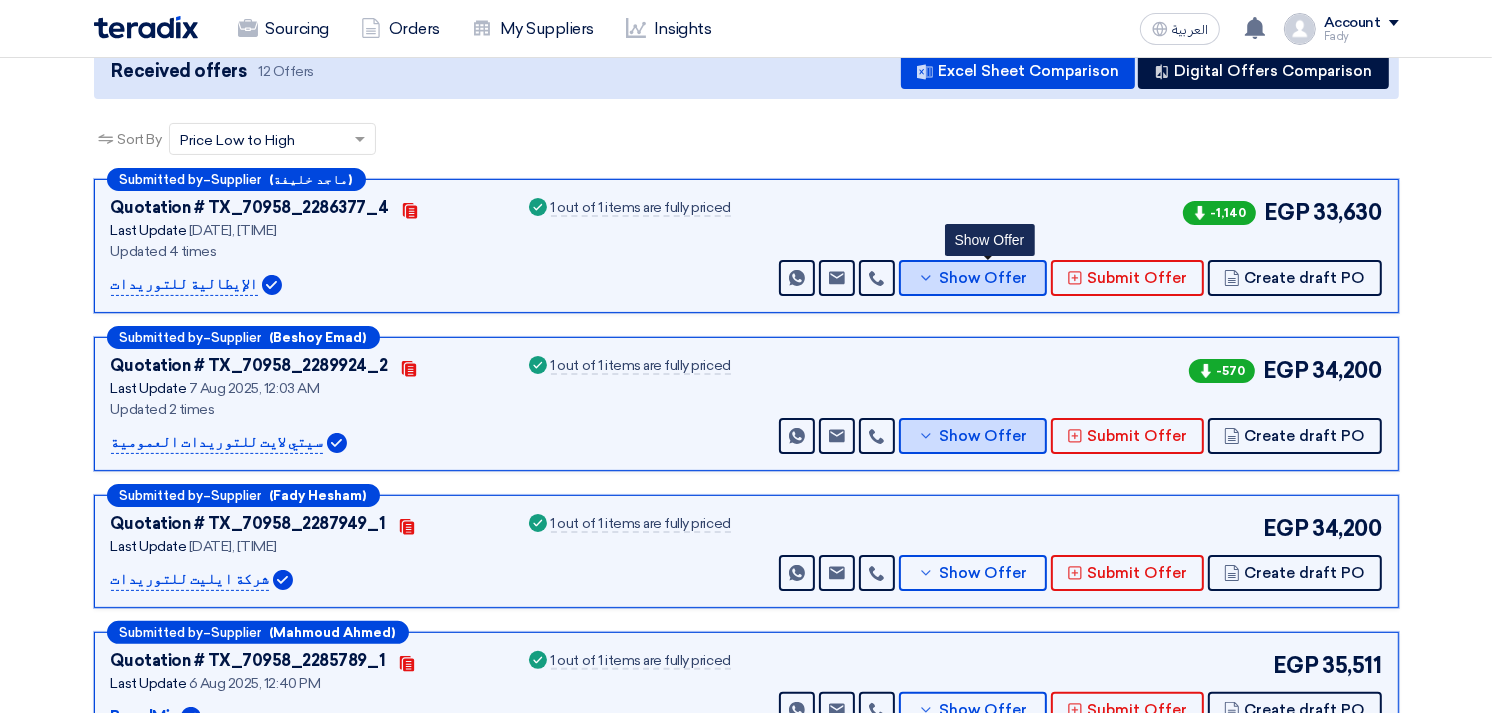 scroll, scrollTop: 0, scrollLeft: 0, axis: both 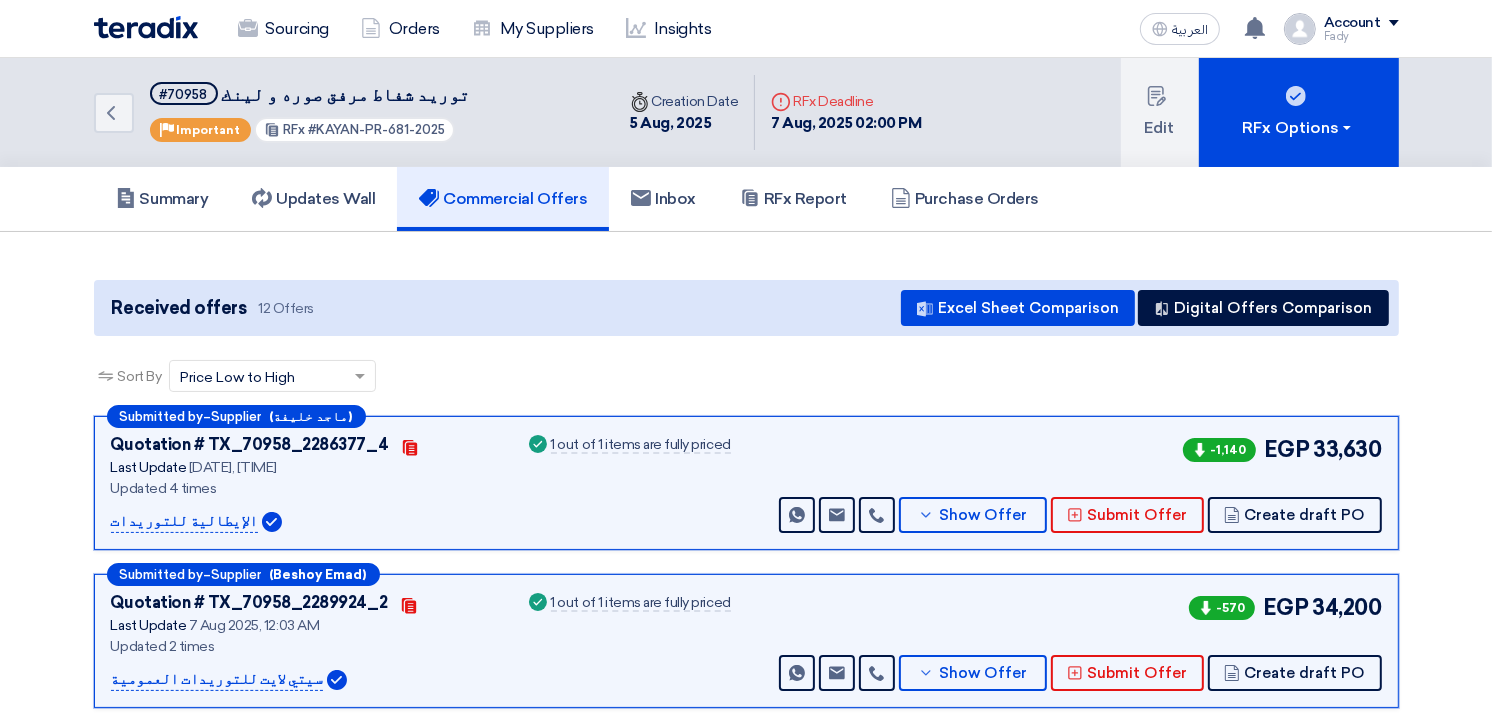 click on "Sort By
Sort by
×
Price Low to High
×" 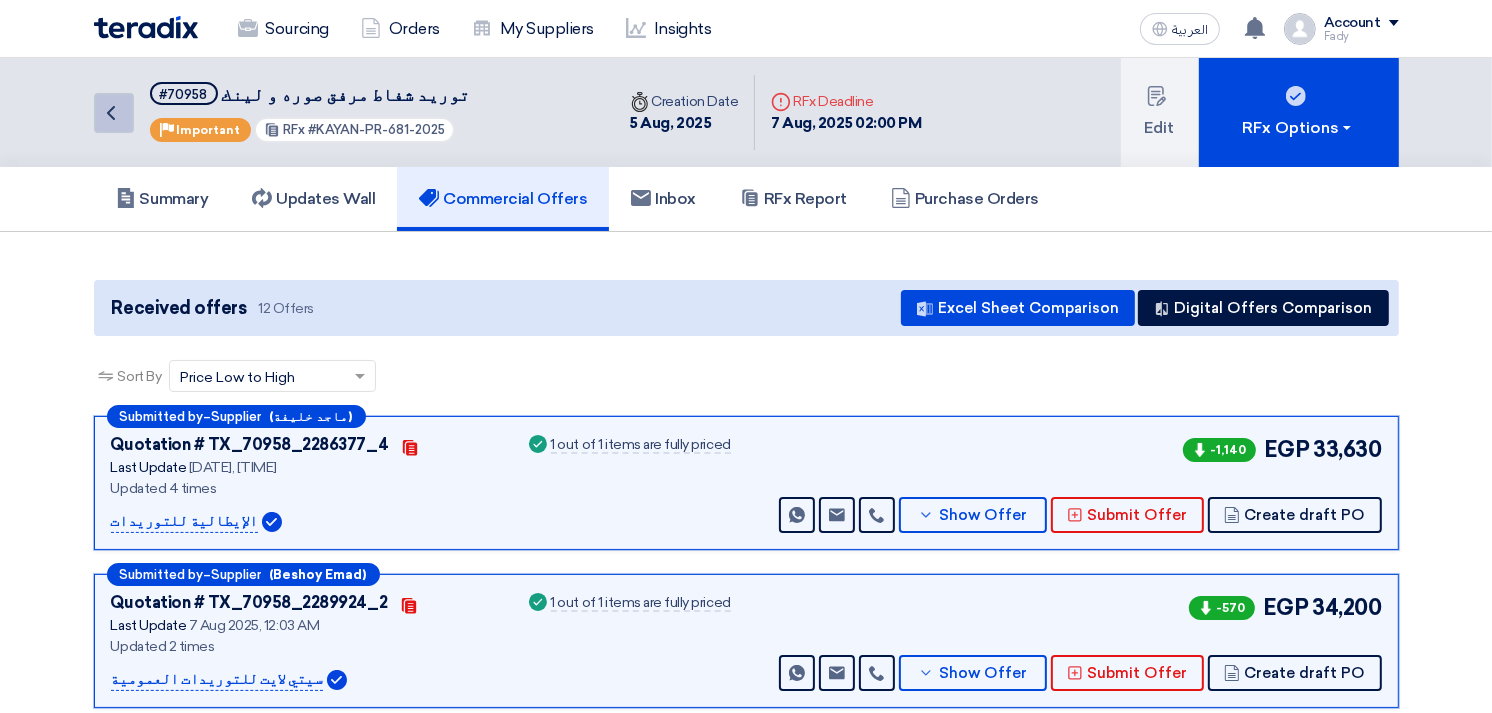 click on "Back" 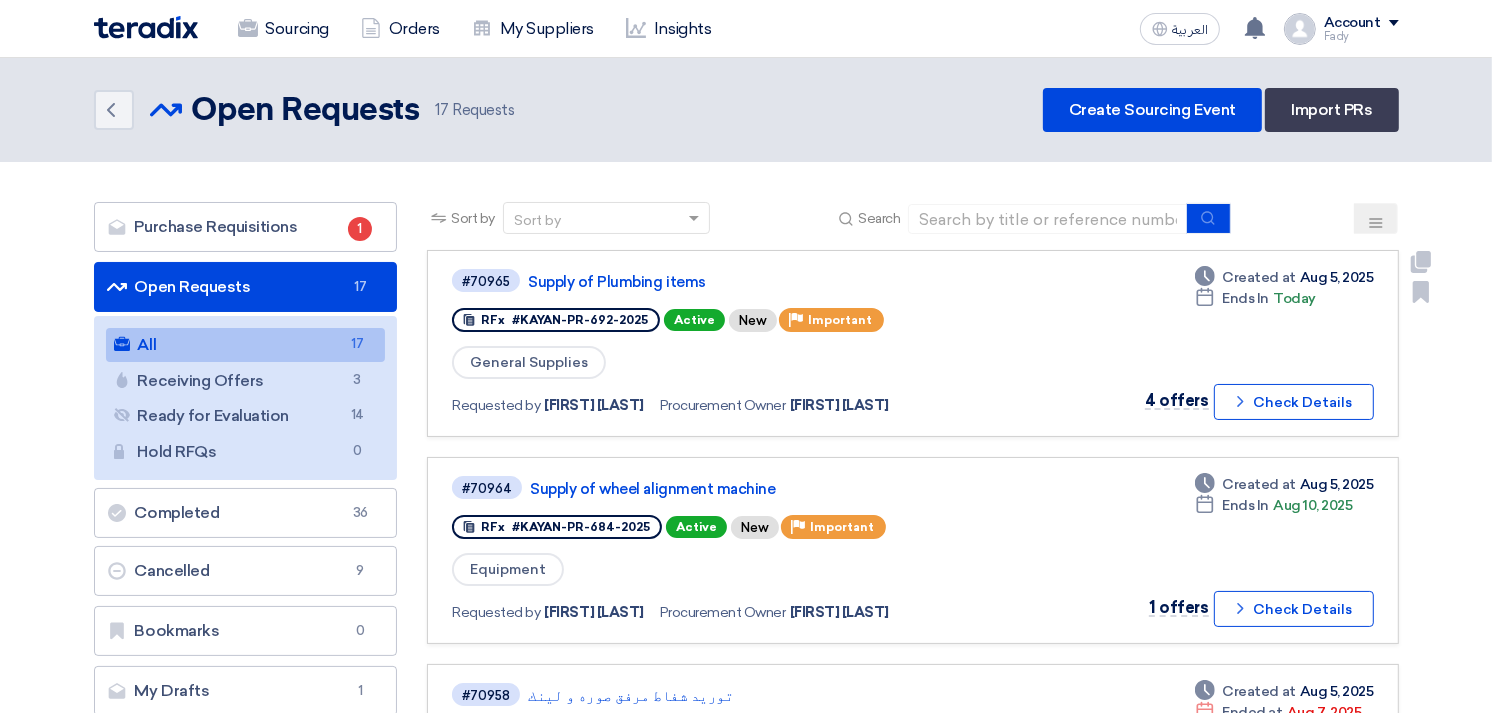 click on "General Supplies" 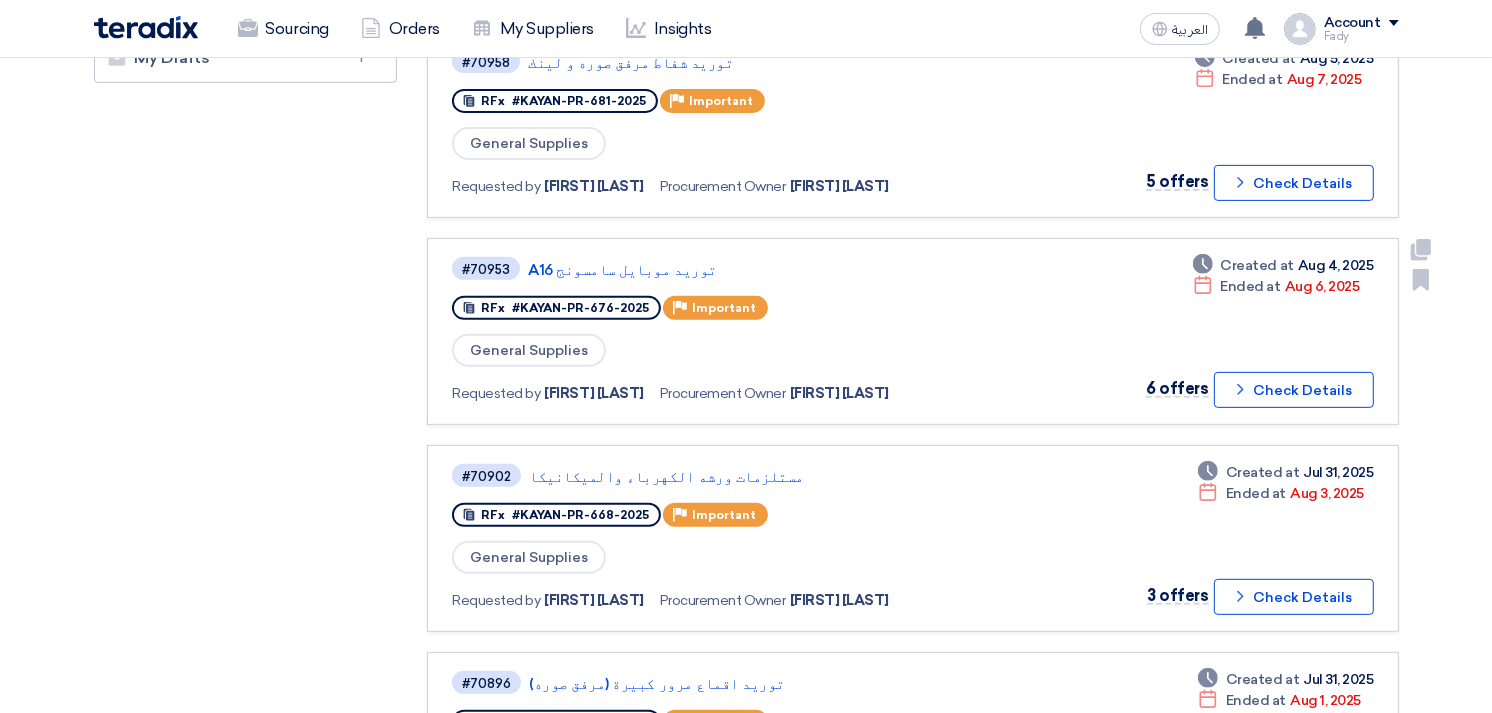 scroll, scrollTop: 666, scrollLeft: 0, axis: vertical 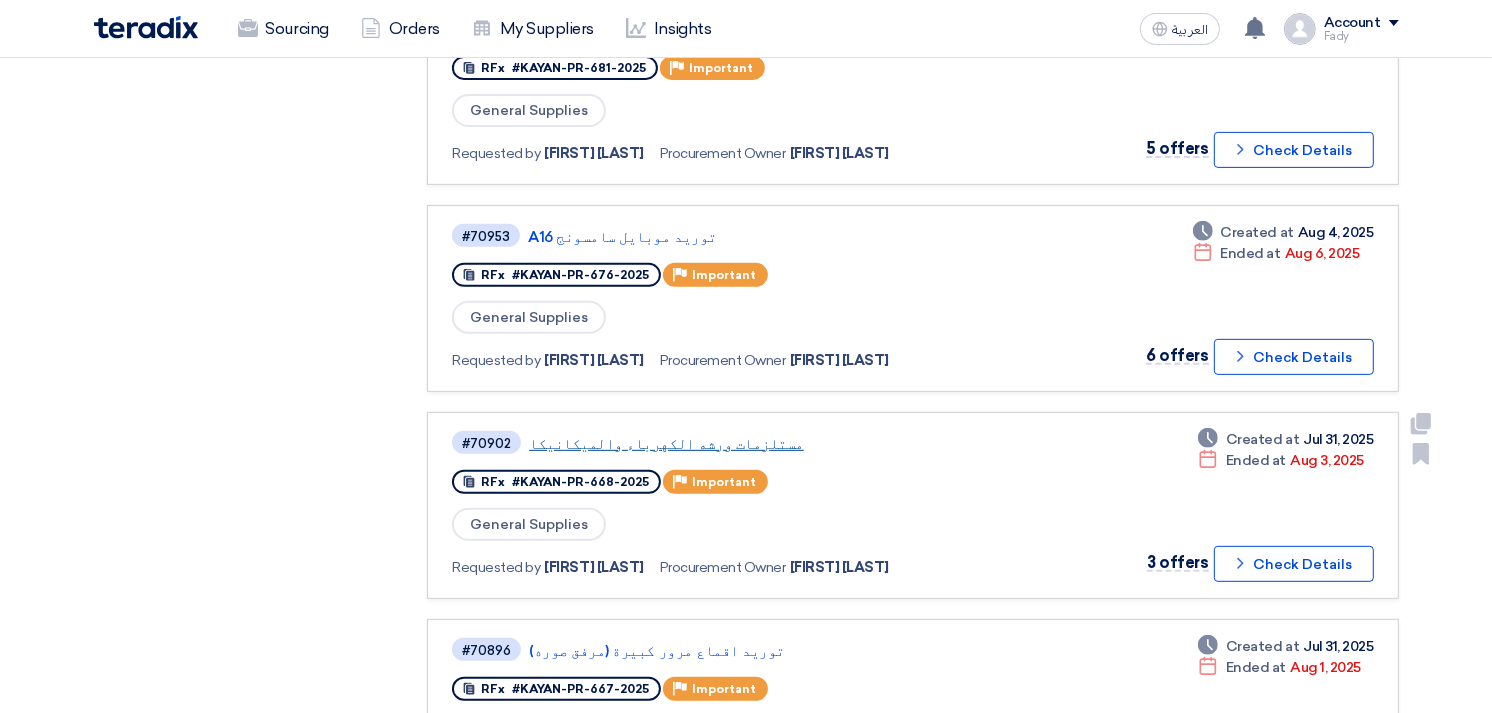 click on "مستلزمات ورشه الكهرباء والميكانيكا" 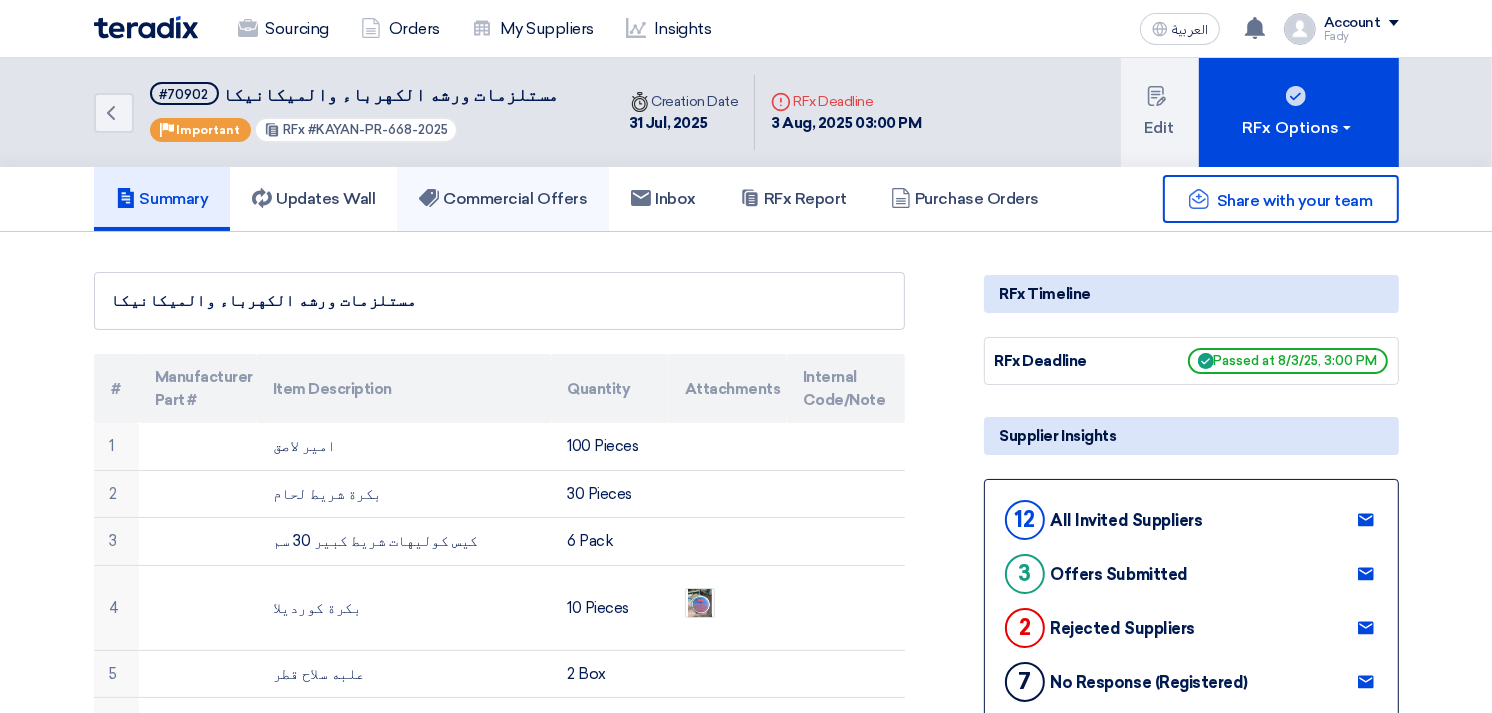 click on "Commercial Offers" 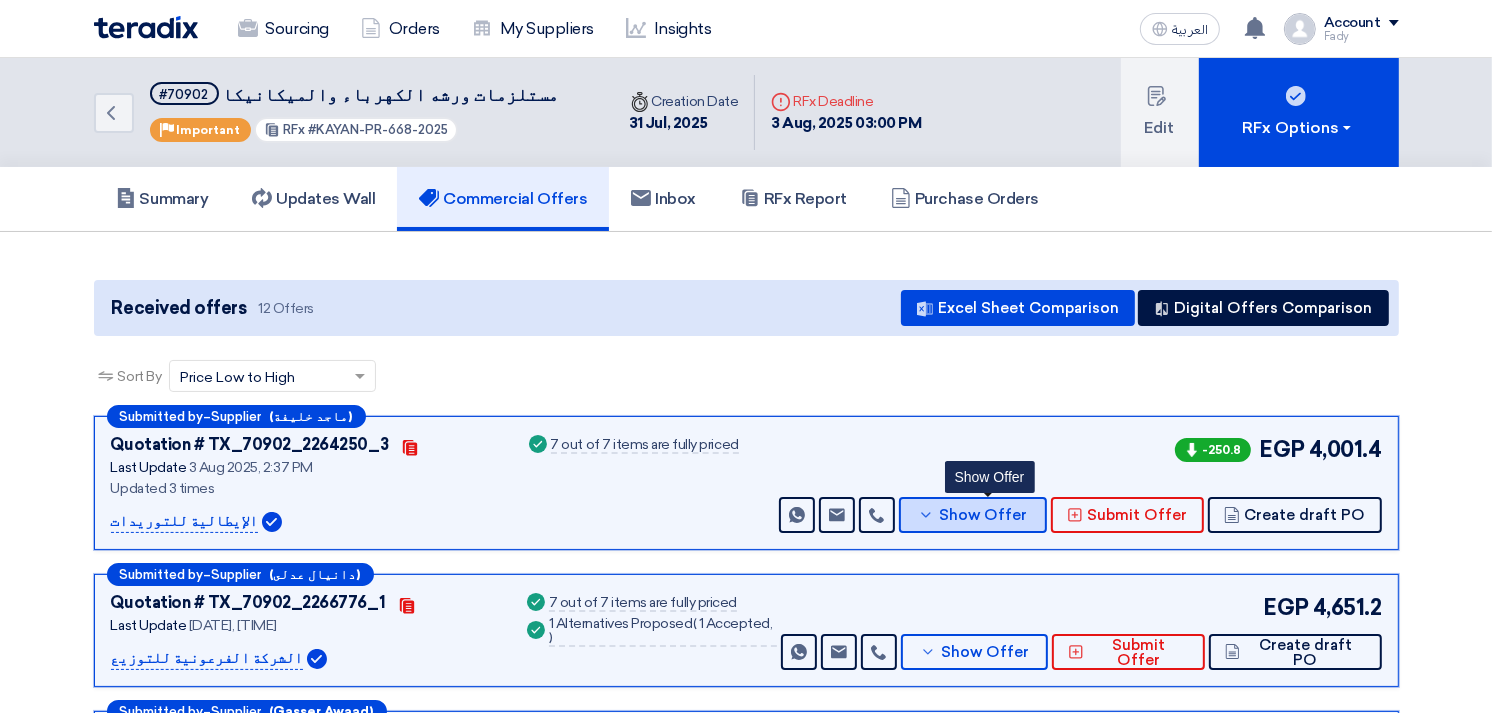 click on "Show Offer" at bounding box center [983, 515] 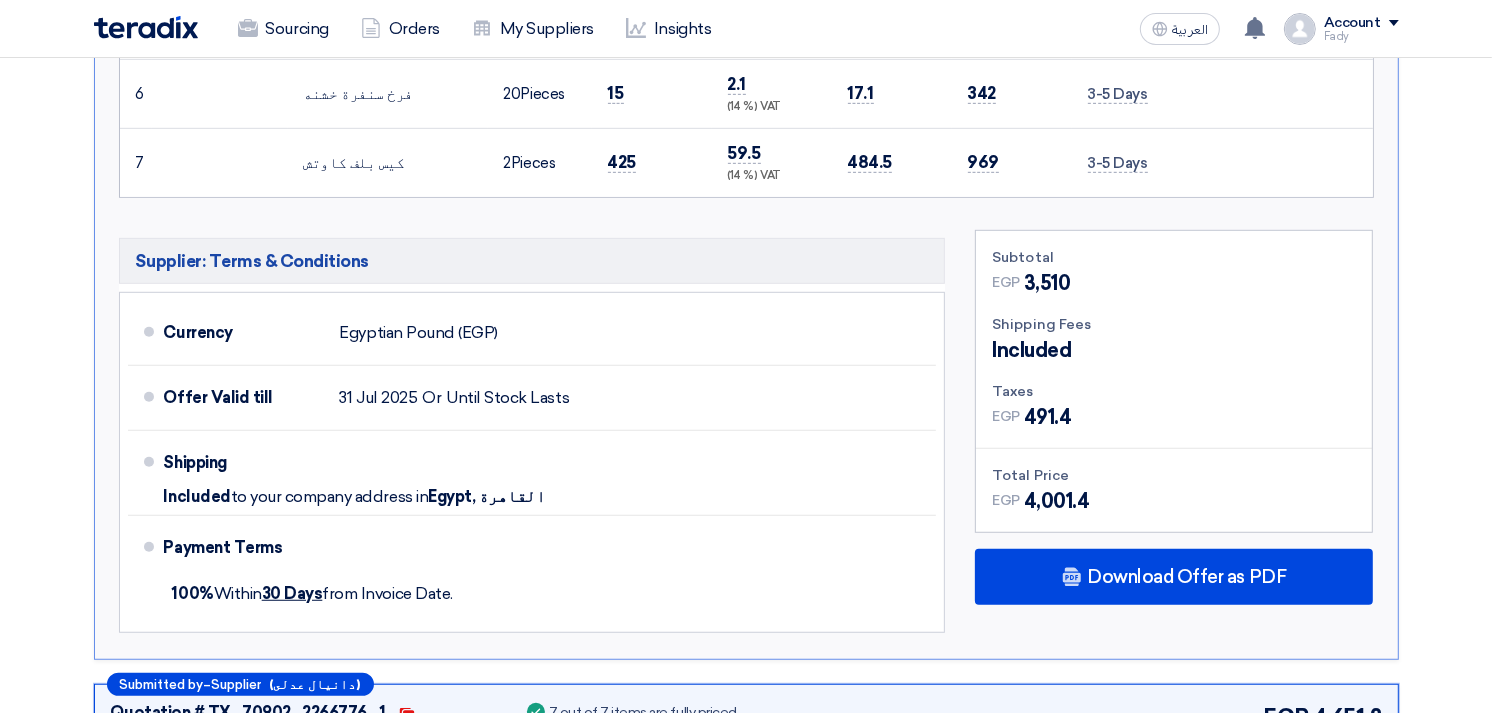 scroll, scrollTop: 1111, scrollLeft: 0, axis: vertical 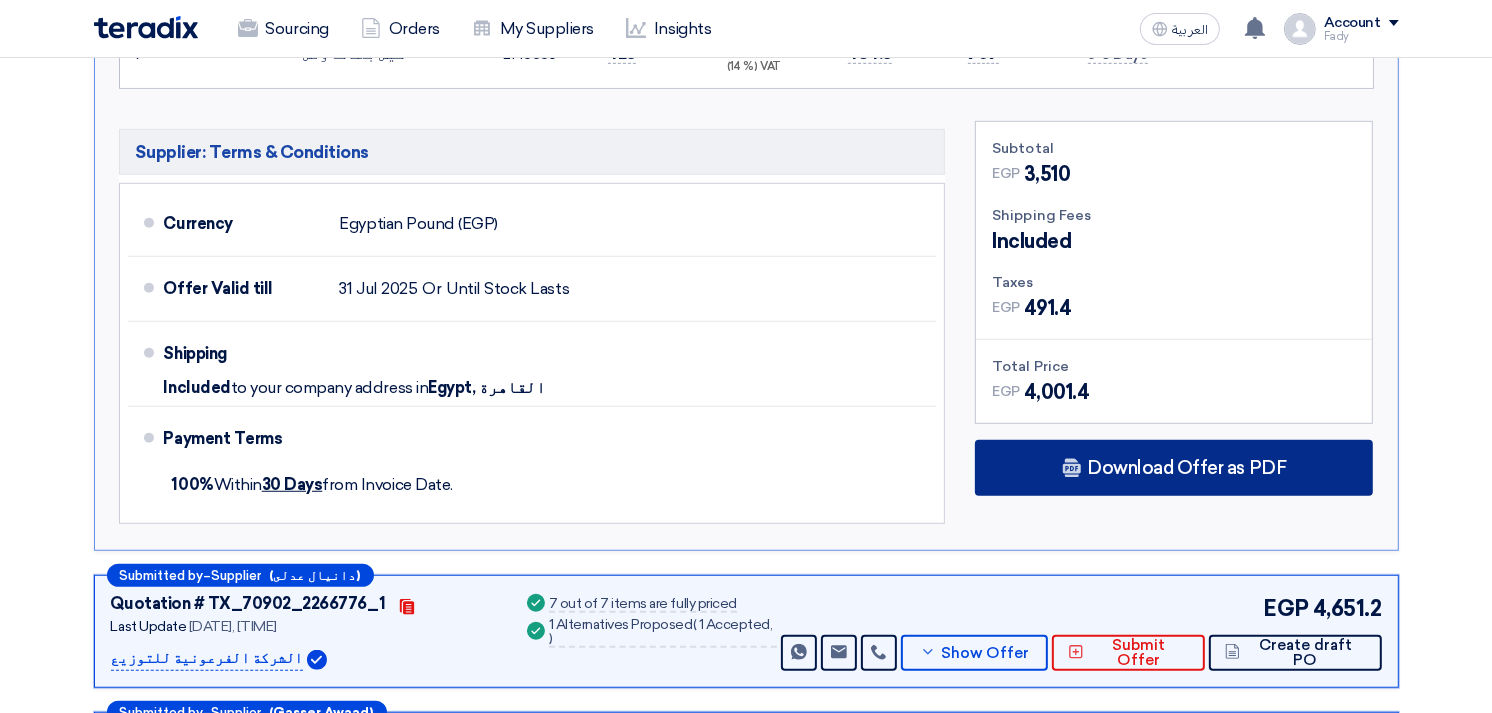 click on "Download Offer as PDF" at bounding box center [1174, 468] 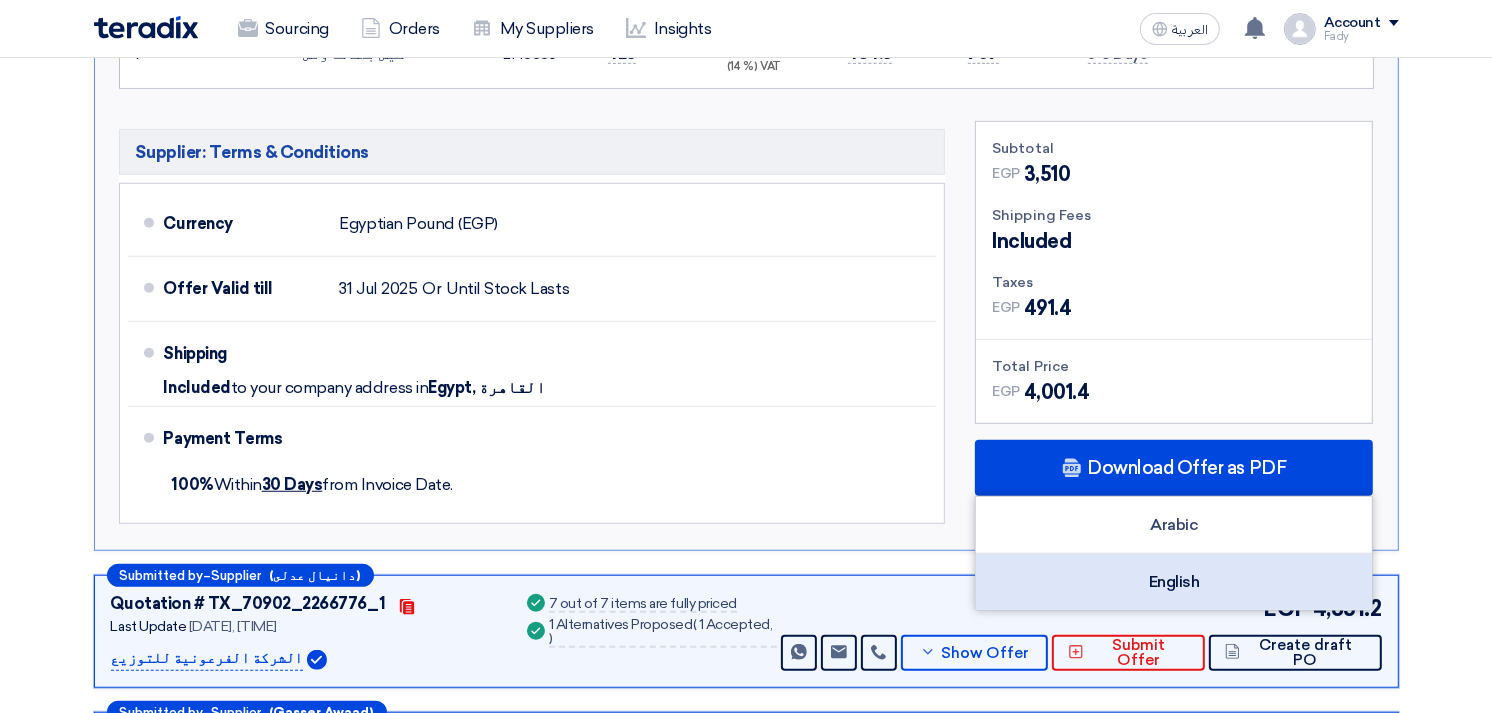 click on "English" at bounding box center (1174, 582) 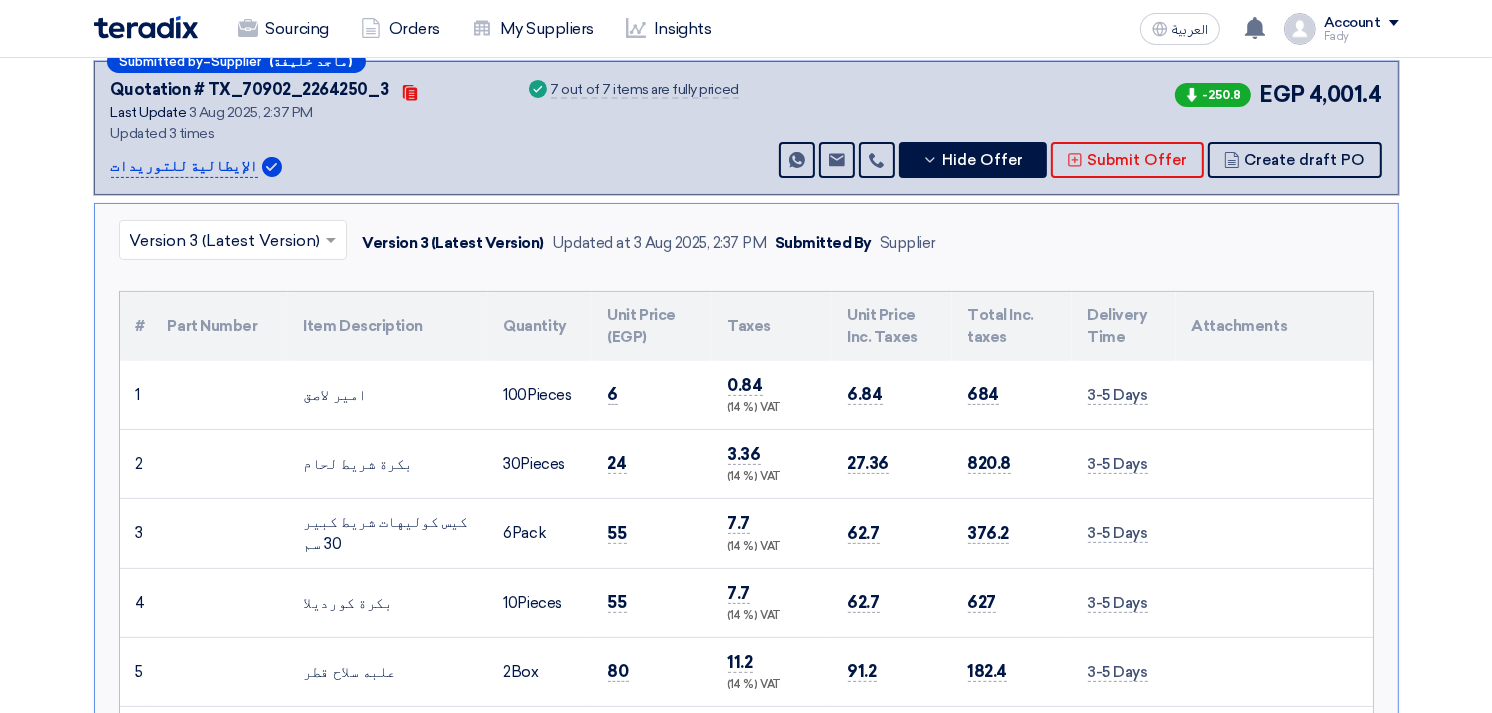scroll, scrollTop: 111, scrollLeft: 0, axis: vertical 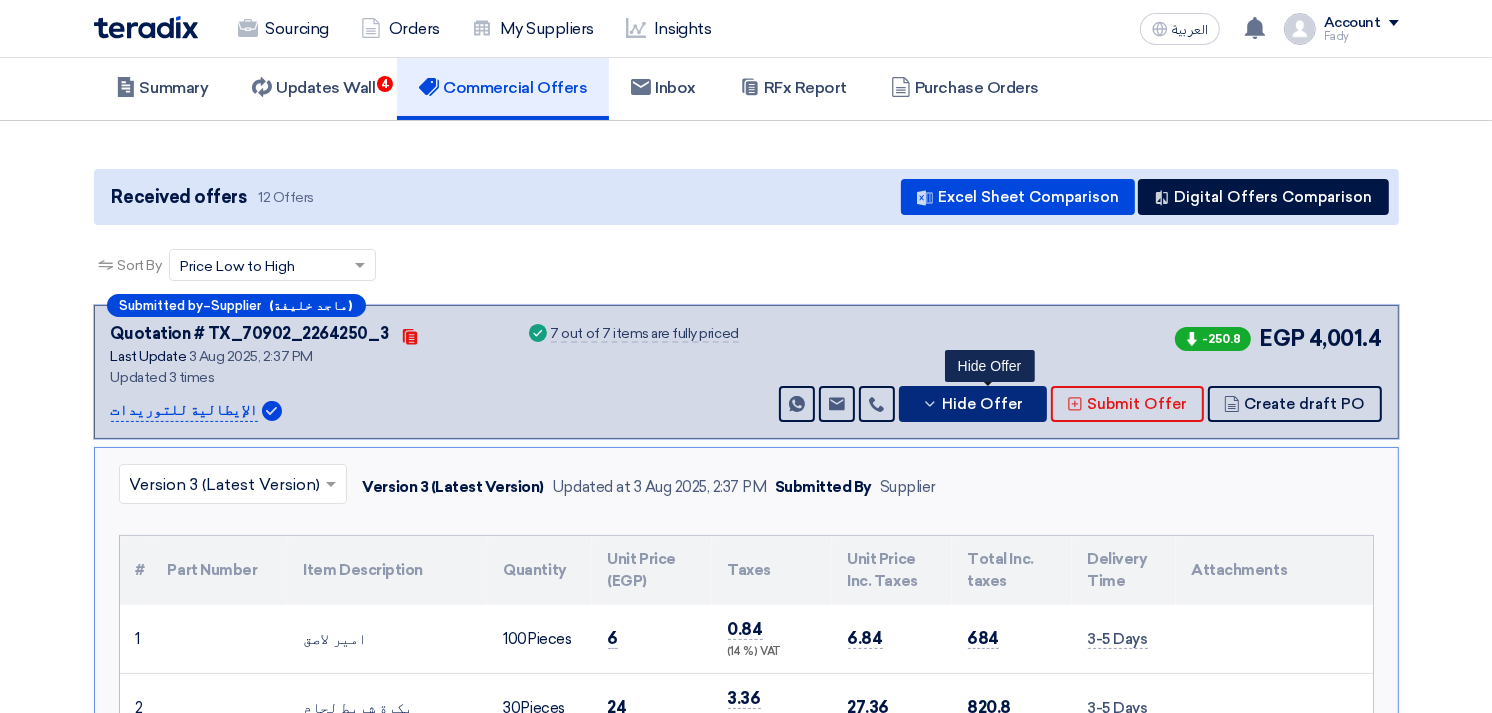 click on "Hide Offer" at bounding box center [983, 404] 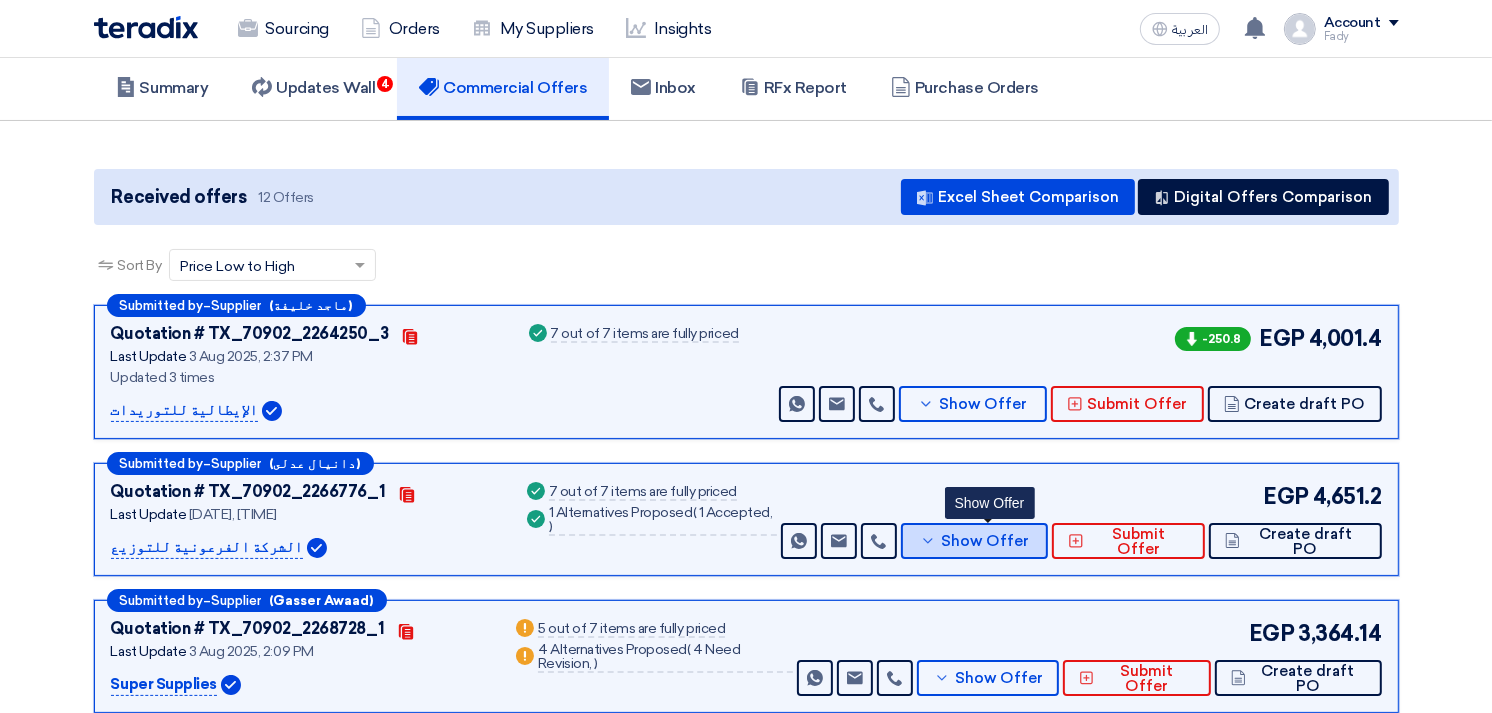 click on "Show Offer" at bounding box center (974, 541) 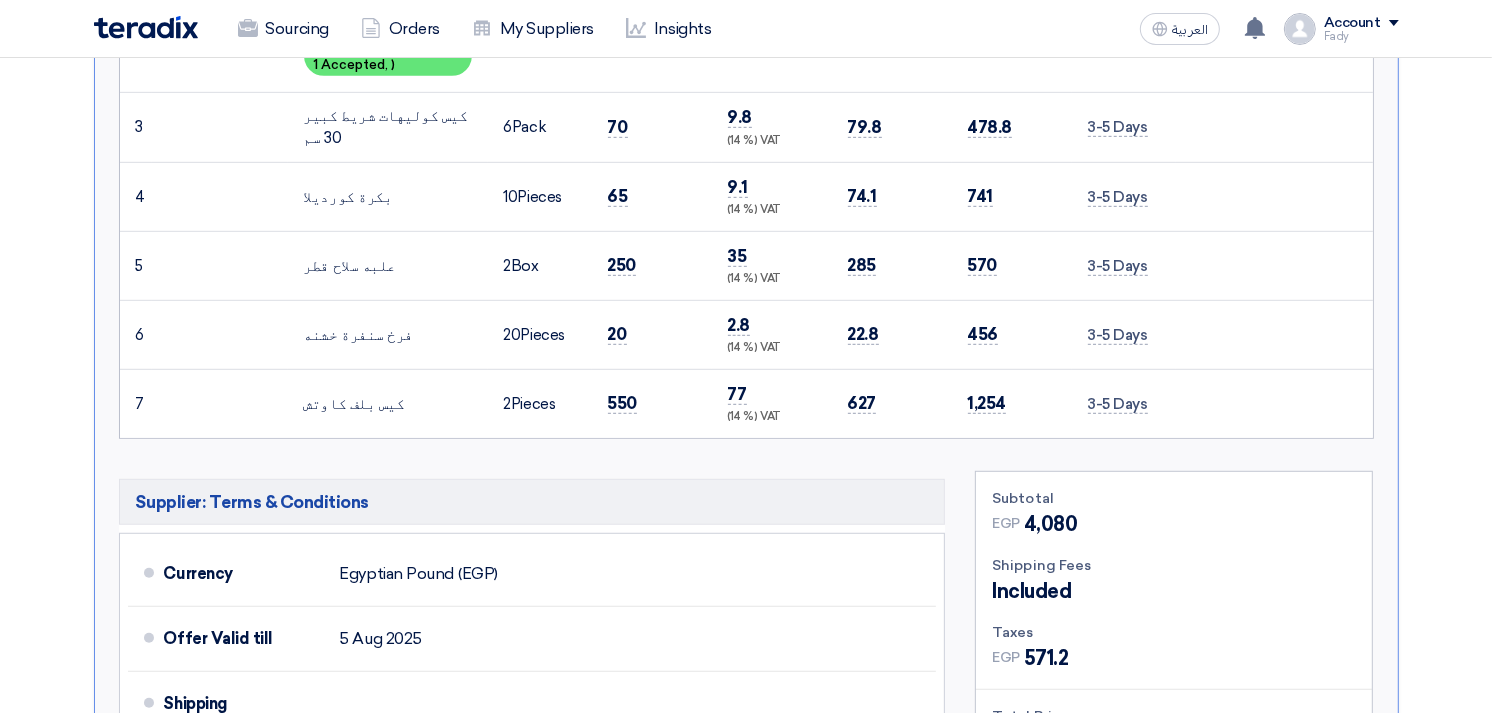 scroll, scrollTop: 1222, scrollLeft: 0, axis: vertical 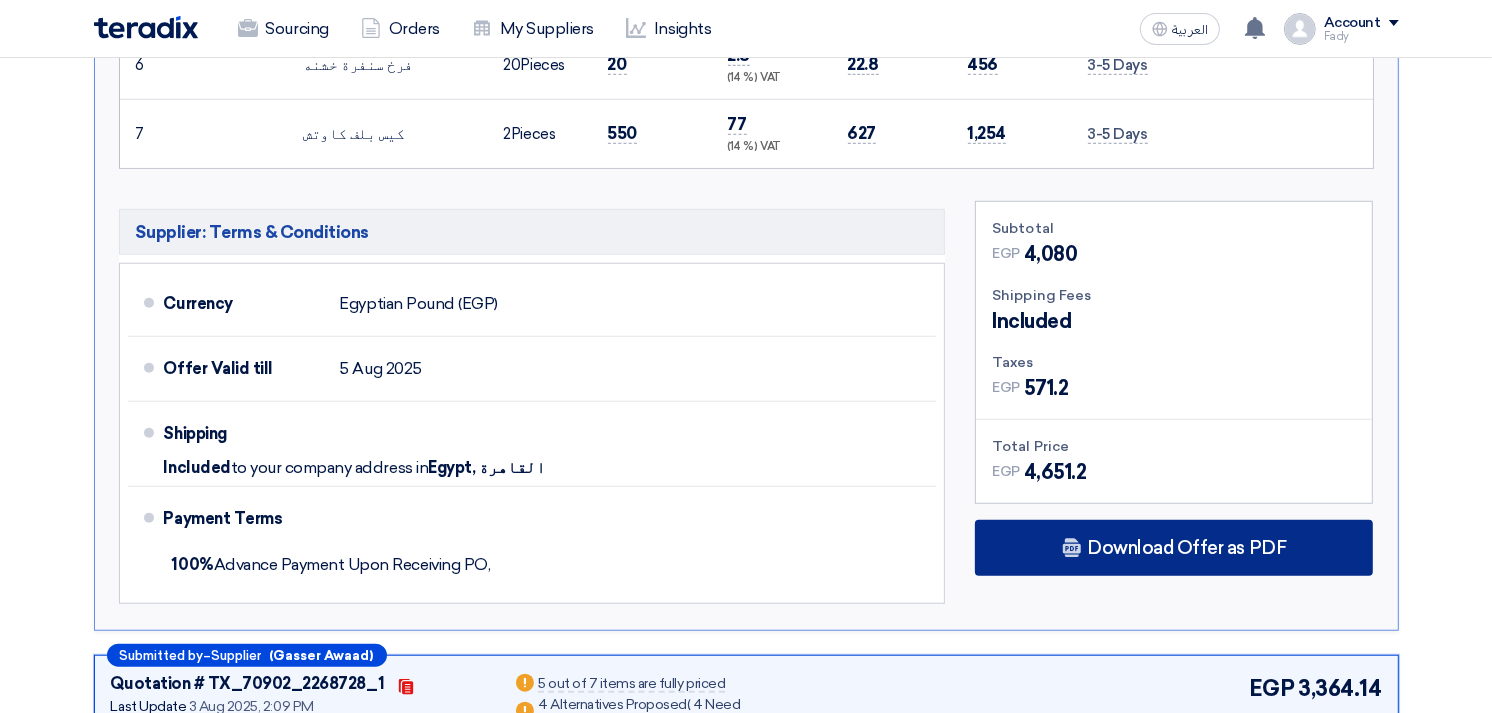 click on "Download Offer as PDF" at bounding box center [1186, 548] 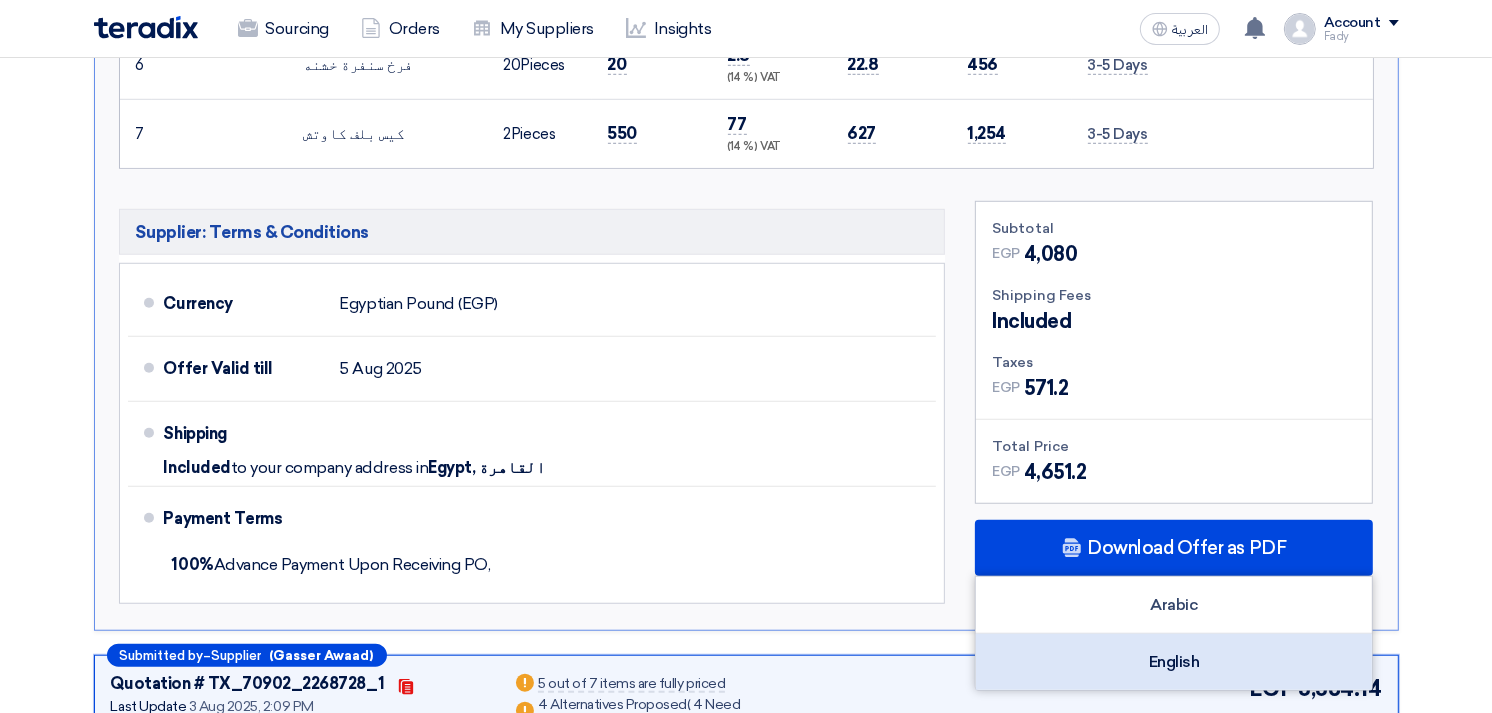 click on "English" at bounding box center [1174, 662] 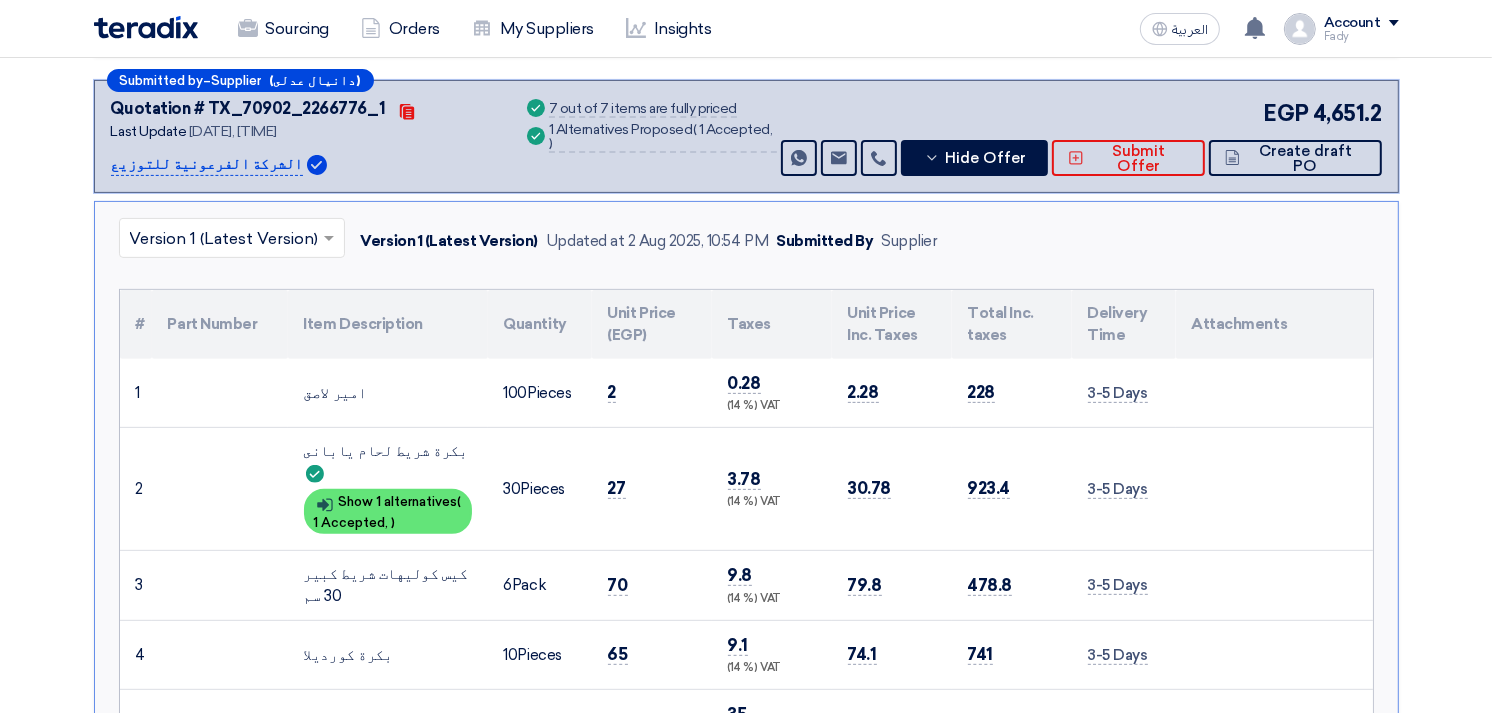 scroll, scrollTop: 333, scrollLeft: 0, axis: vertical 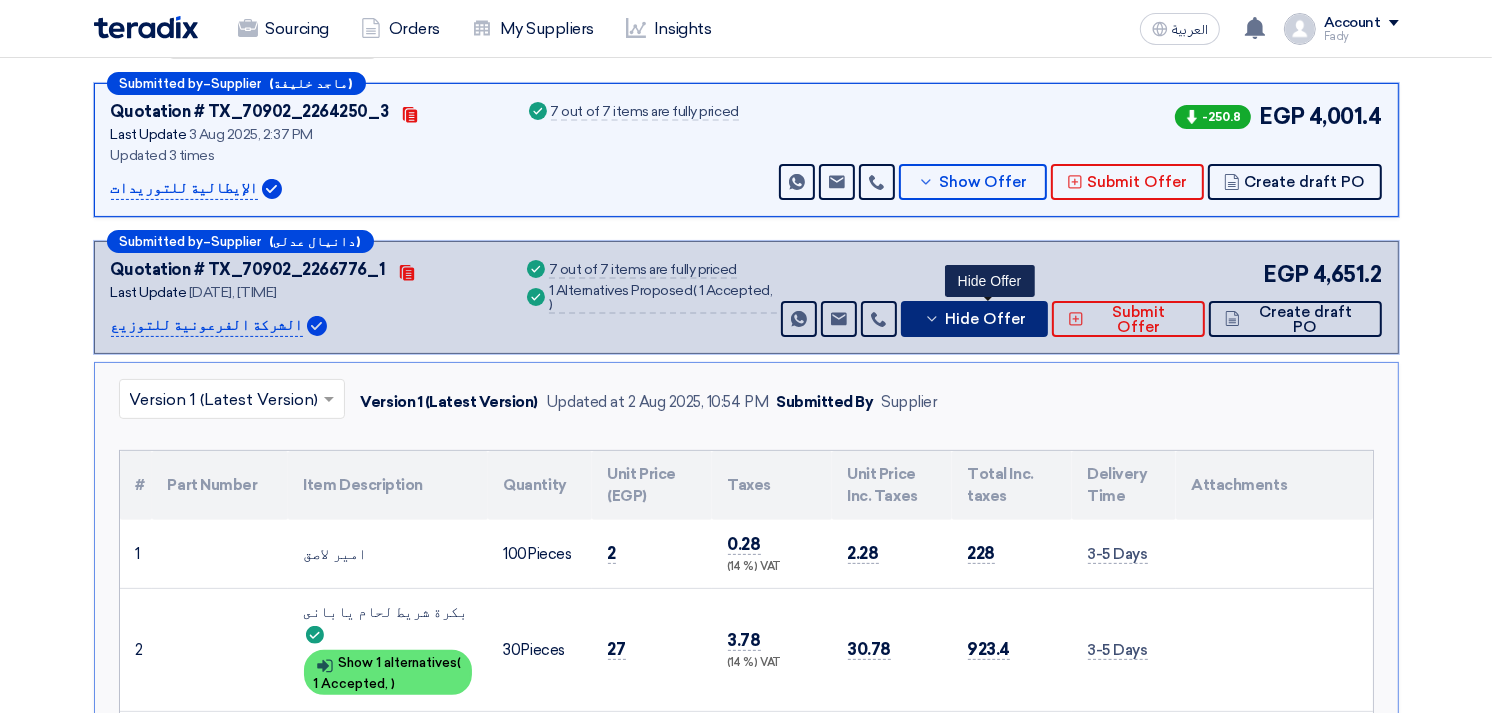 click on "Hide Offer" at bounding box center [974, 319] 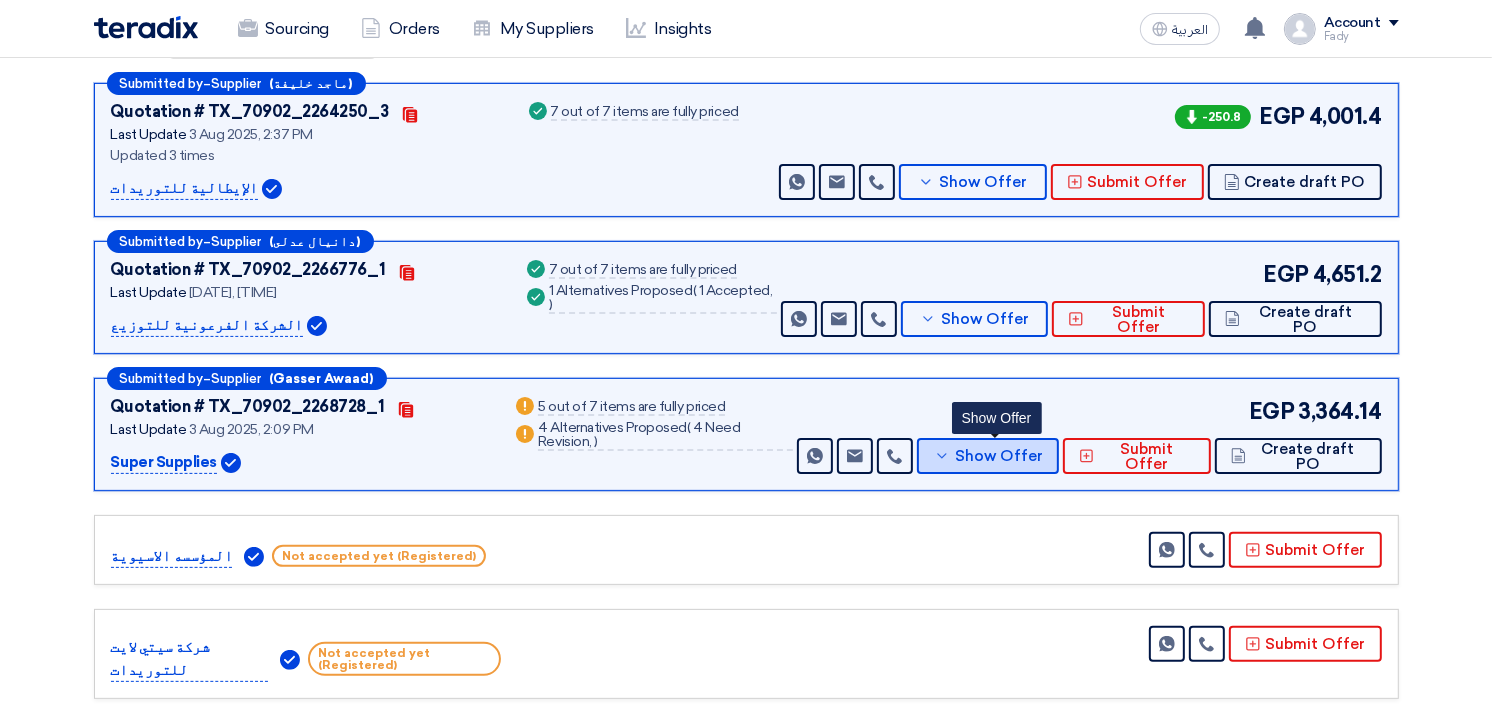 click on "Show Offer" at bounding box center [999, 456] 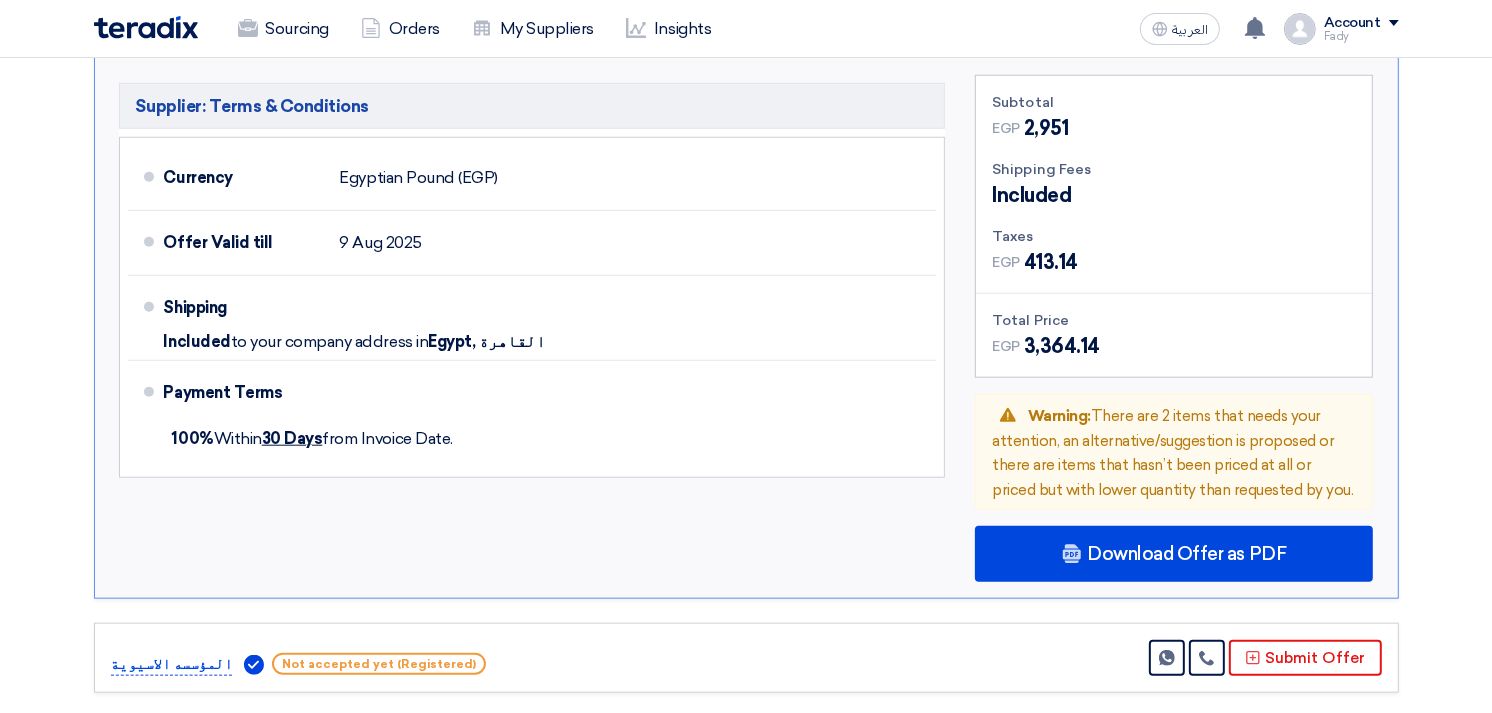 scroll, scrollTop: 1666, scrollLeft: 0, axis: vertical 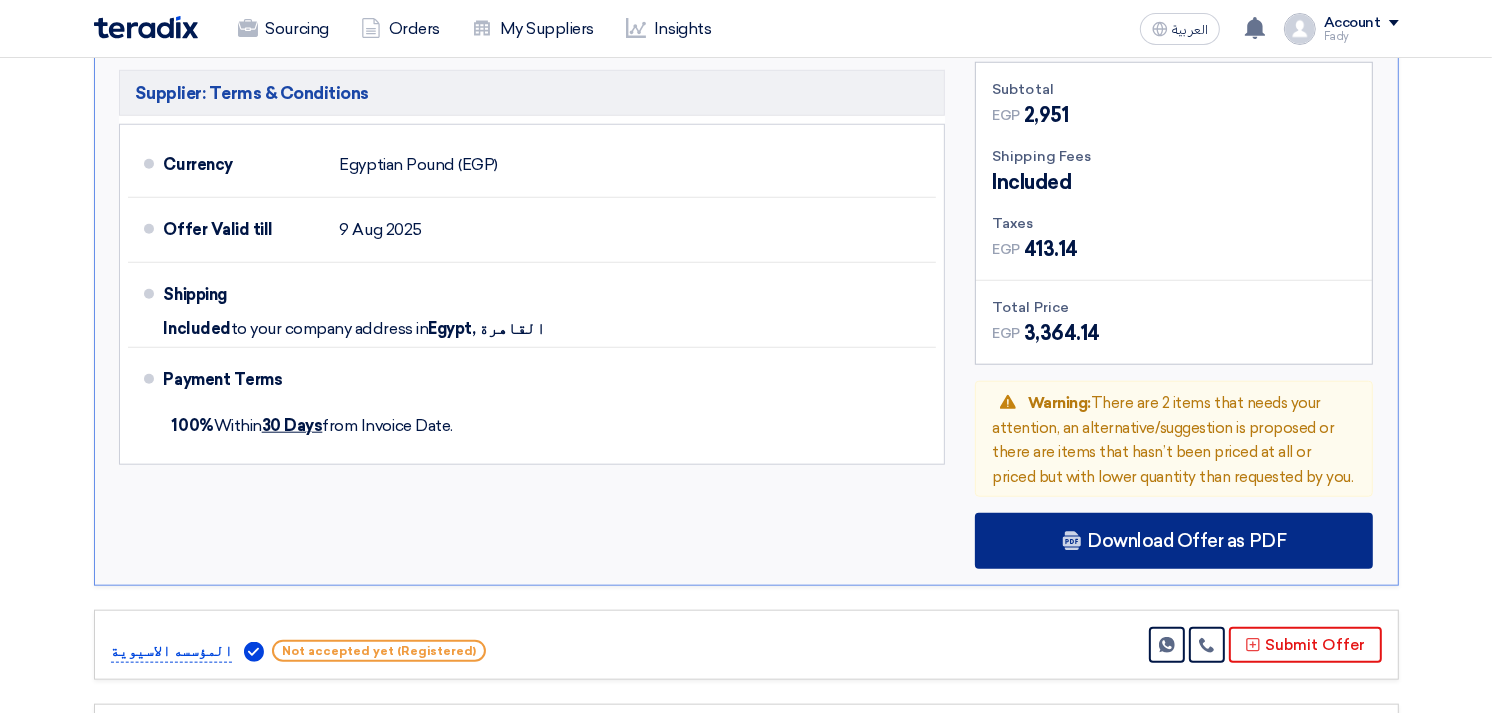 click on "Download Offer as PDF" at bounding box center [1174, 541] 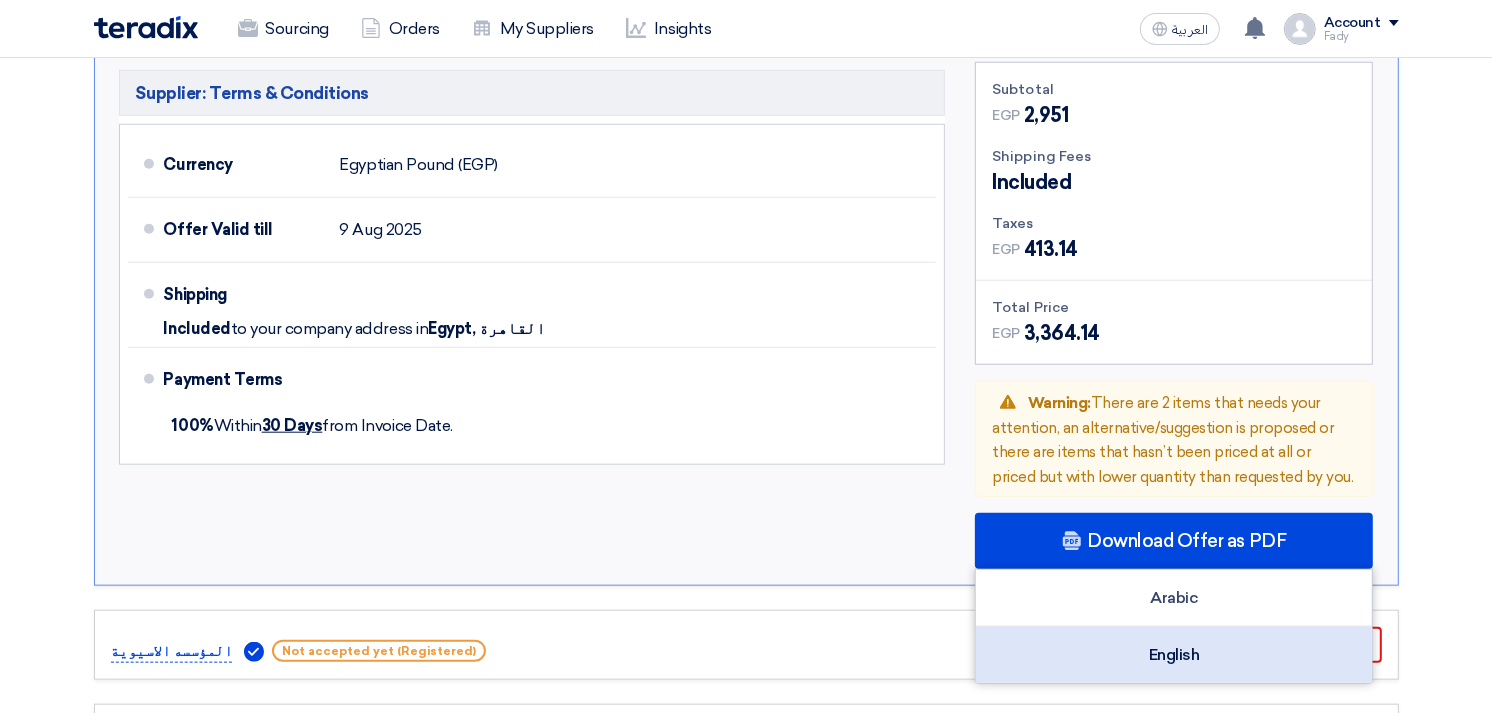 click on "English" at bounding box center [1174, 655] 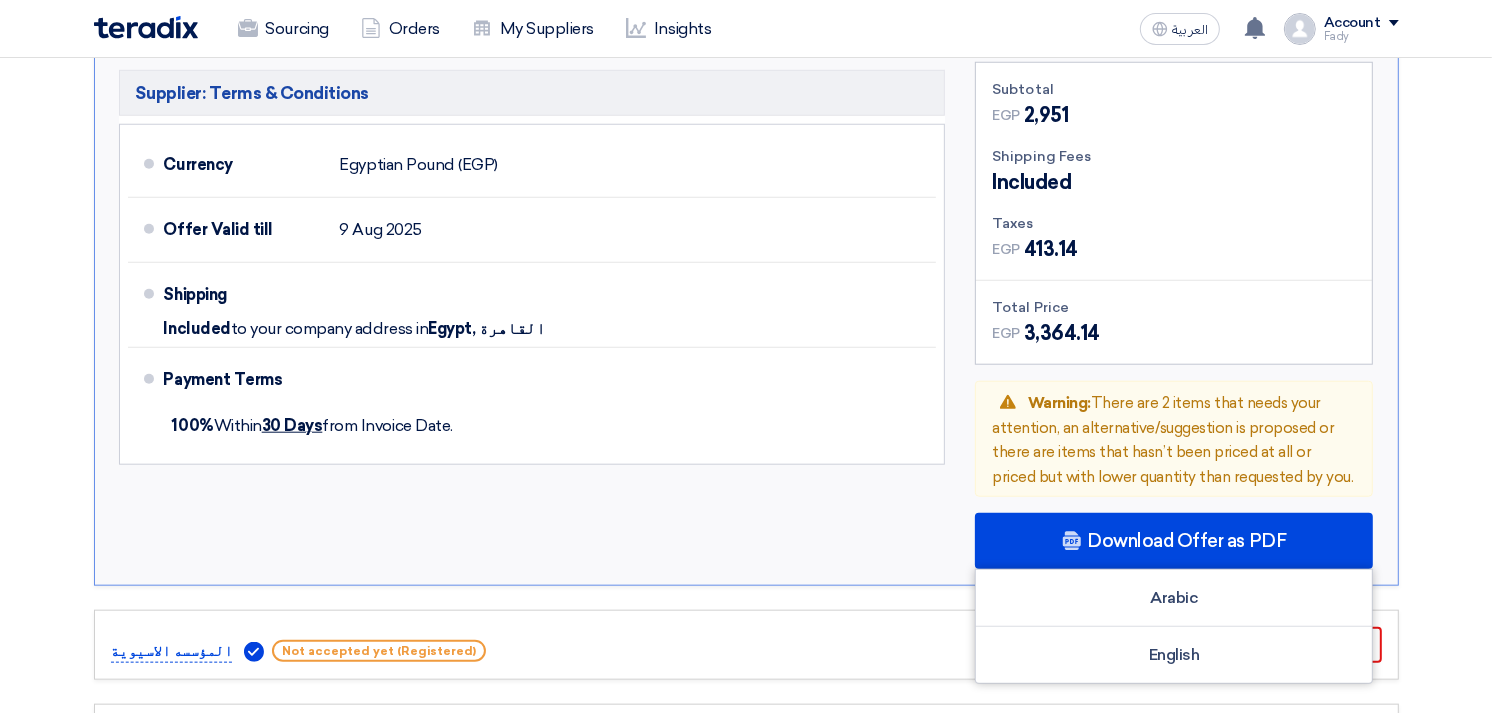 click on "Supplier: Terms & Conditions
Currency
Egyptian Pound (EGP)
Offer Valid till
9 Aug 2025
Shipping" at bounding box center [532, 315] 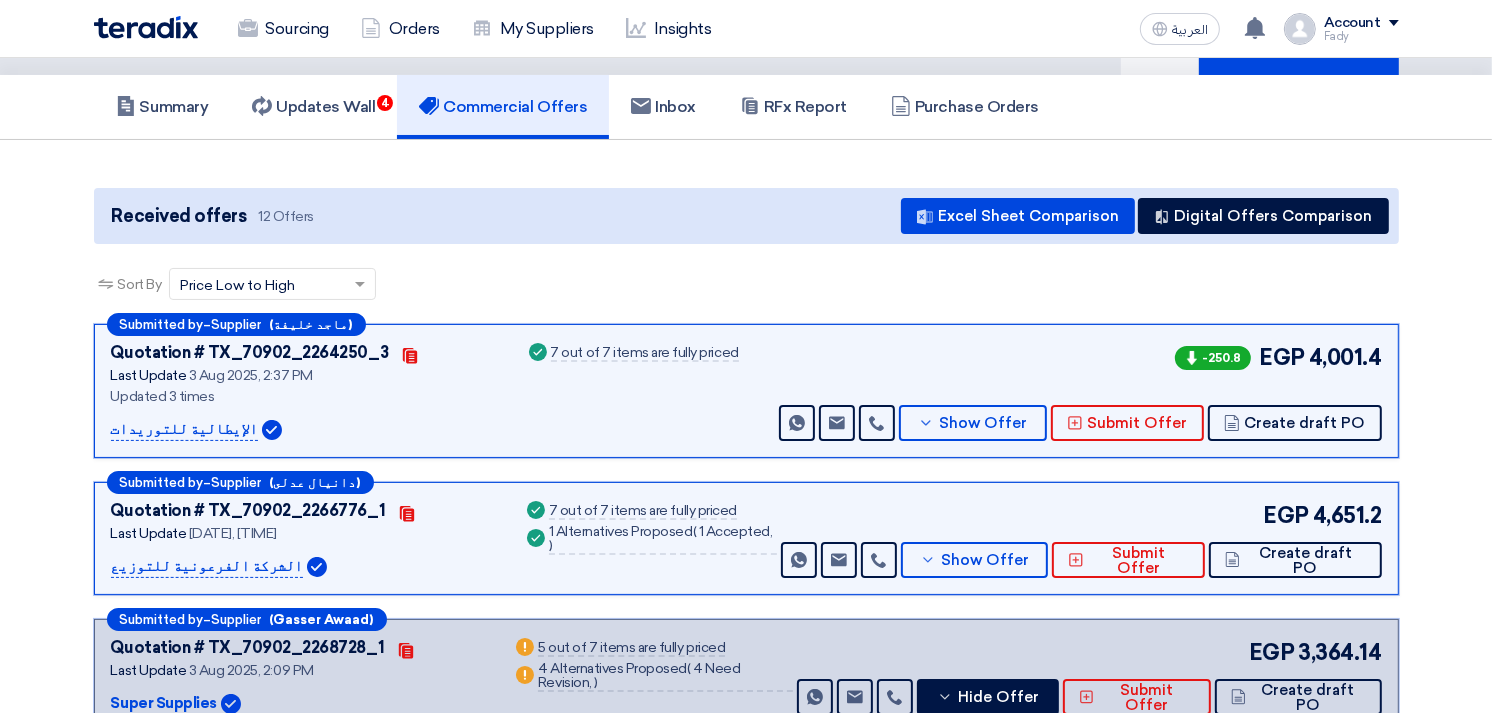 scroll, scrollTop: 0, scrollLeft: 0, axis: both 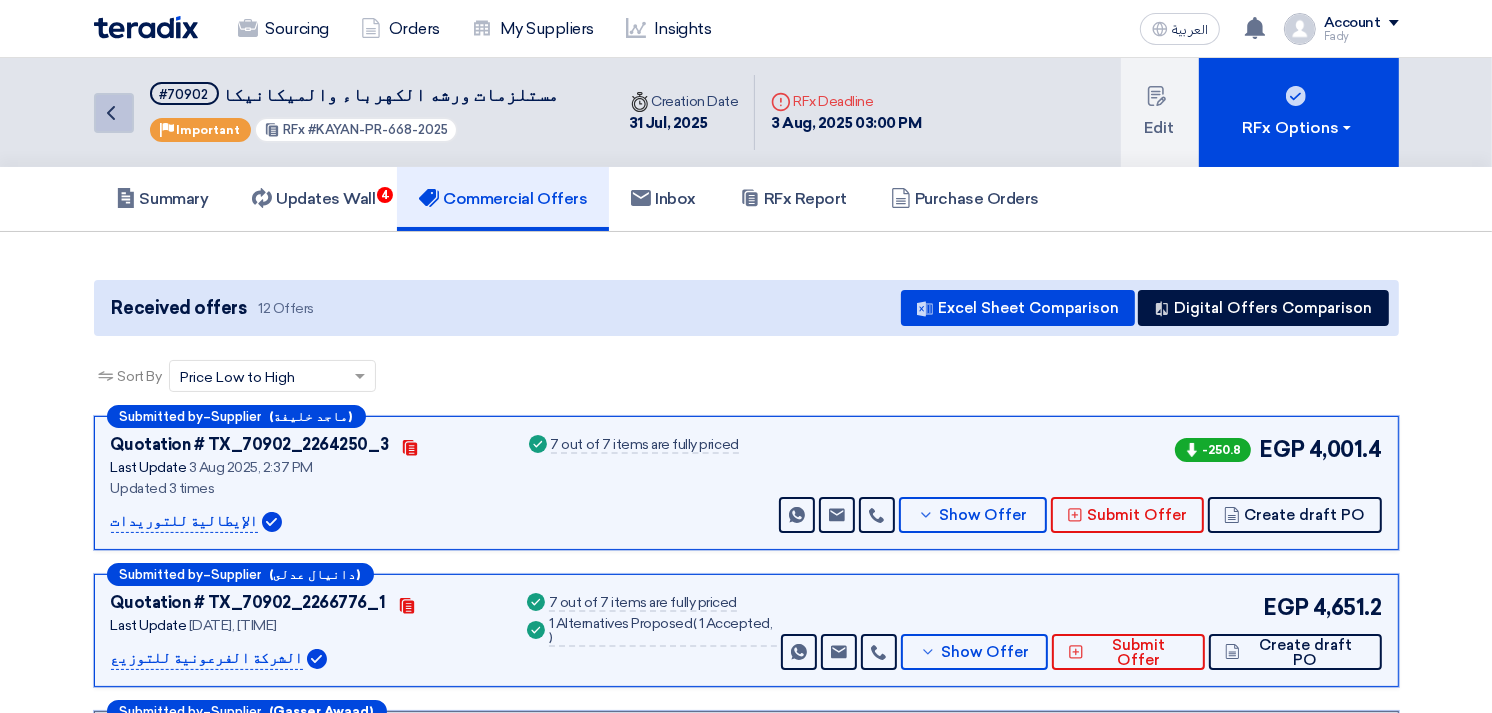 click on "Back" 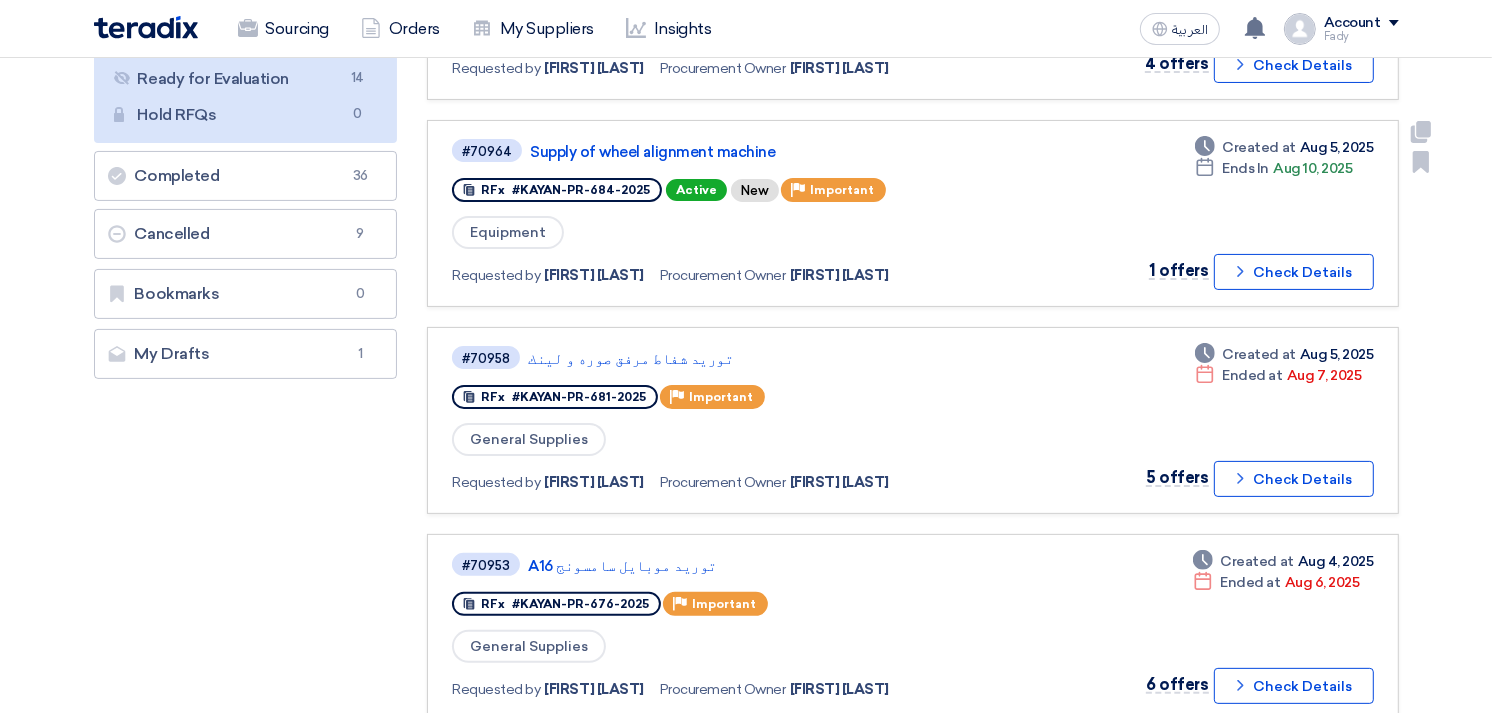 scroll, scrollTop: 444, scrollLeft: 0, axis: vertical 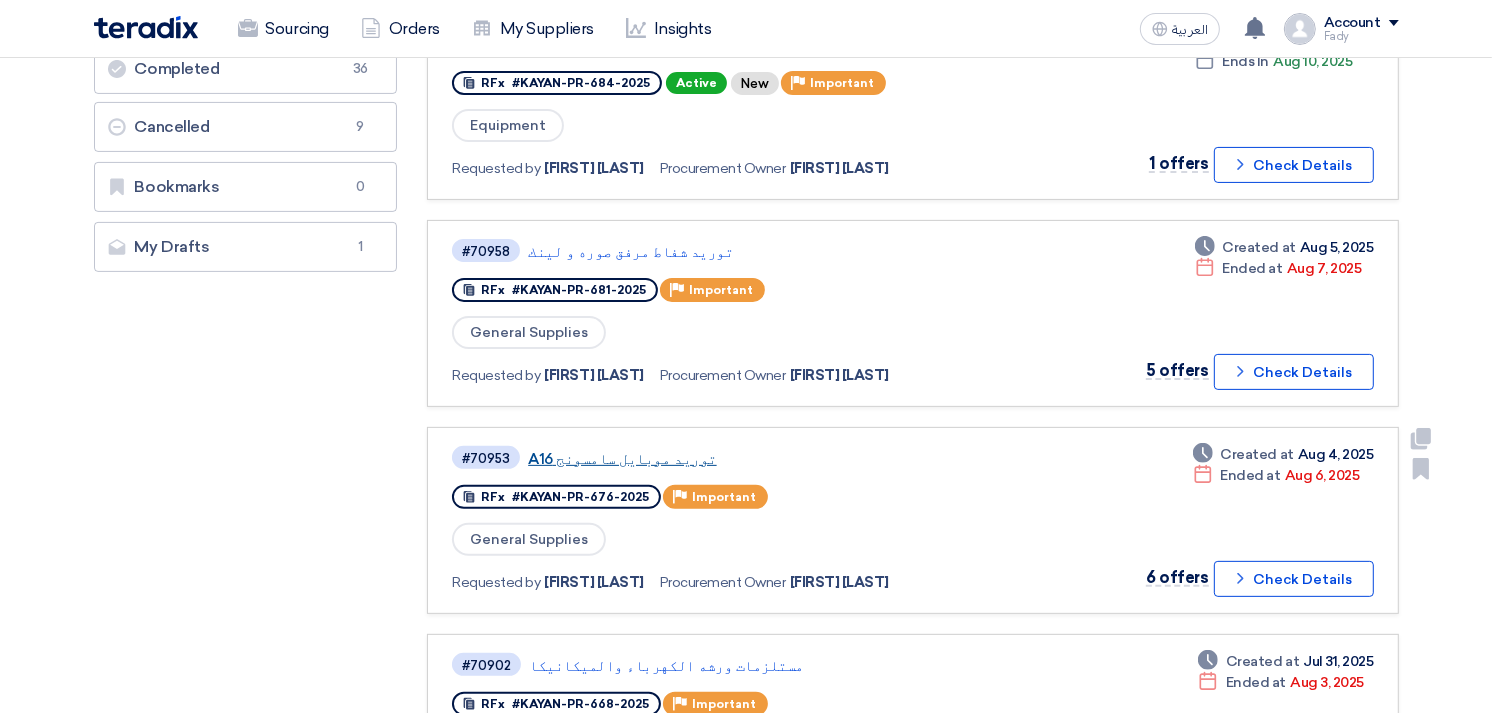 click on "توريد موبايل سامسونج A16" 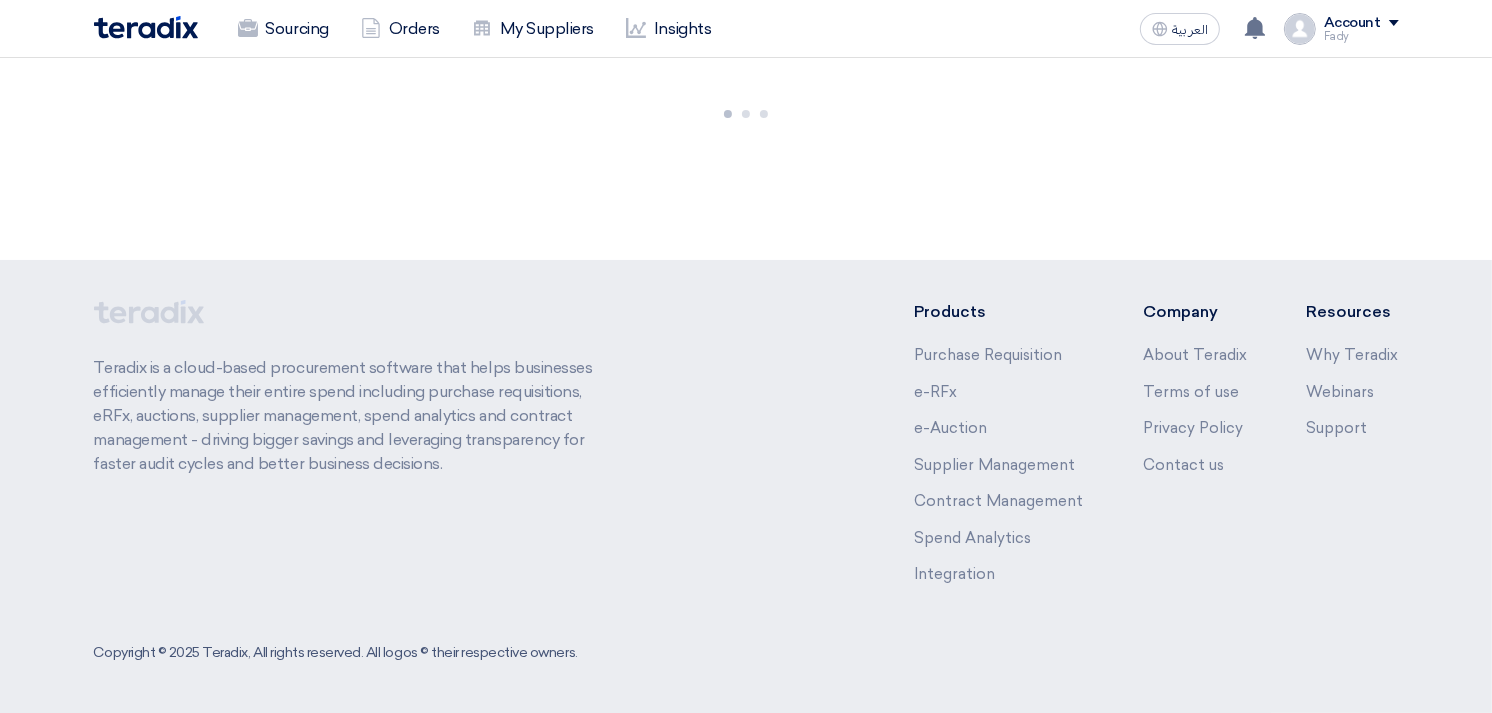 scroll, scrollTop: 0, scrollLeft: 0, axis: both 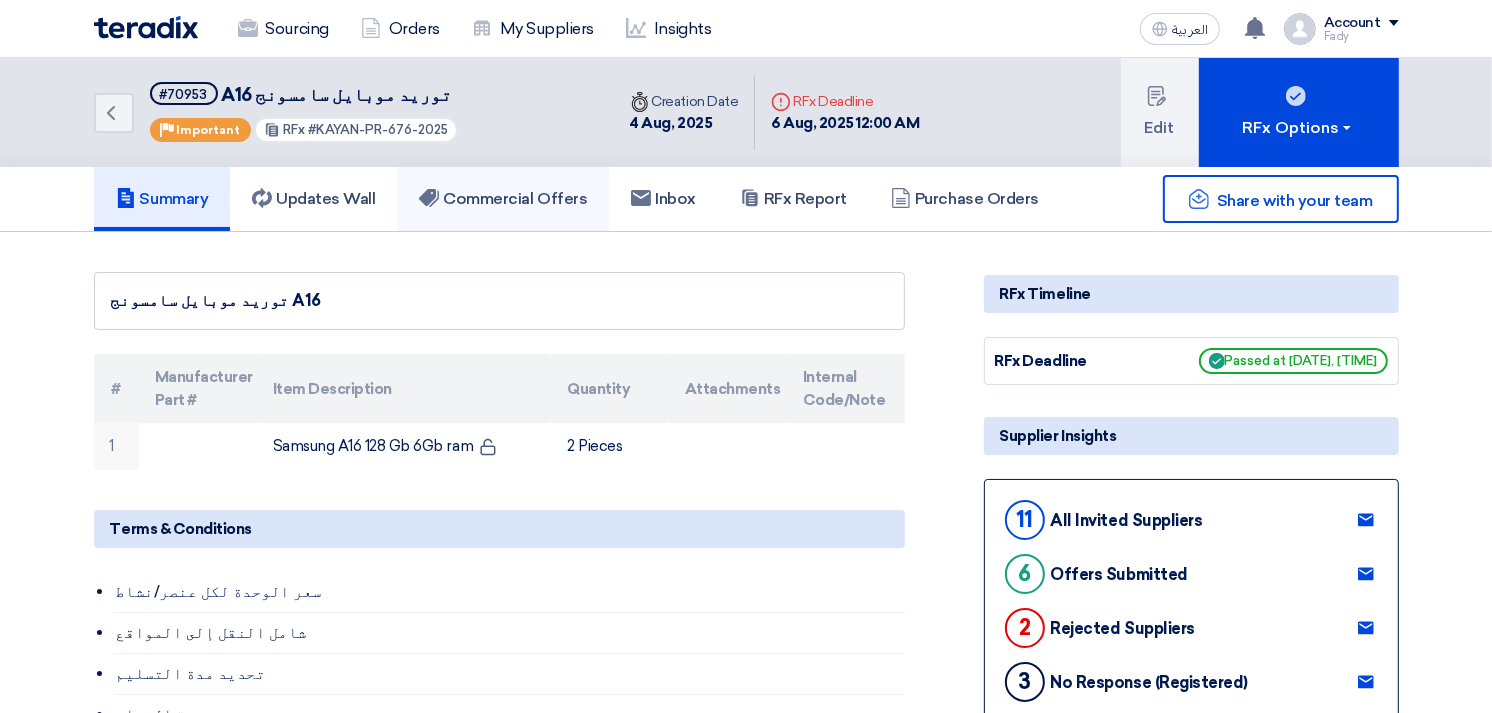 click on "Commercial Offers" 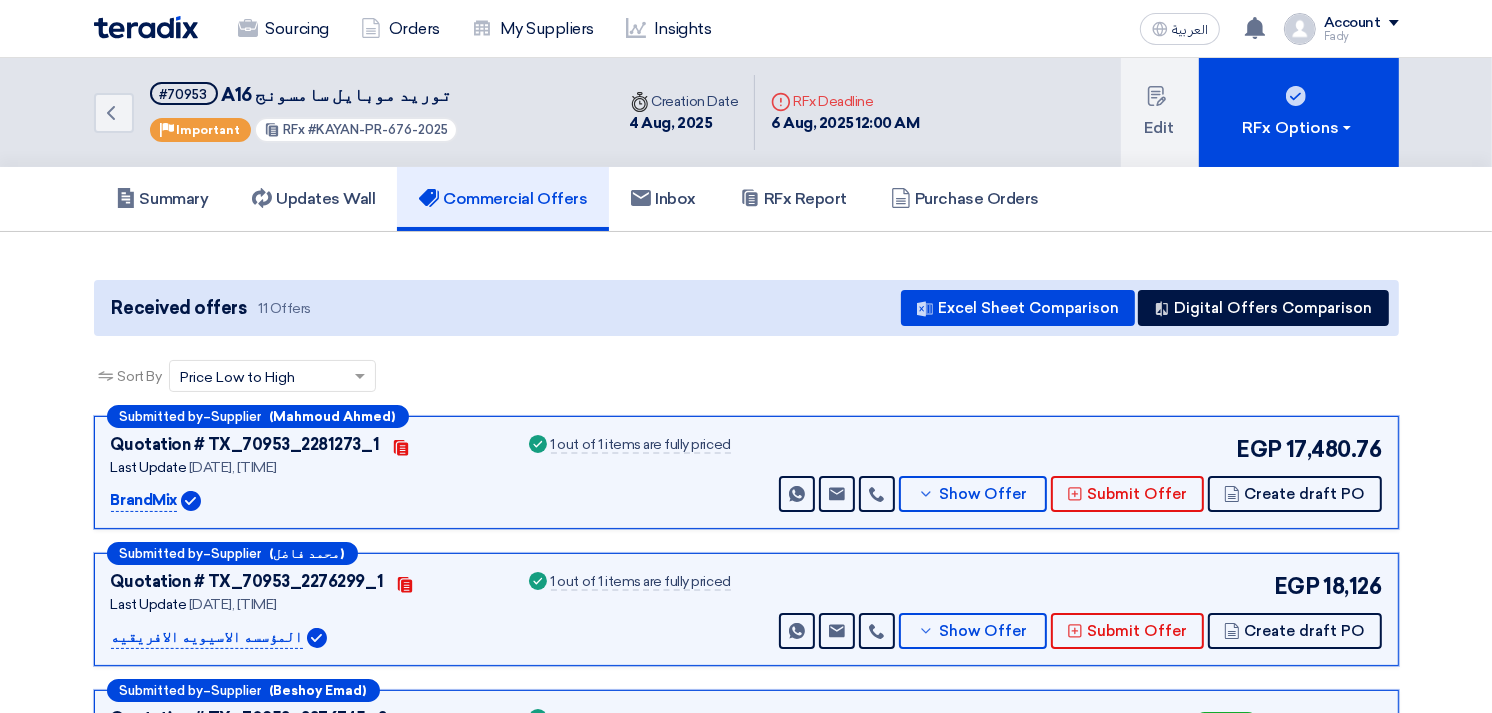 scroll, scrollTop: 222, scrollLeft: 0, axis: vertical 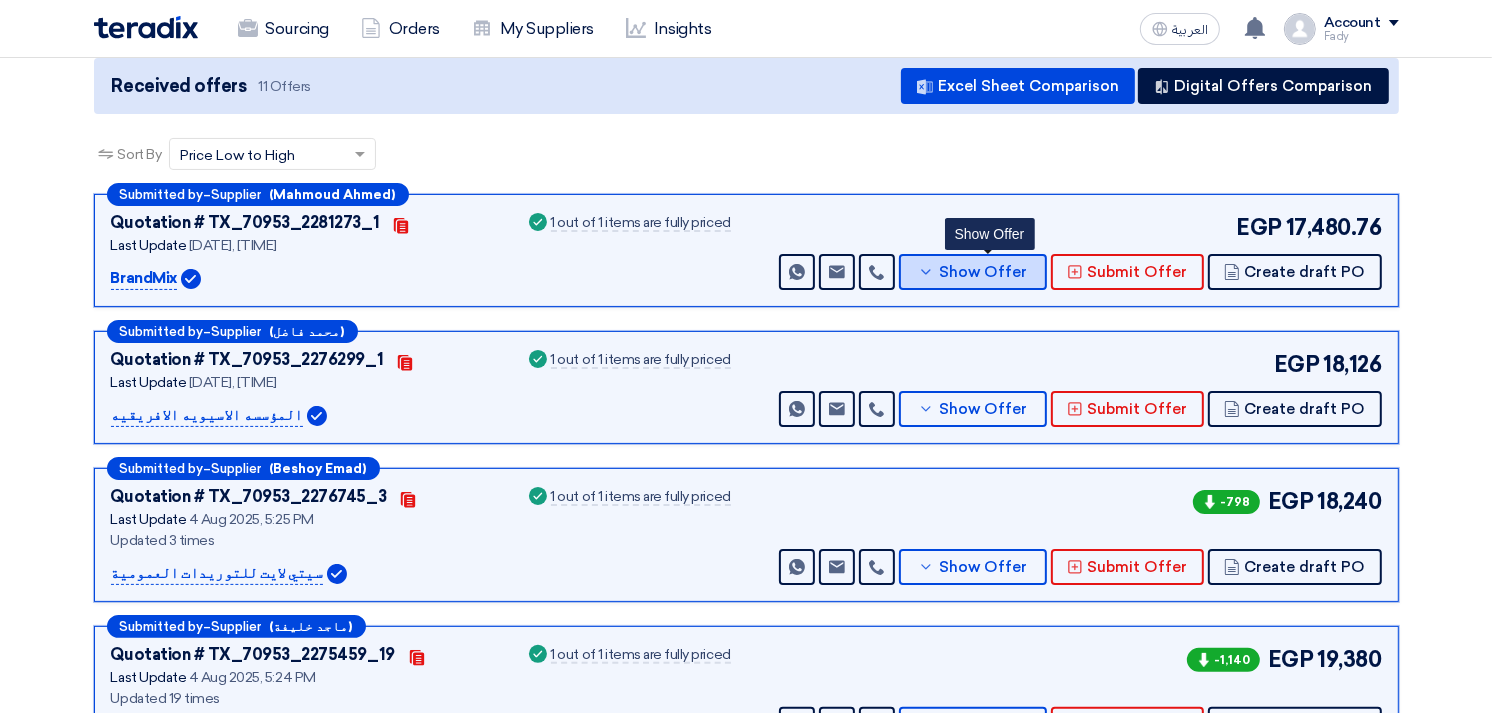 click on "Show Offer" at bounding box center (973, 272) 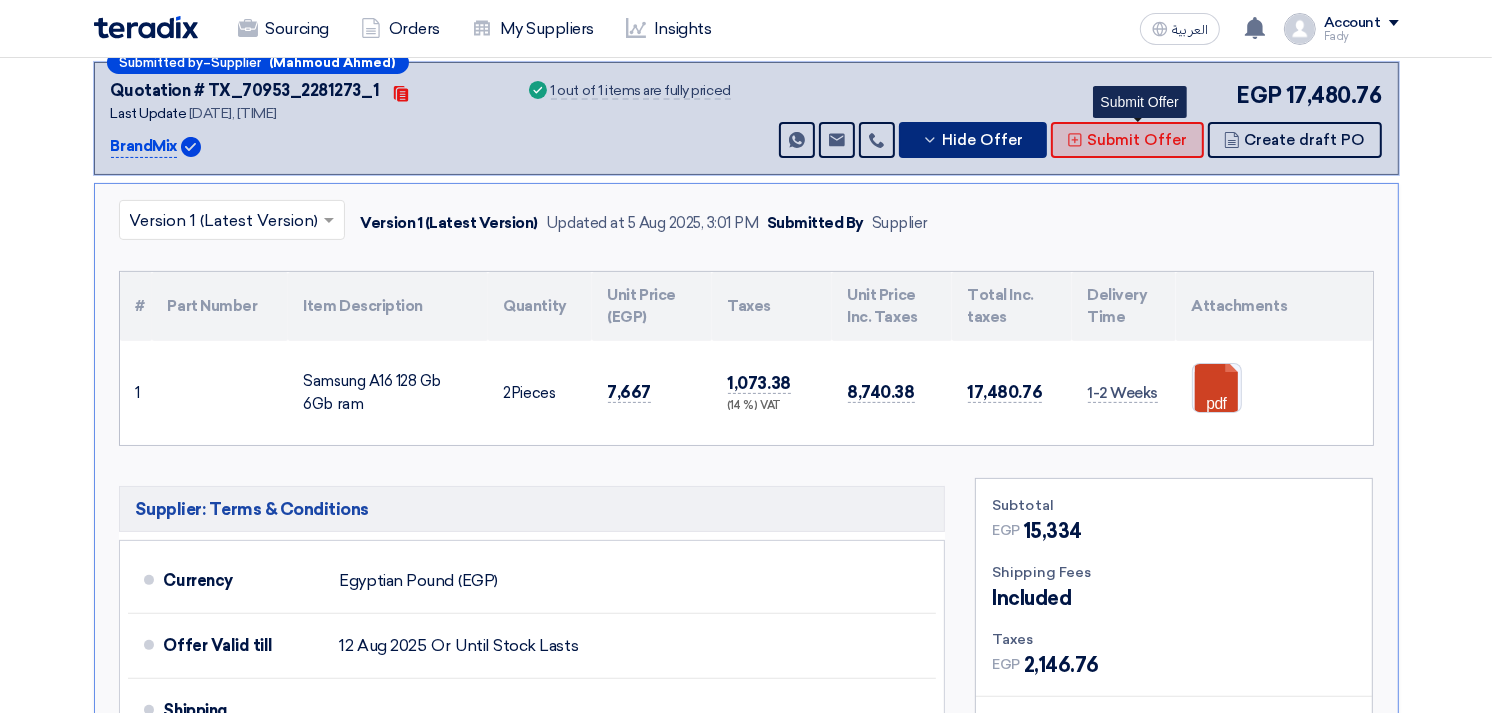 scroll, scrollTop: 666, scrollLeft: 0, axis: vertical 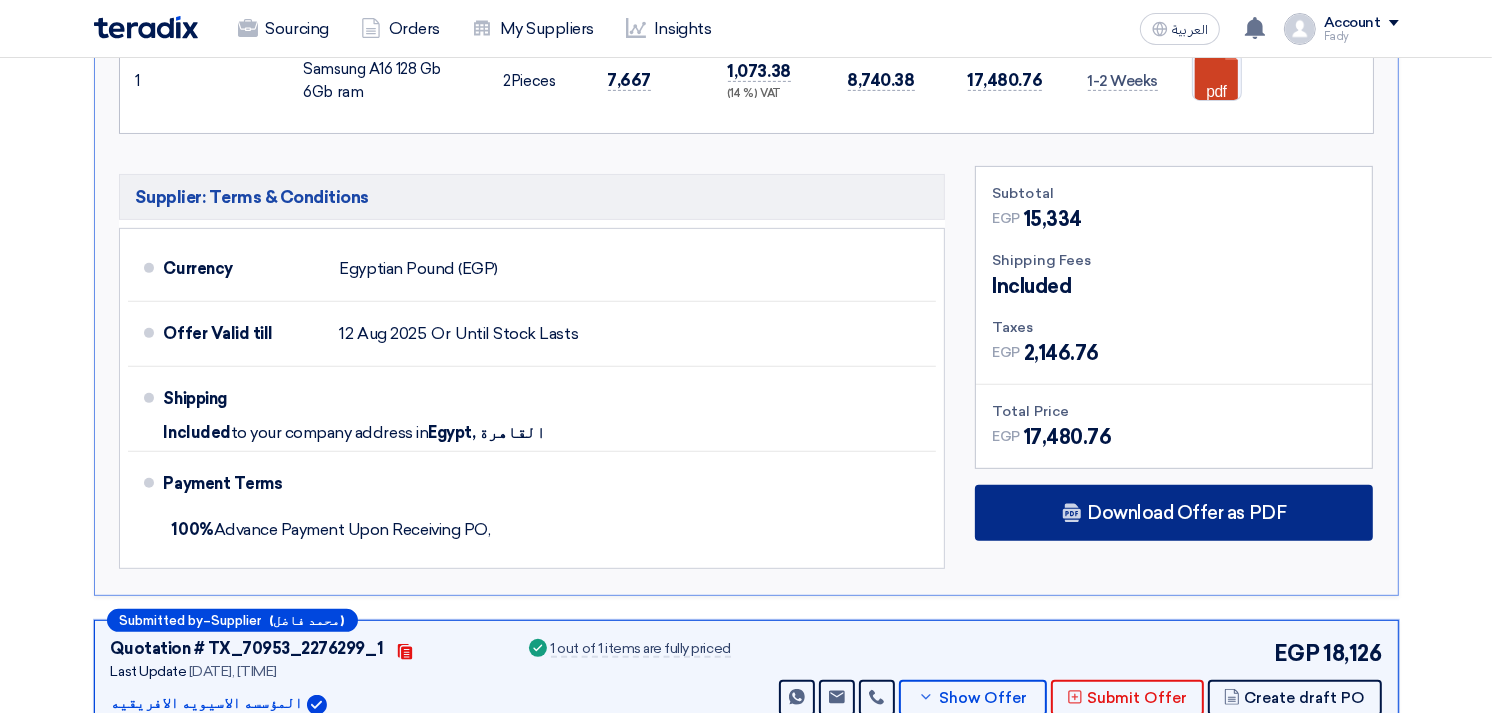 click on "Download Offer as PDF" at bounding box center [1186, 513] 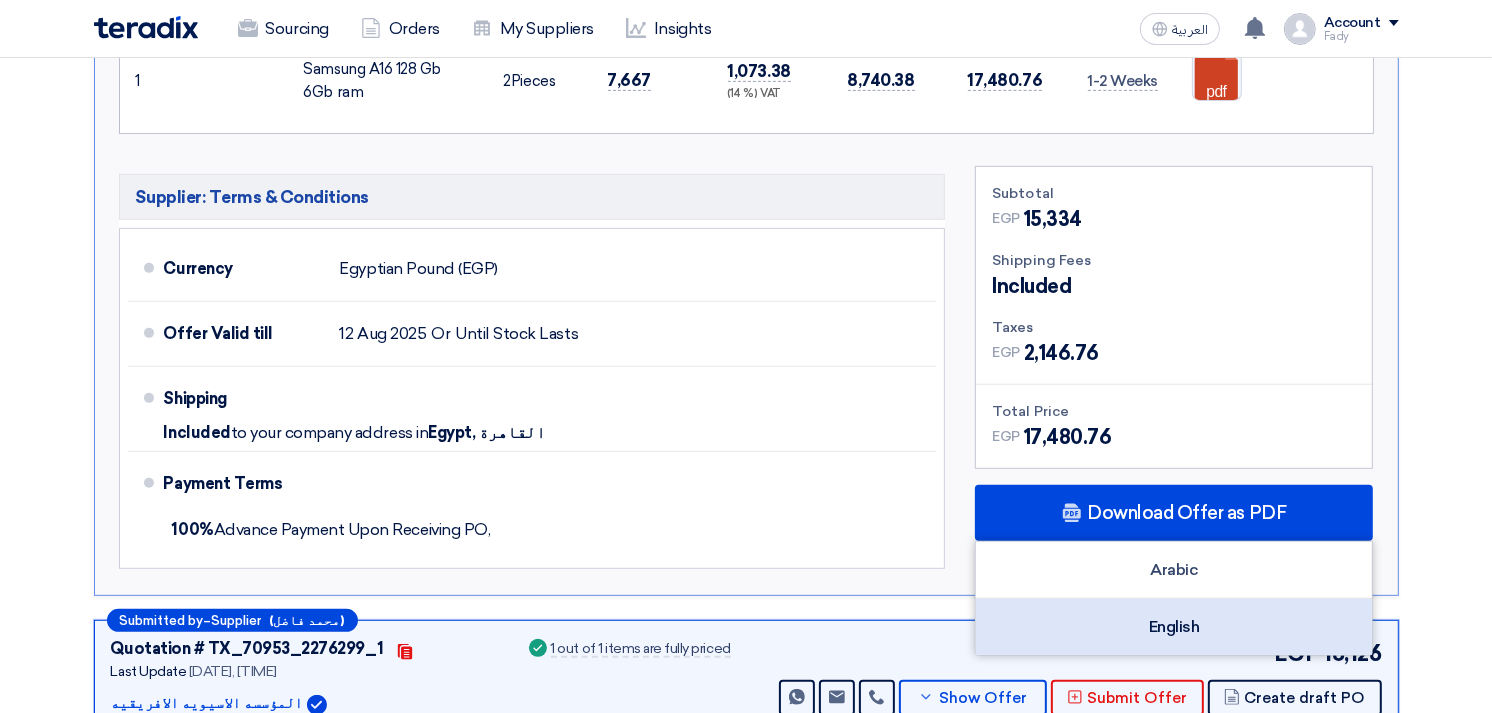 click on "English" at bounding box center (1174, 627) 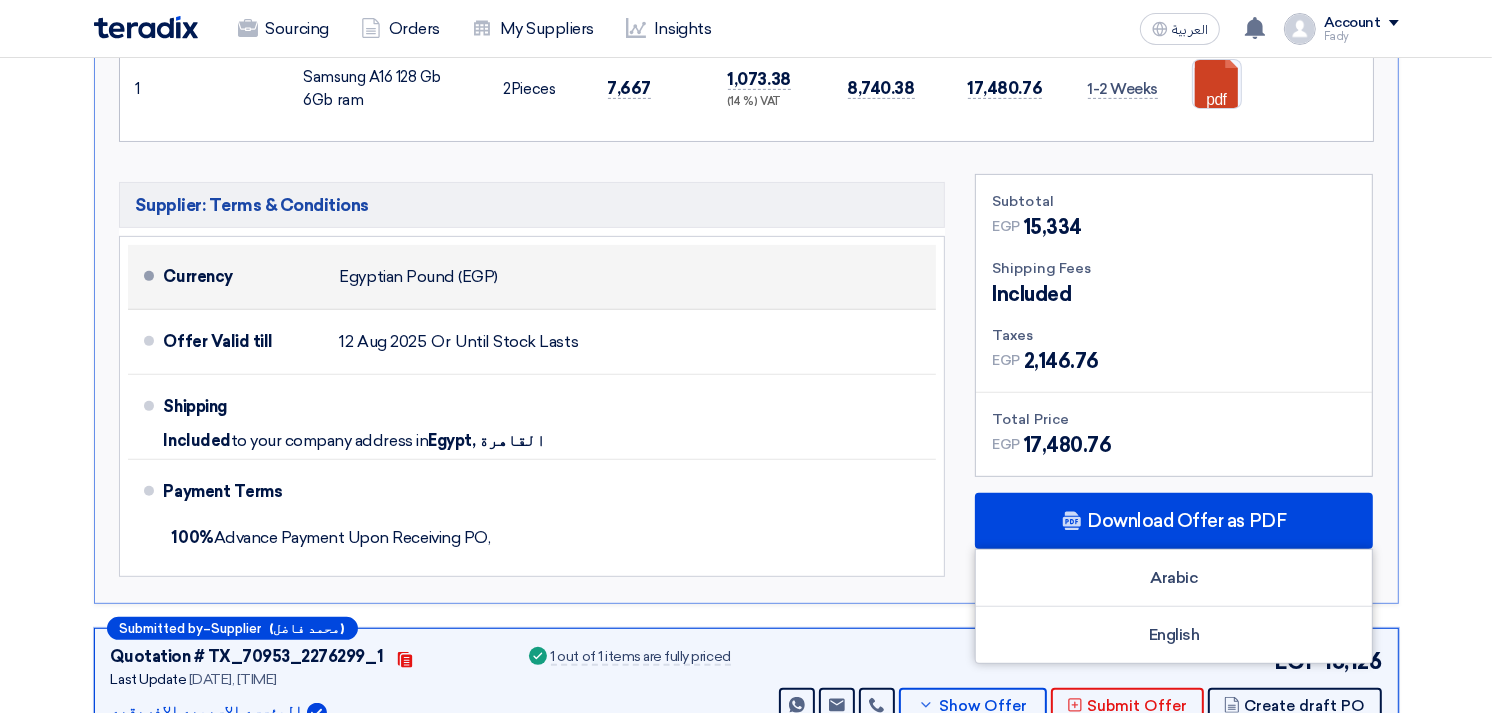 scroll, scrollTop: 0, scrollLeft: 0, axis: both 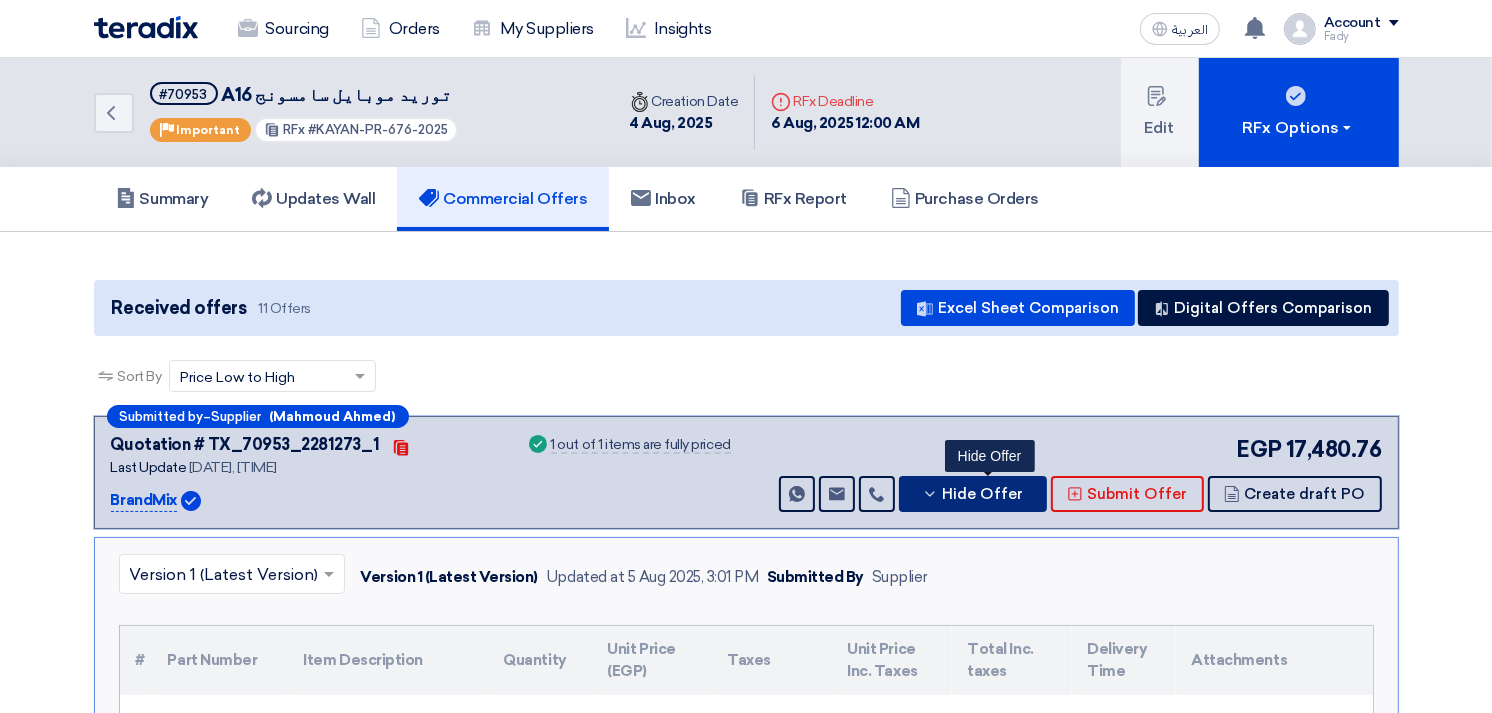 click on "Hide Offer" at bounding box center (983, 494) 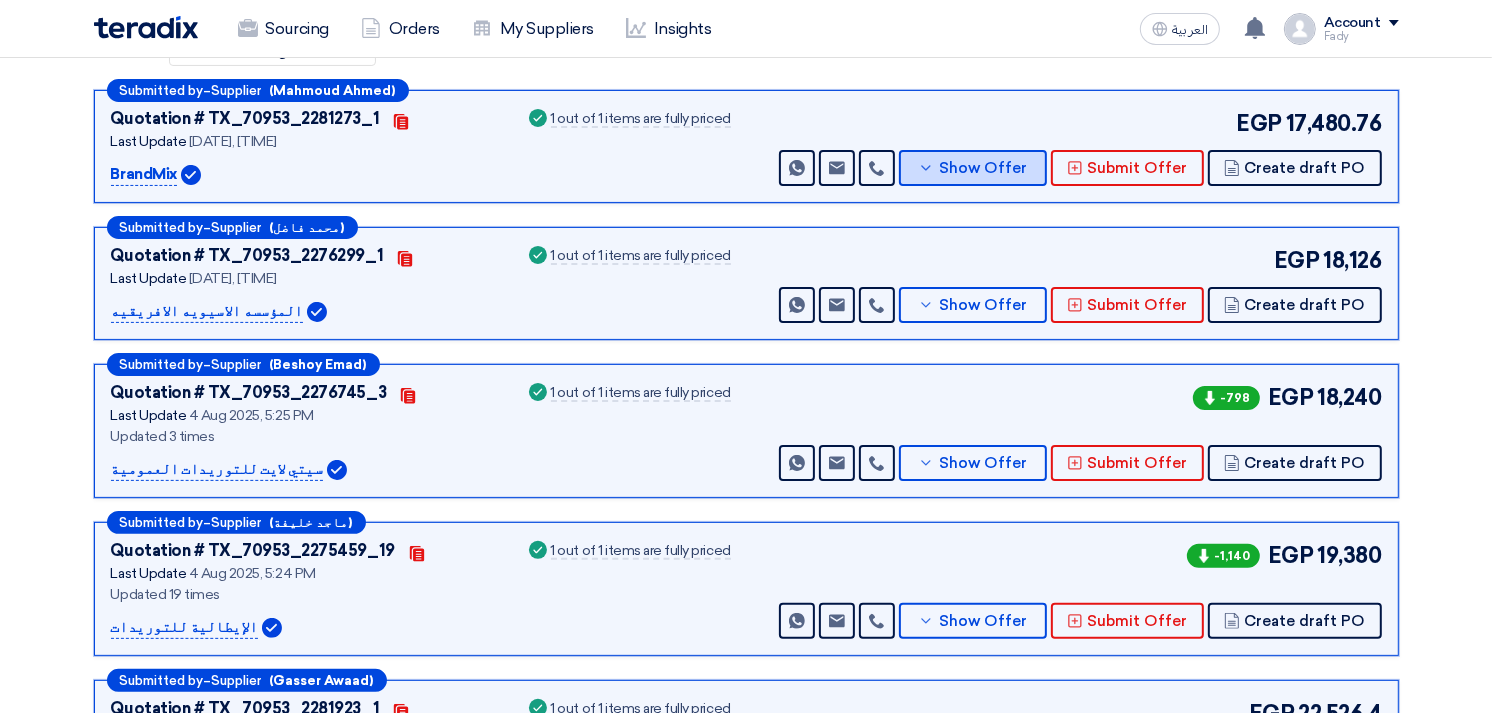 scroll, scrollTop: 333, scrollLeft: 0, axis: vertical 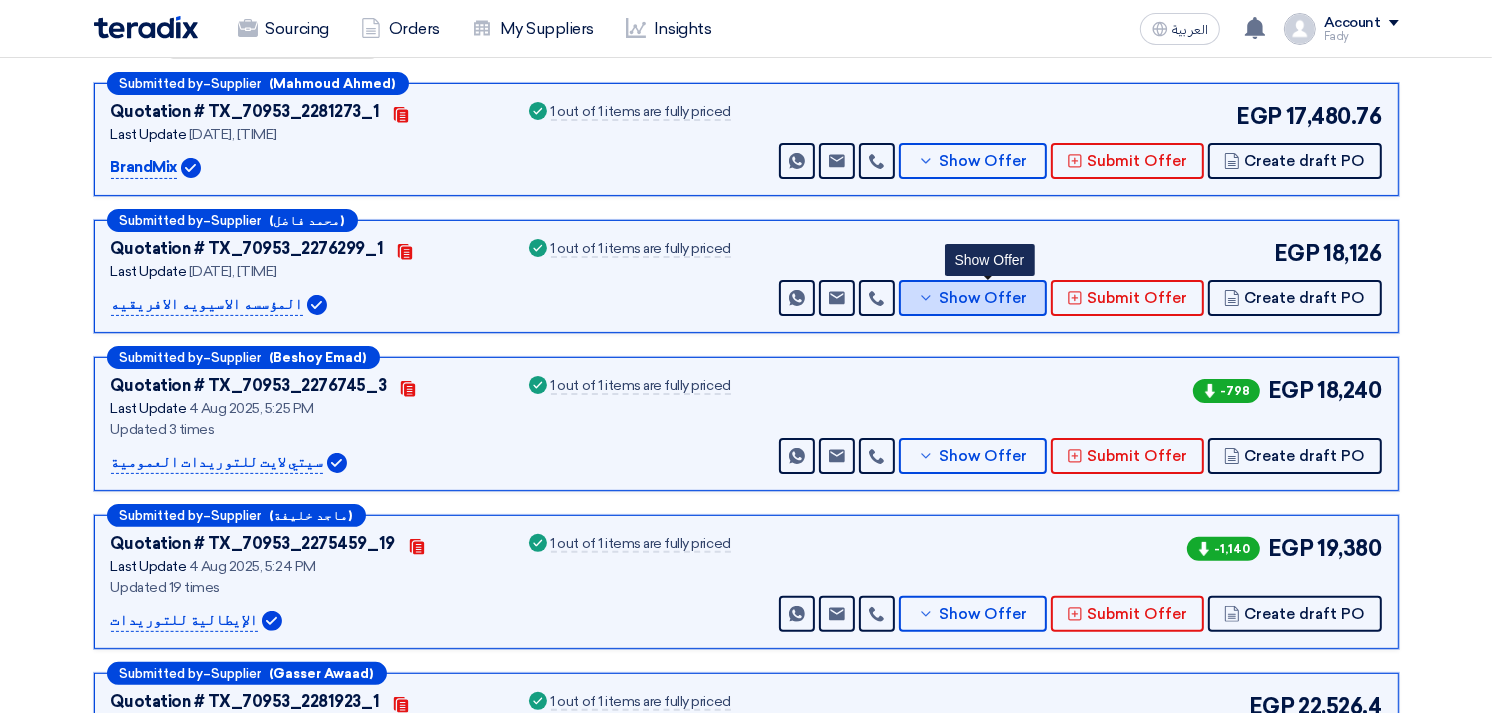 click on "Show Offer" at bounding box center [983, 298] 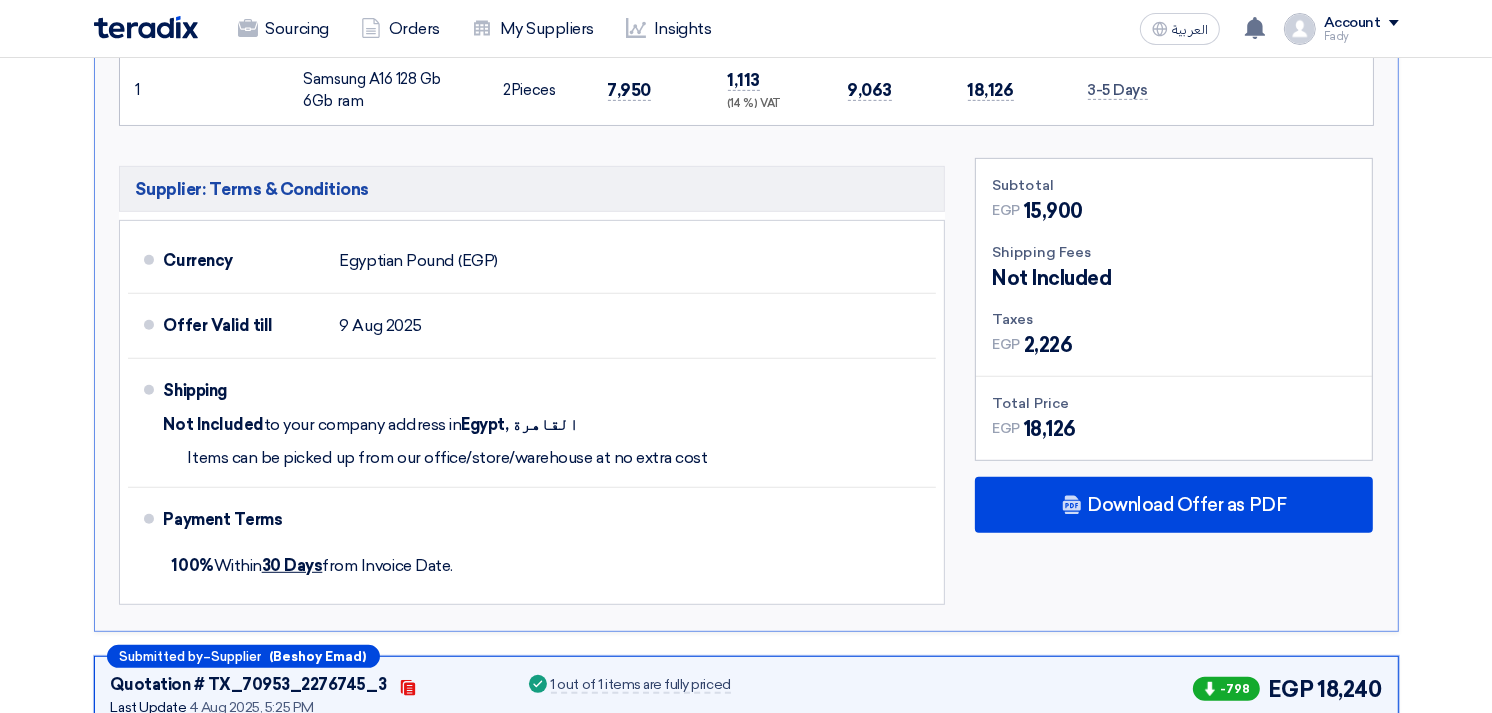 scroll, scrollTop: 777, scrollLeft: 0, axis: vertical 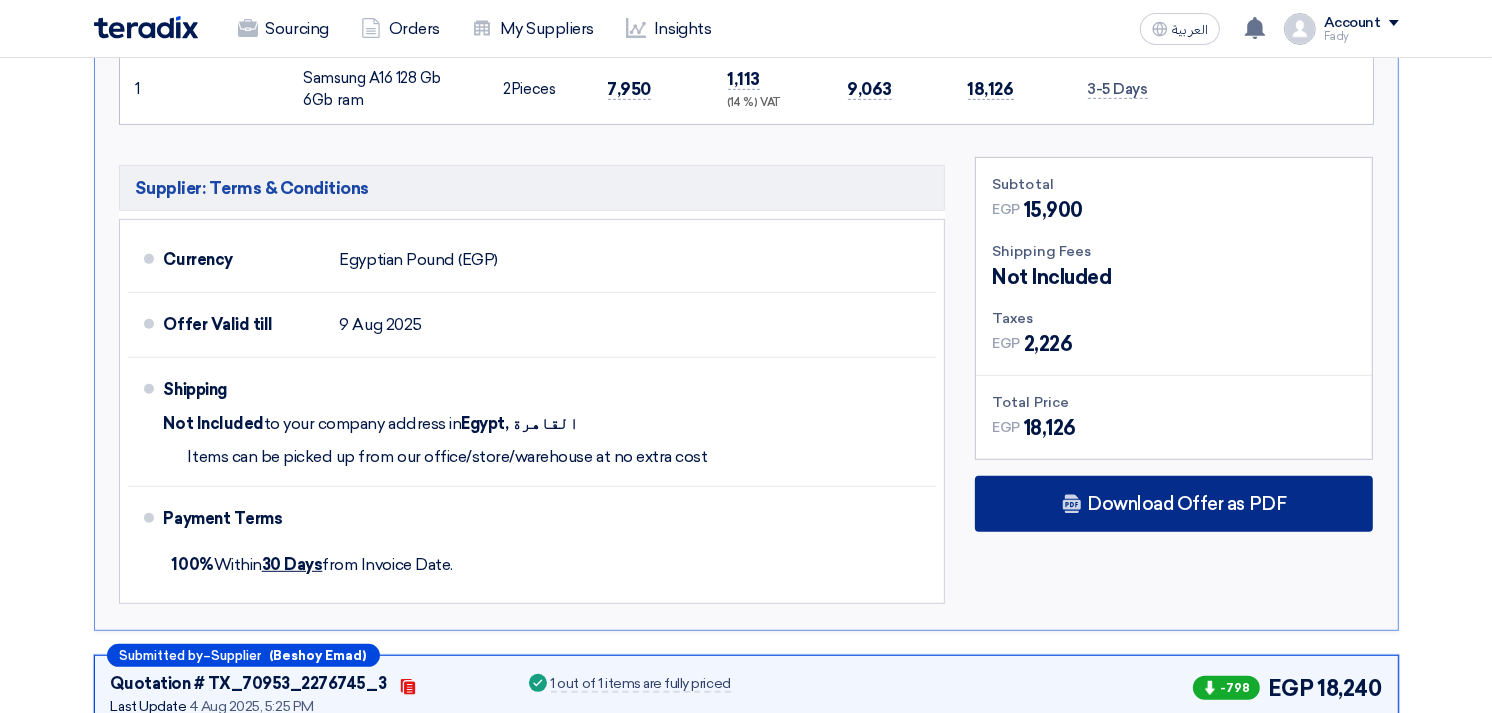 click on "Download Offer as PDF" at bounding box center (1174, 504) 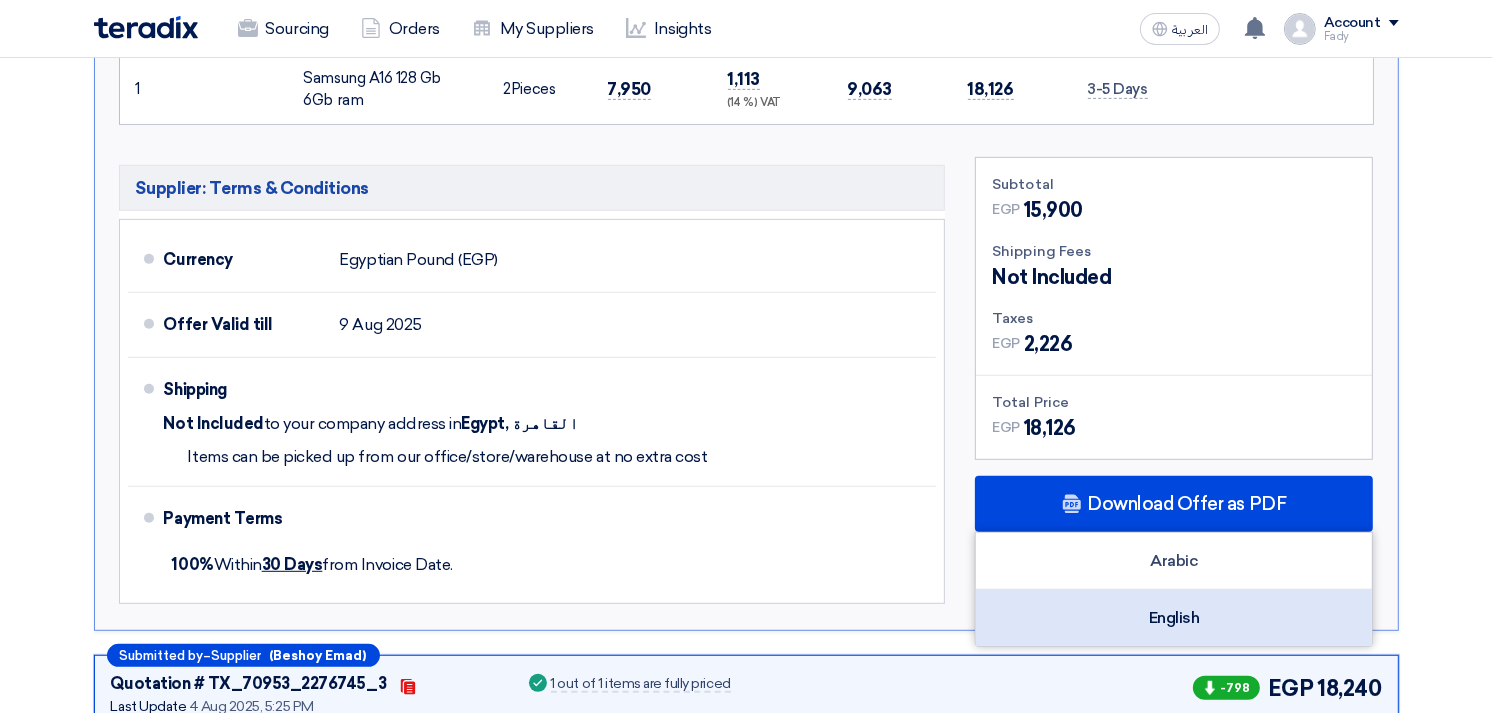 click on "English" at bounding box center (1174, 618) 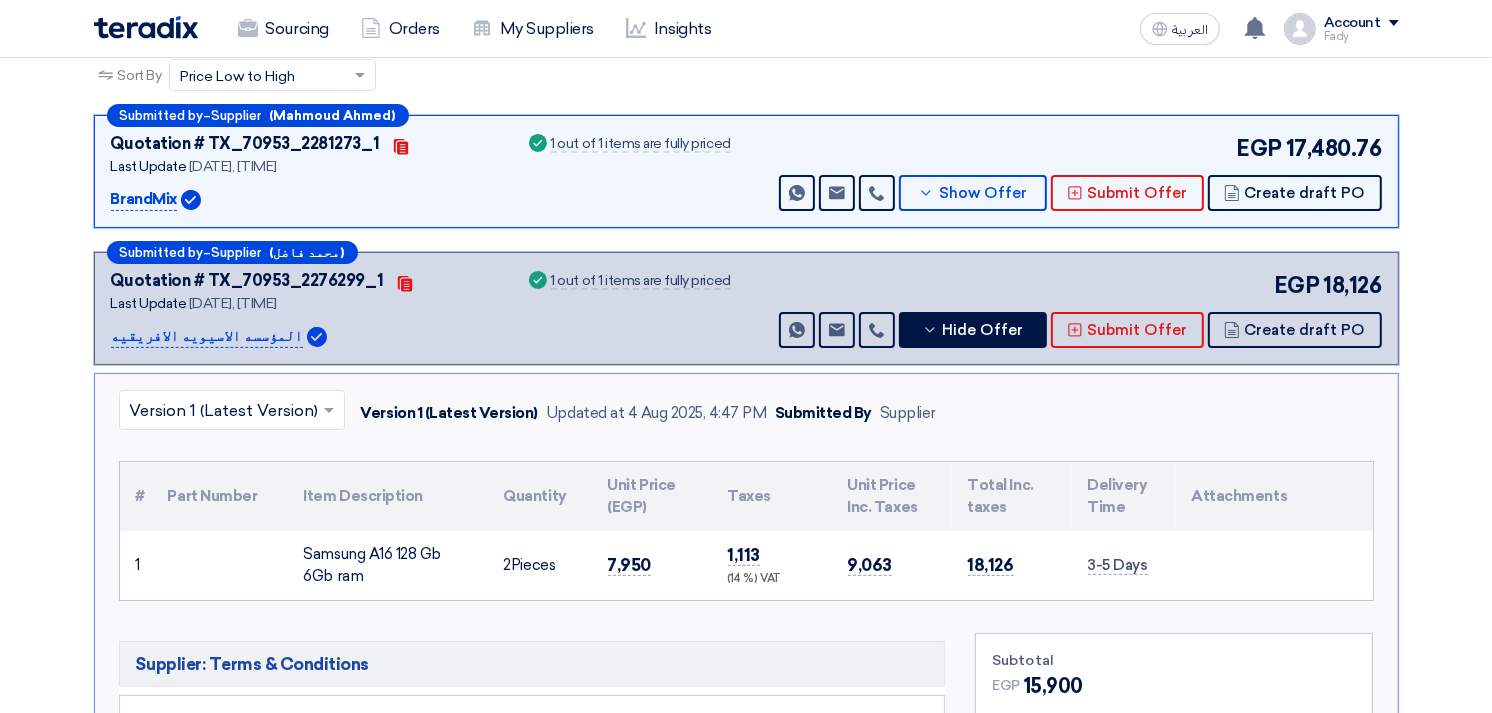 scroll, scrollTop: 222, scrollLeft: 0, axis: vertical 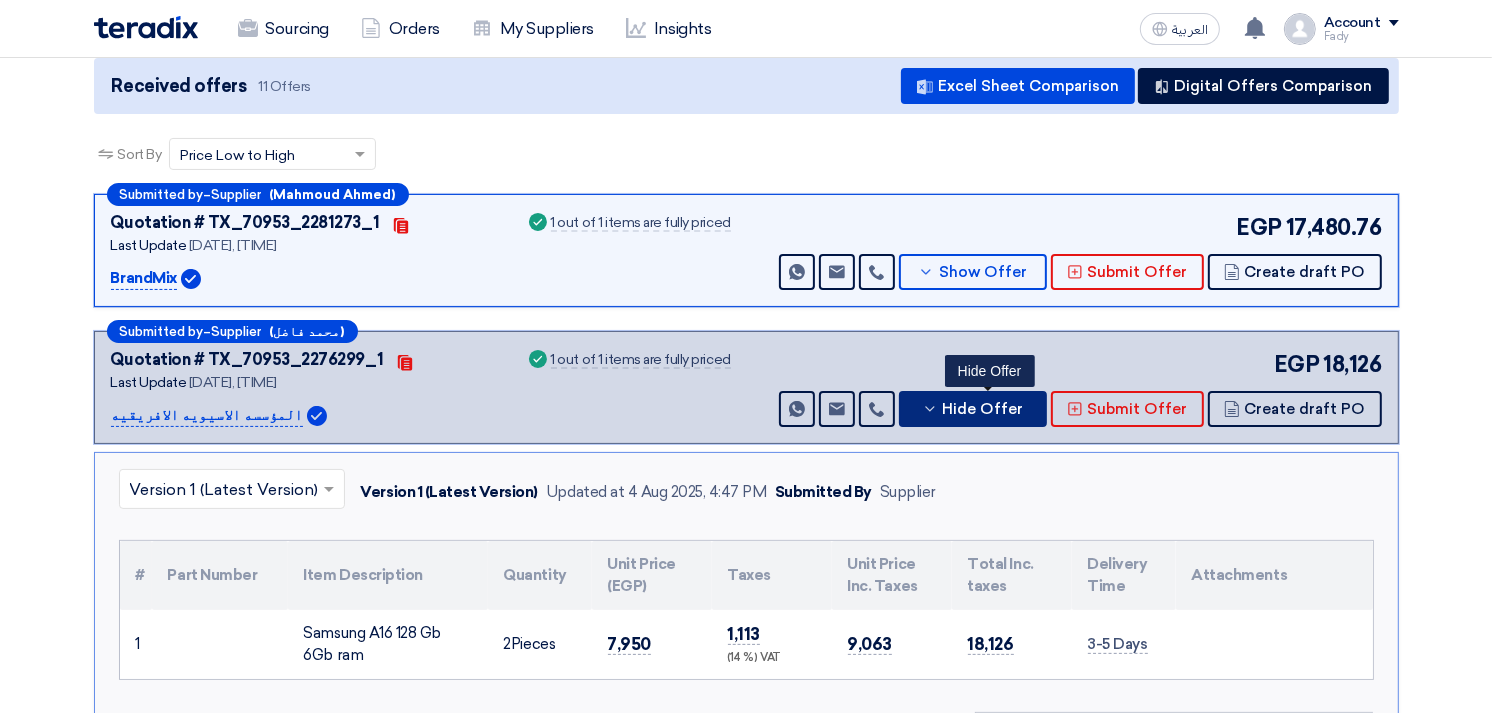 click on "Hide Offer" at bounding box center (983, 409) 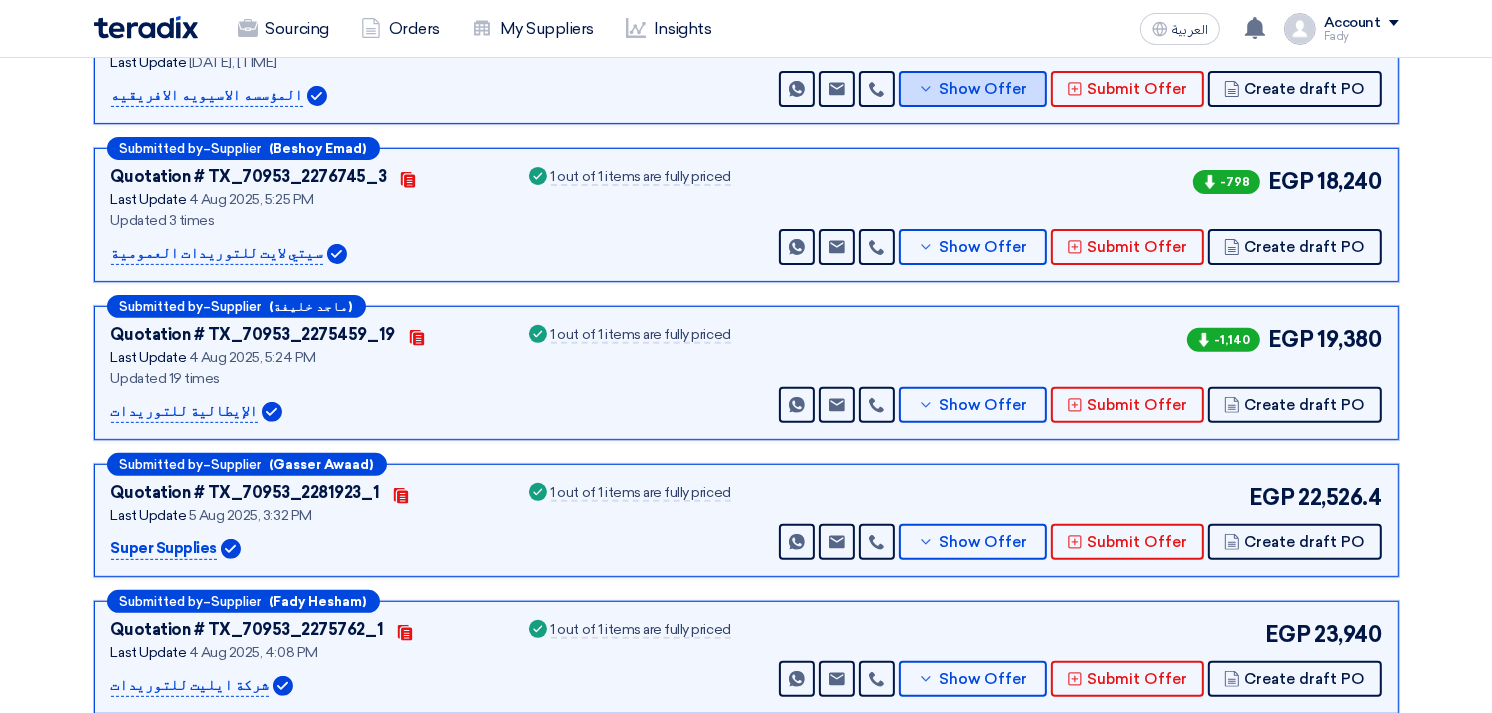 scroll, scrollTop: 555, scrollLeft: 0, axis: vertical 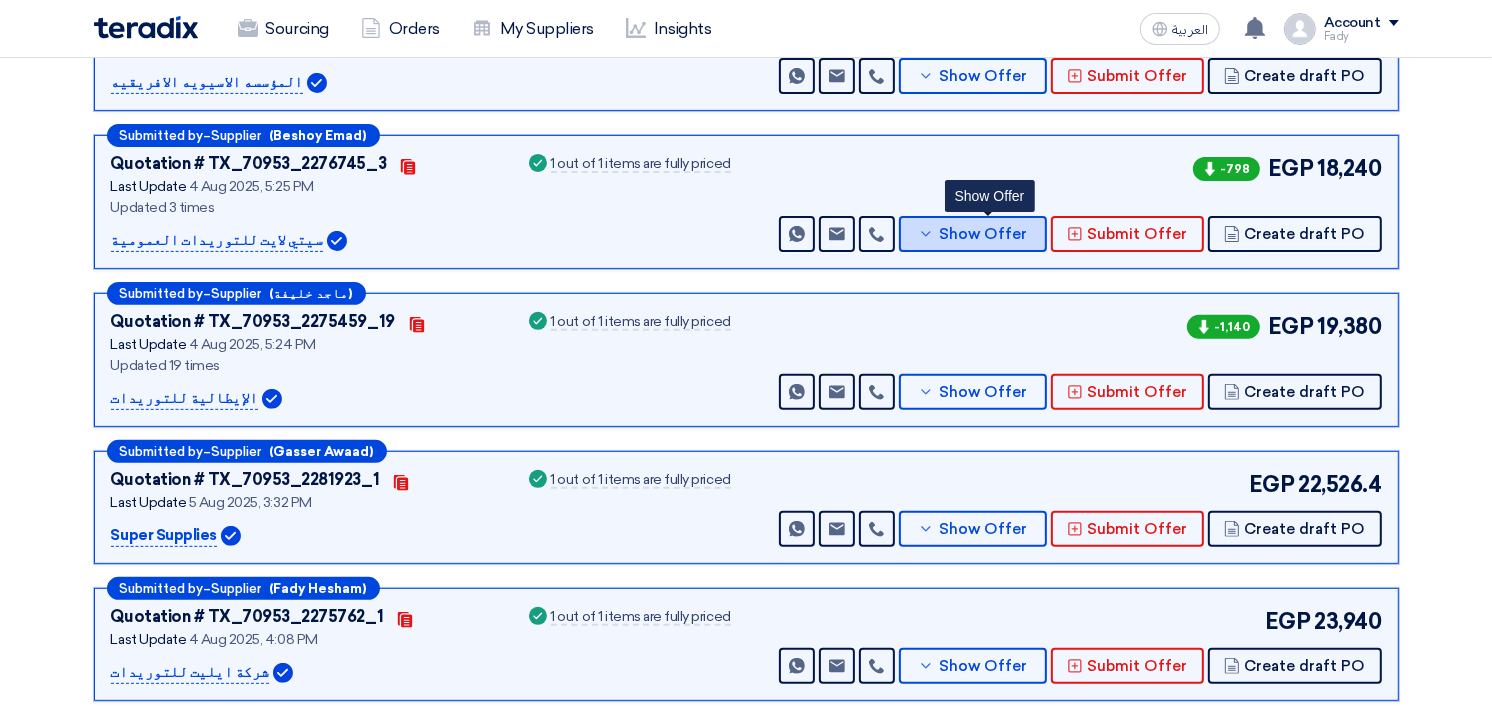 click on "Show Offer" at bounding box center (983, 234) 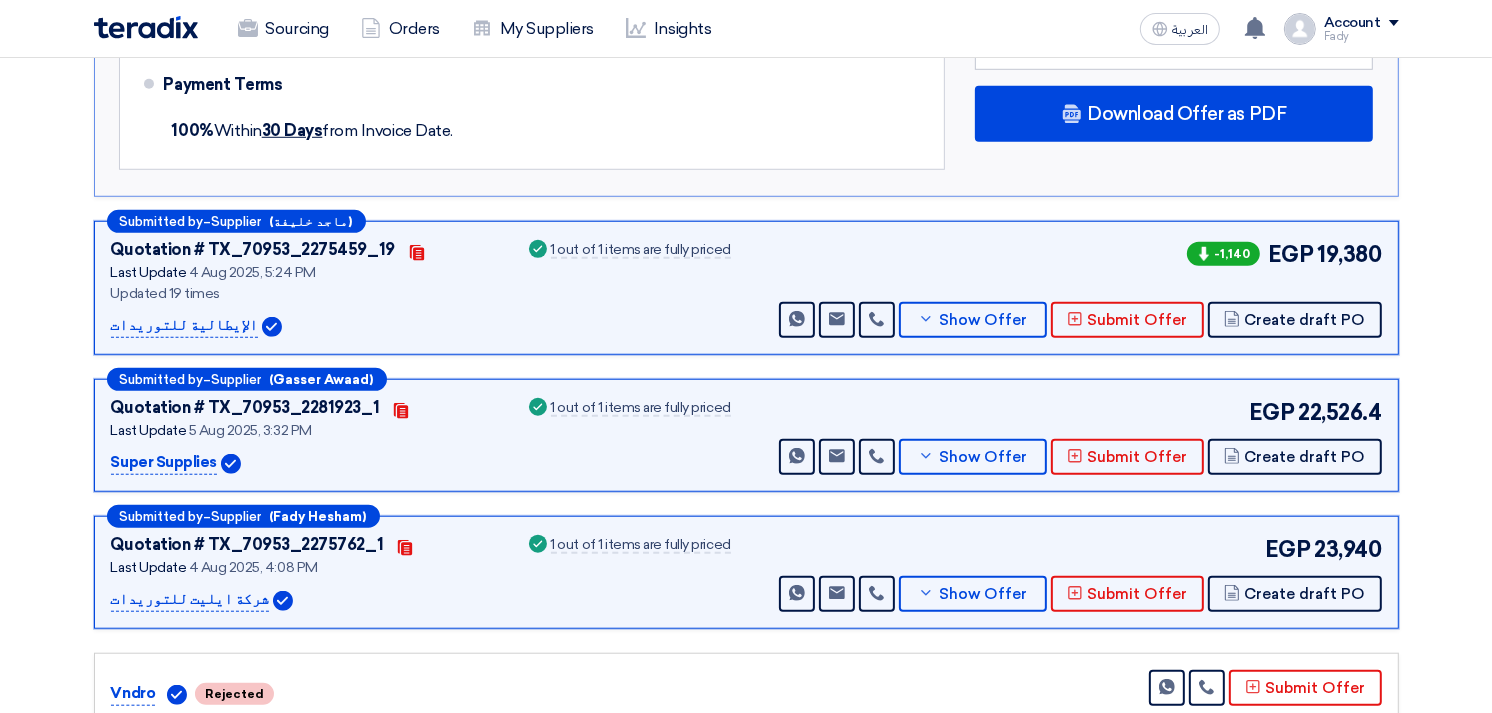 scroll, scrollTop: 1333, scrollLeft: 0, axis: vertical 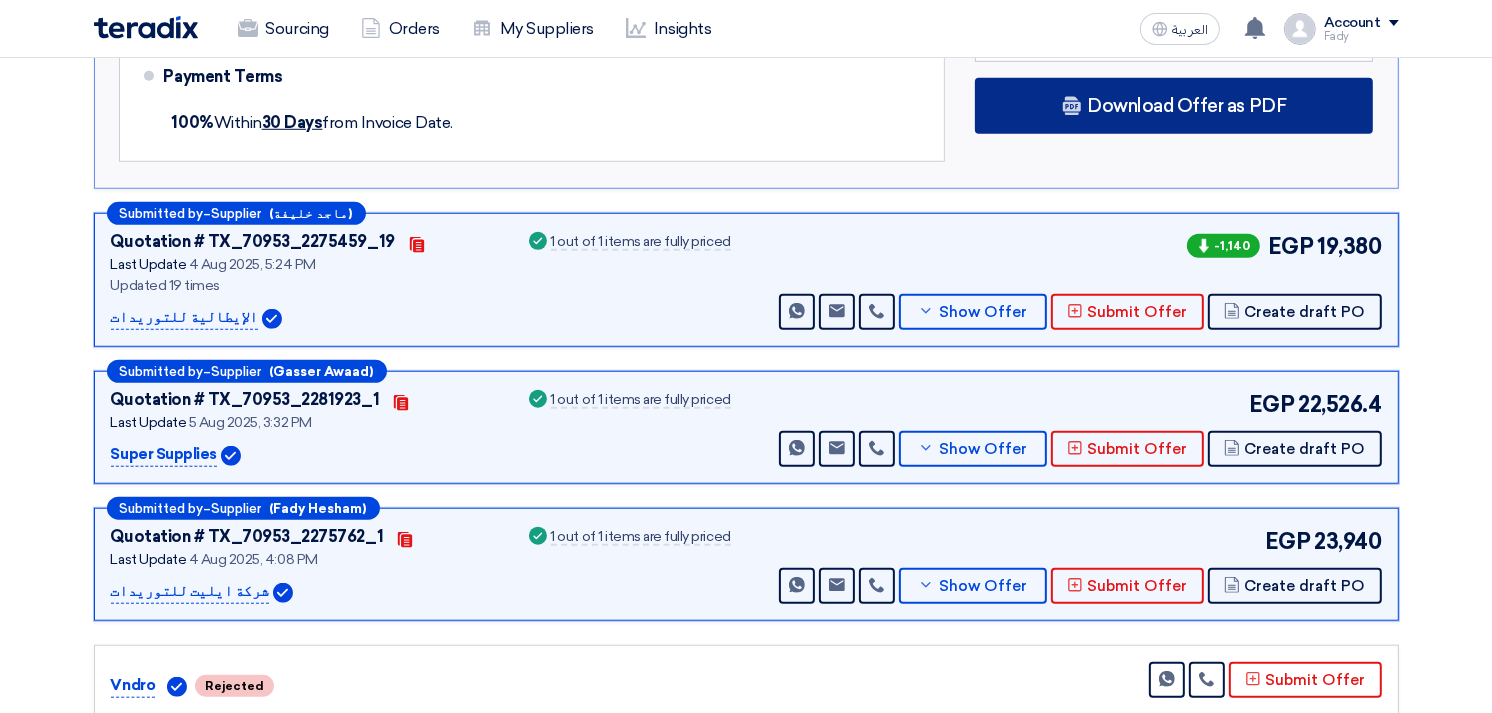 click on "Download Offer as PDF" at bounding box center [1186, 106] 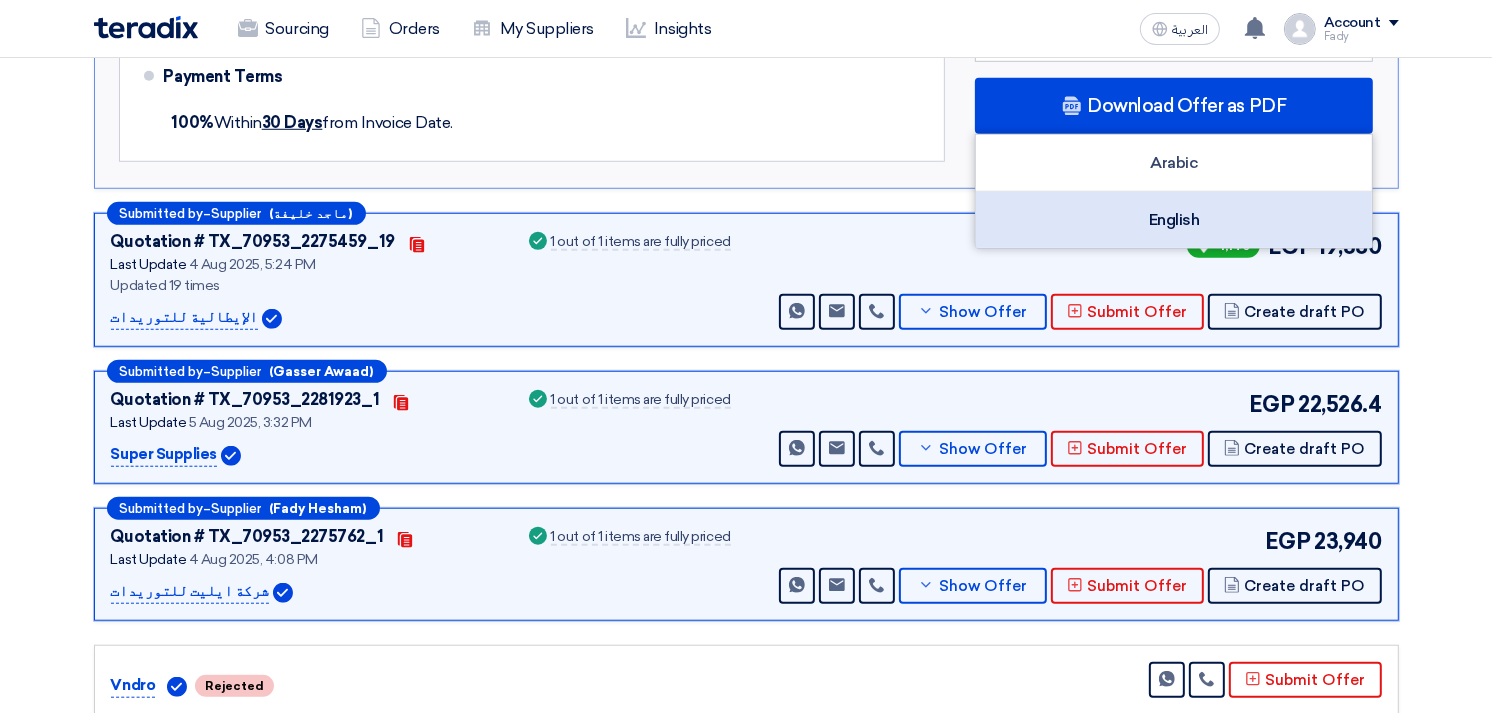 click on "English" at bounding box center [1174, 220] 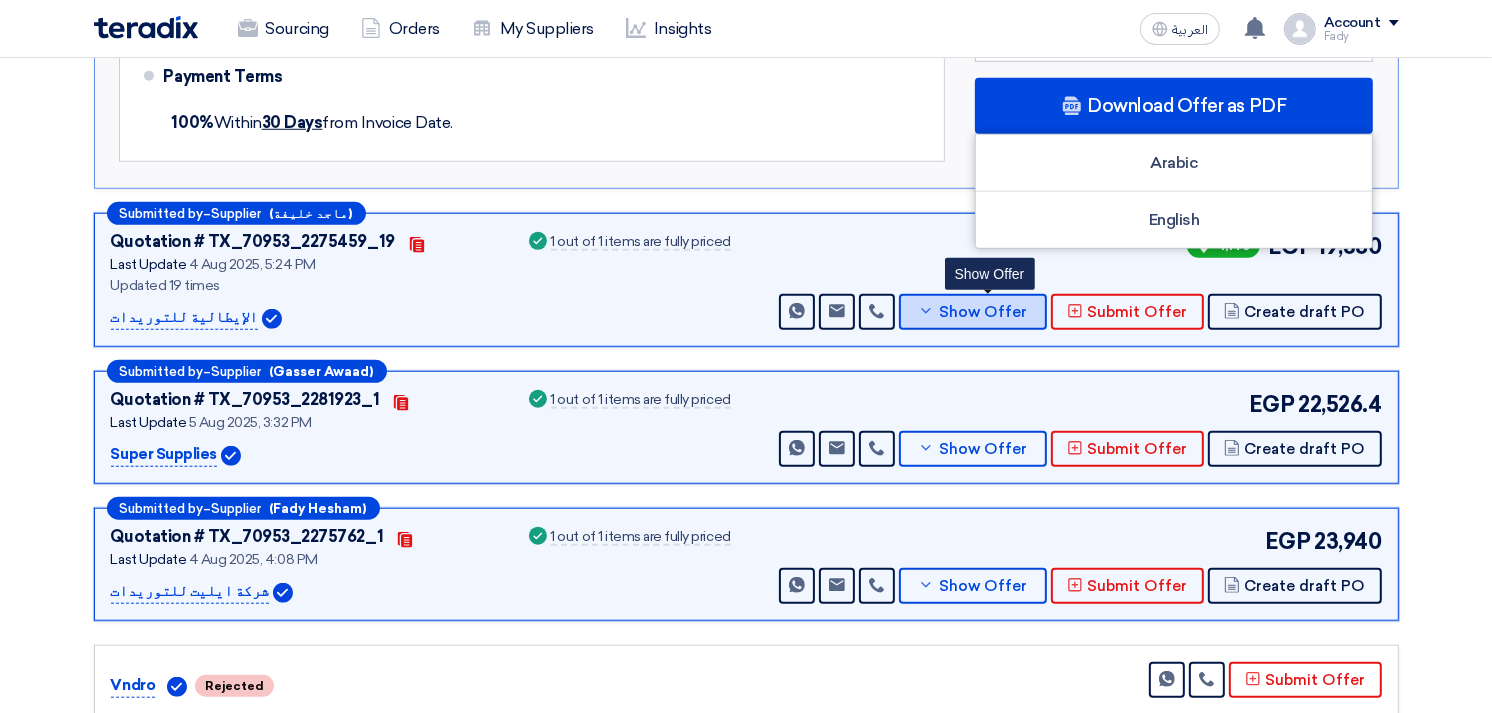 click on "Show Offer" at bounding box center [973, 312] 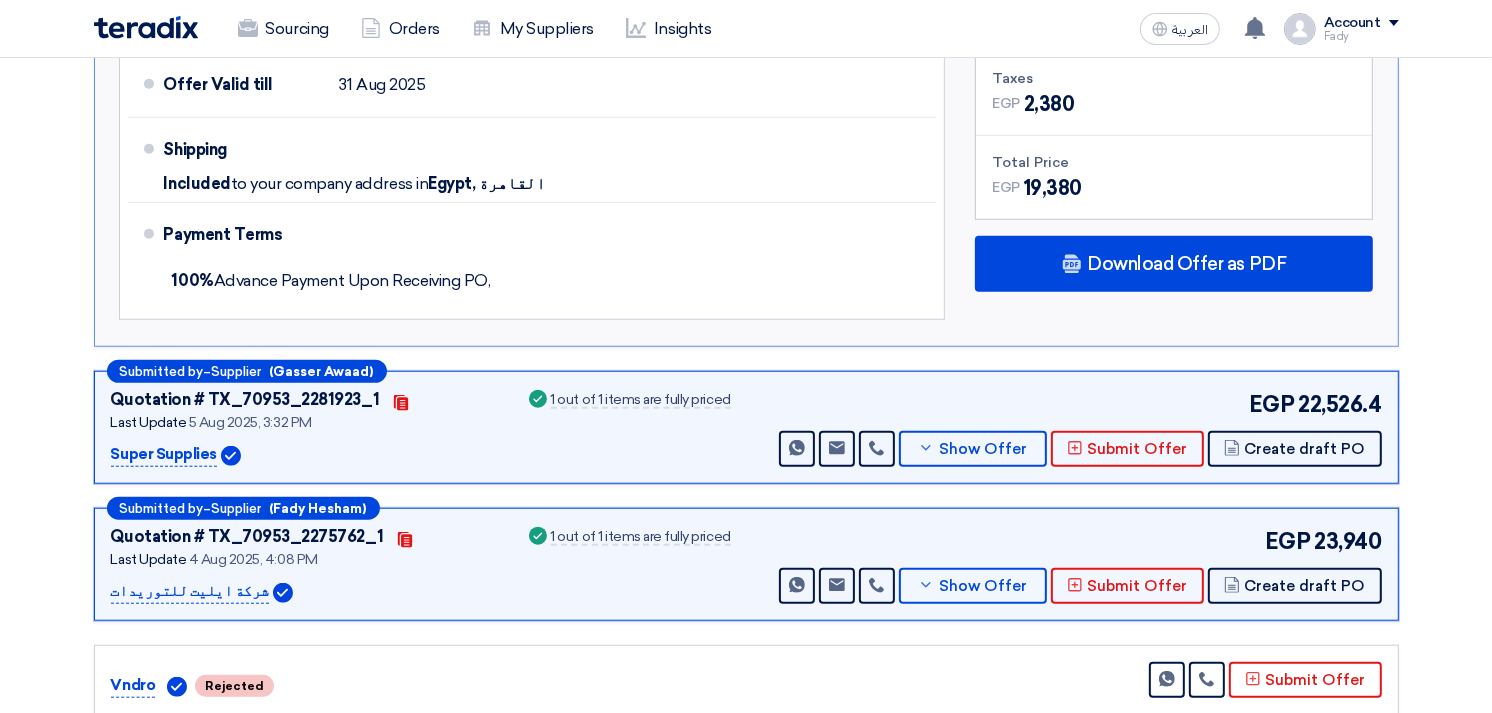 scroll, scrollTop: 1444, scrollLeft: 0, axis: vertical 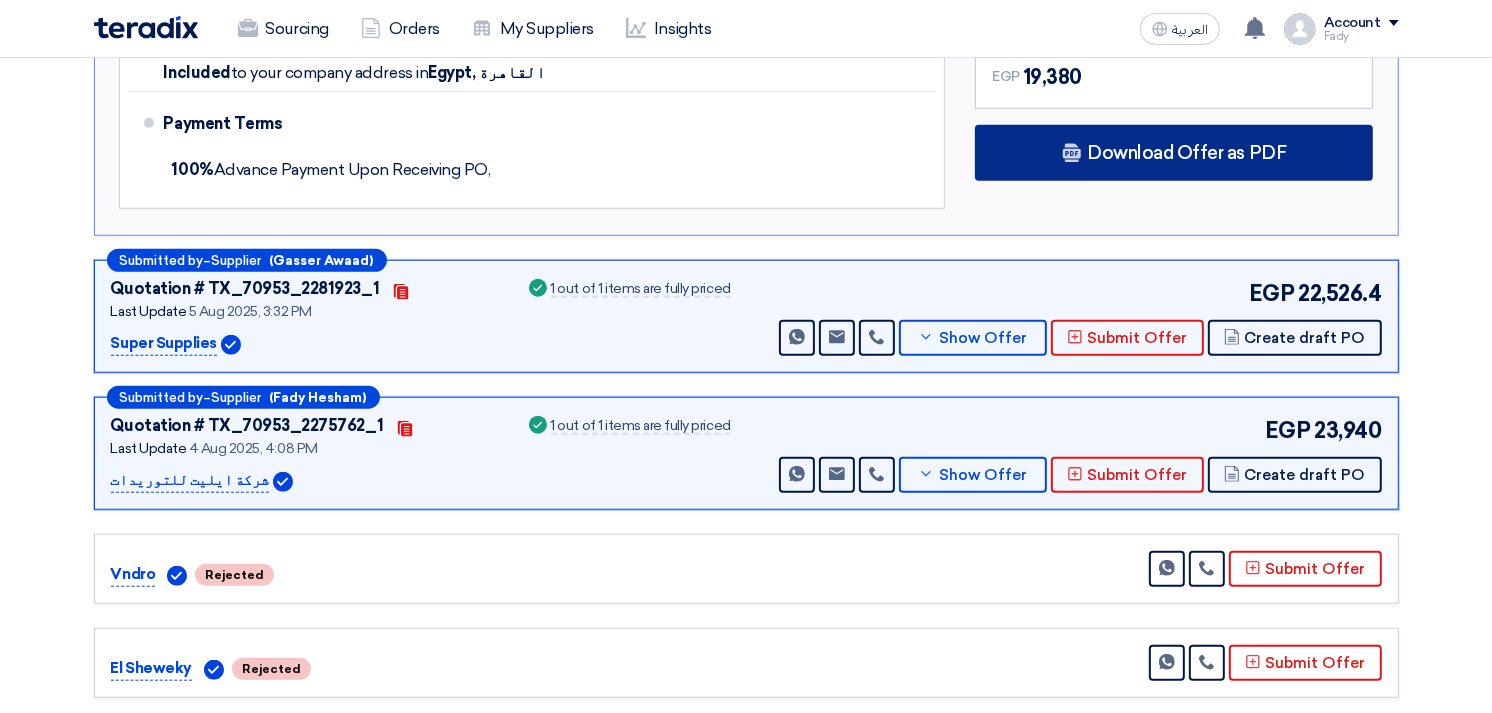 click on "Download Offer as PDF" at bounding box center [1186, 153] 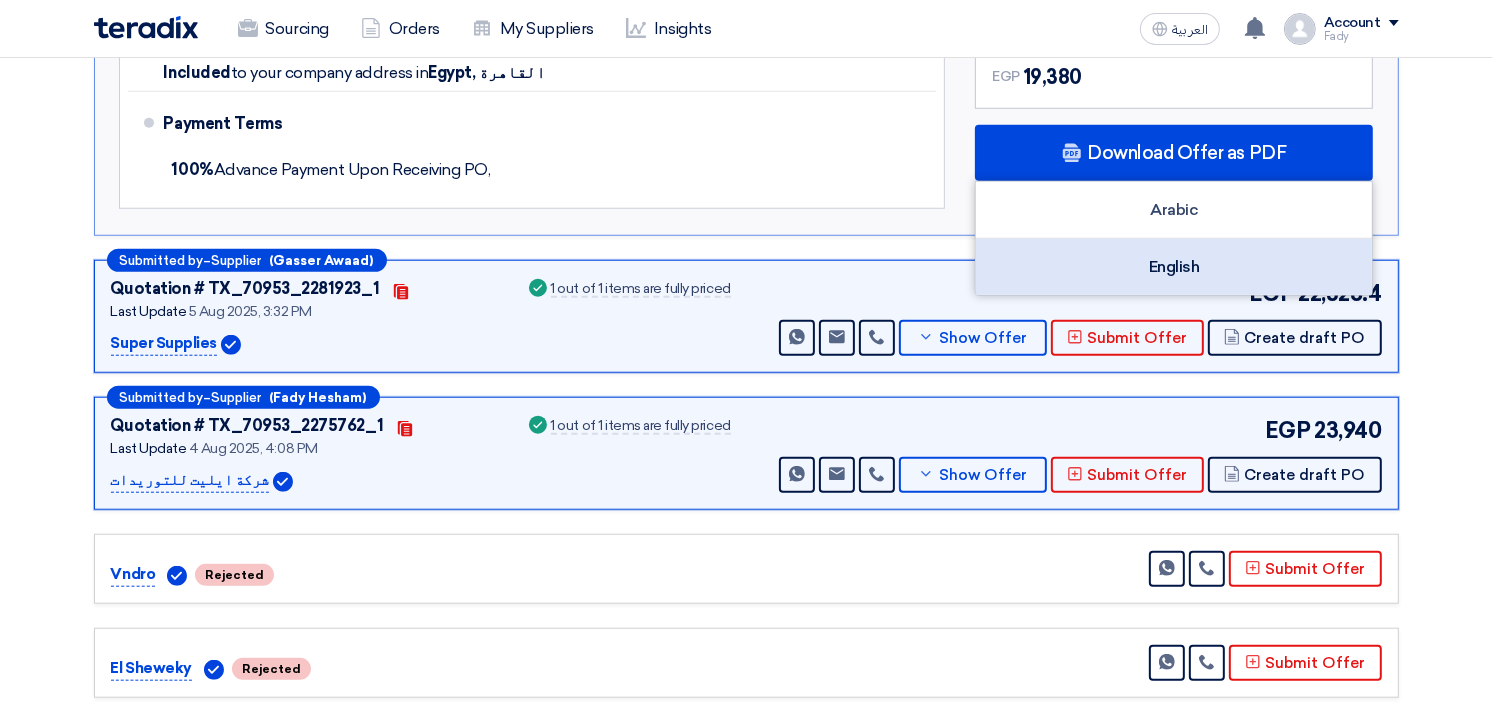 click on "English" at bounding box center (1174, 267) 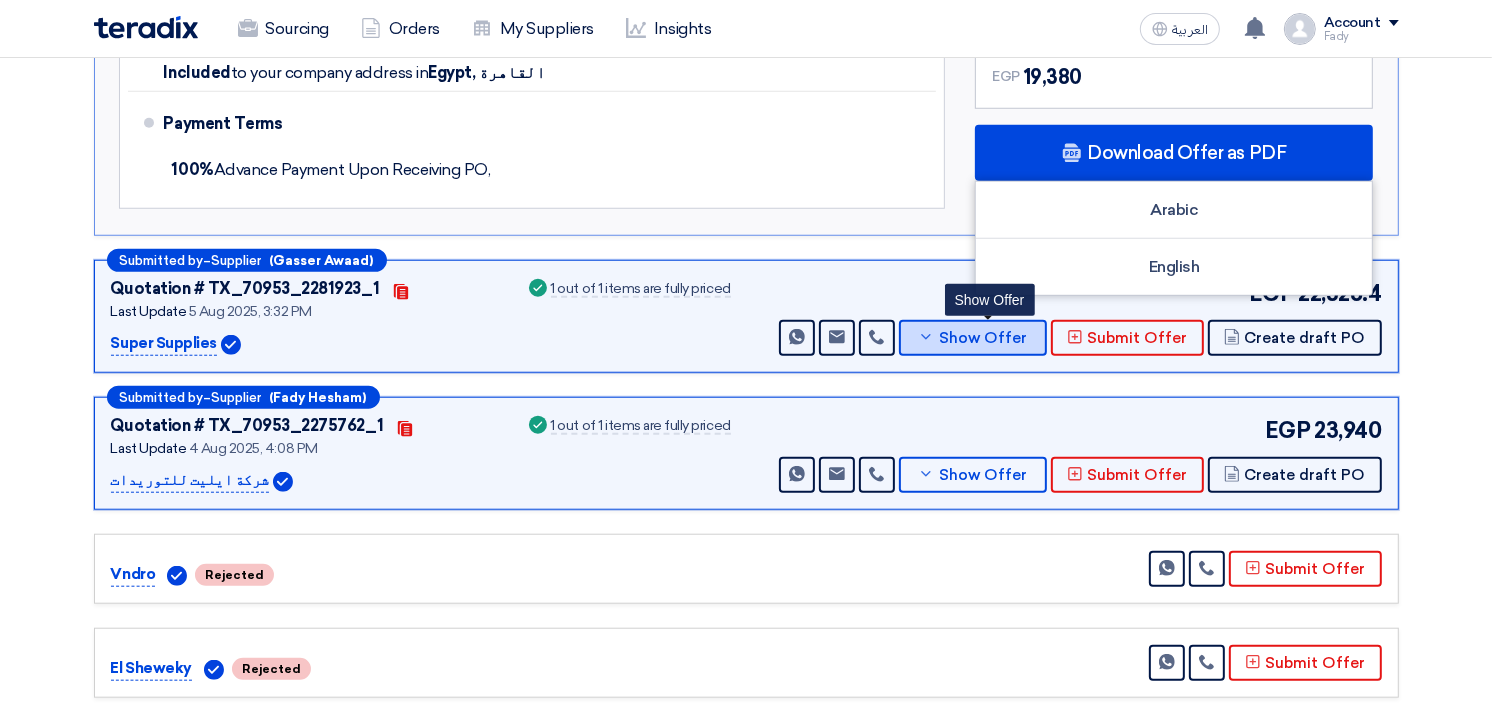 click on "Show Offer" at bounding box center [983, 338] 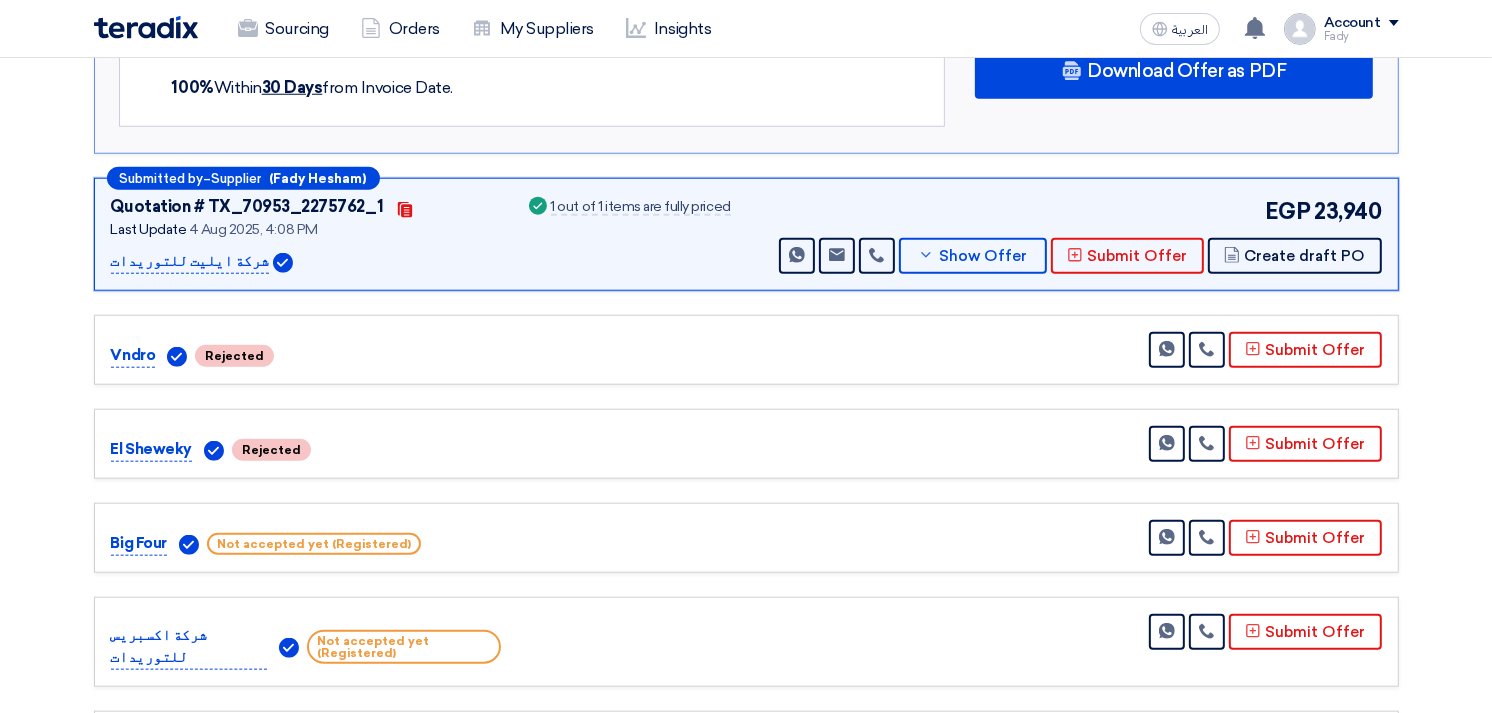 scroll, scrollTop: 1555, scrollLeft: 0, axis: vertical 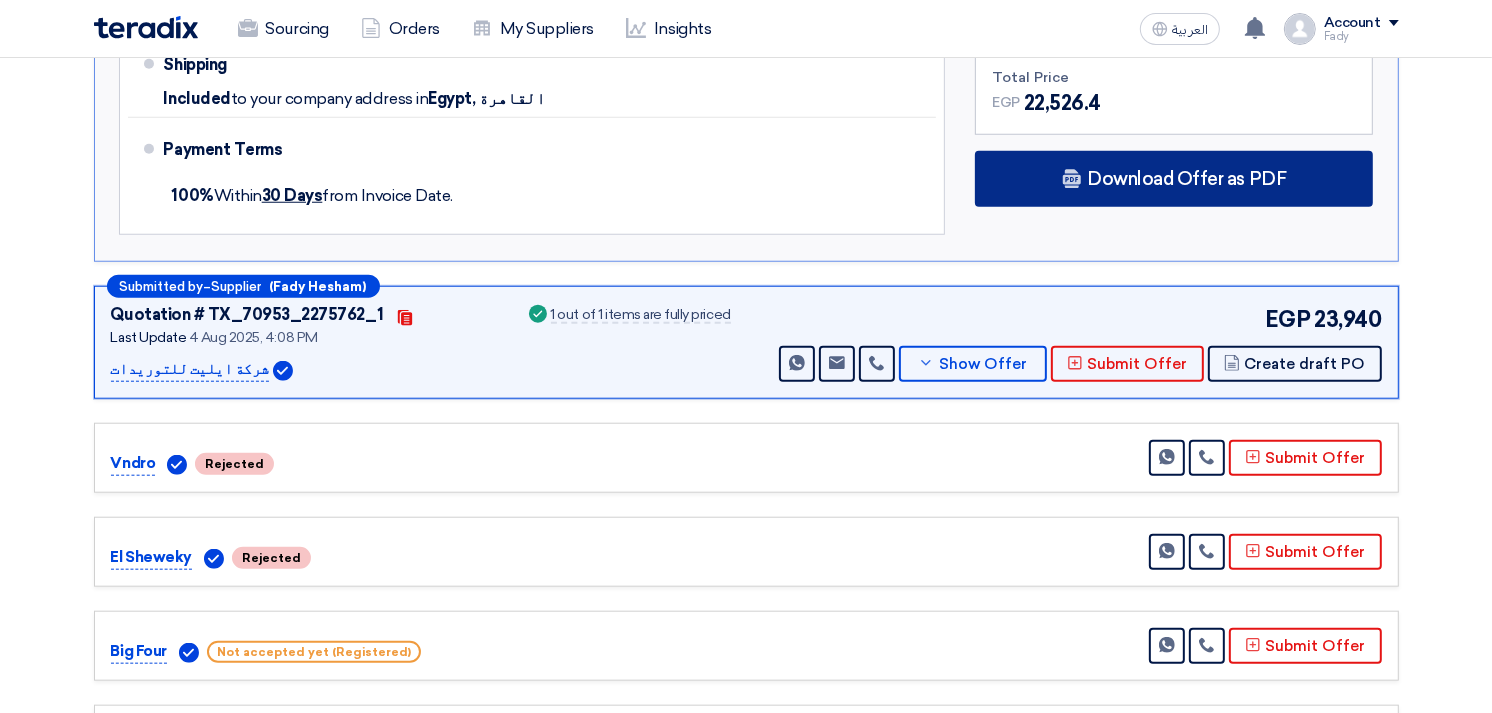 click on "Download Offer as PDF" at bounding box center (1174, 179) 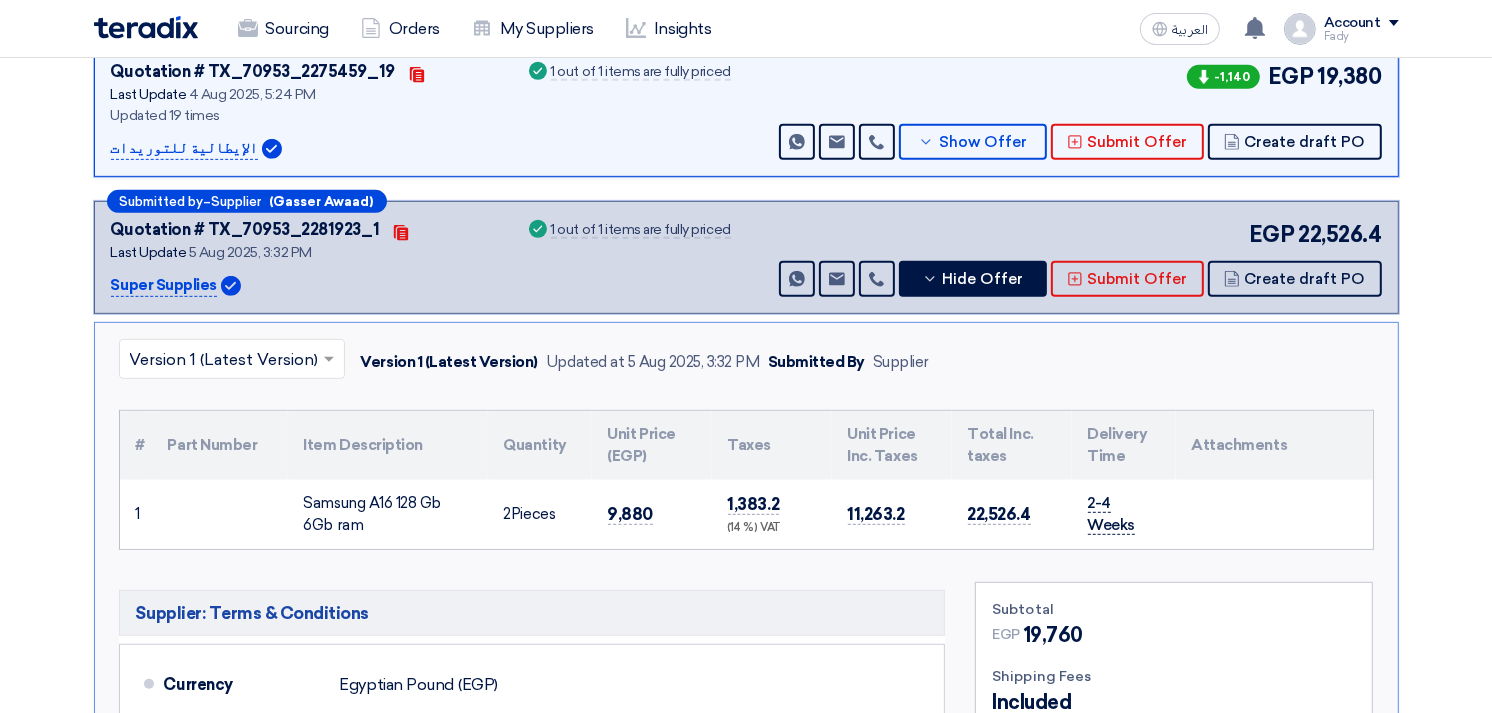 scroll, scrollTop: 1333, scrollLeft: 0, axis: vertical 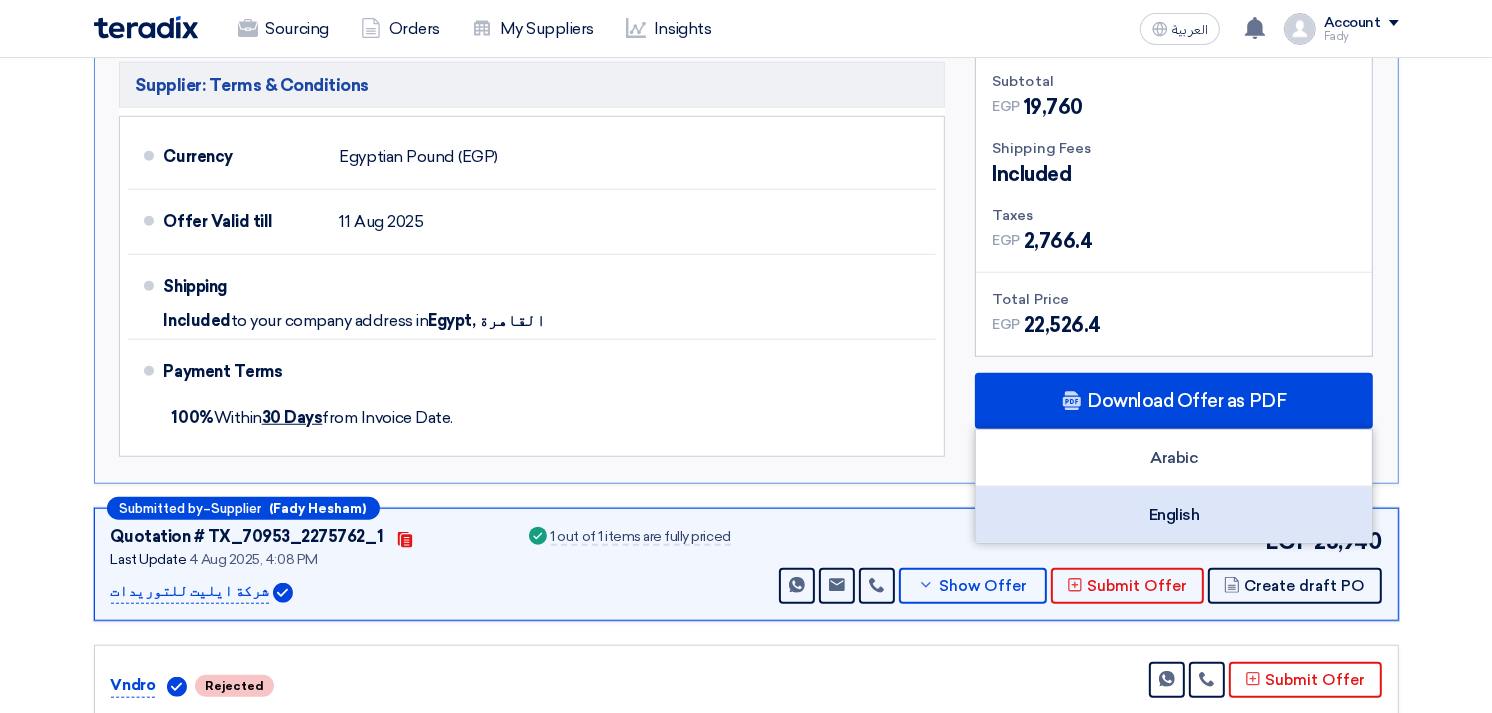click on "English" at bounding box center (1174, 515) 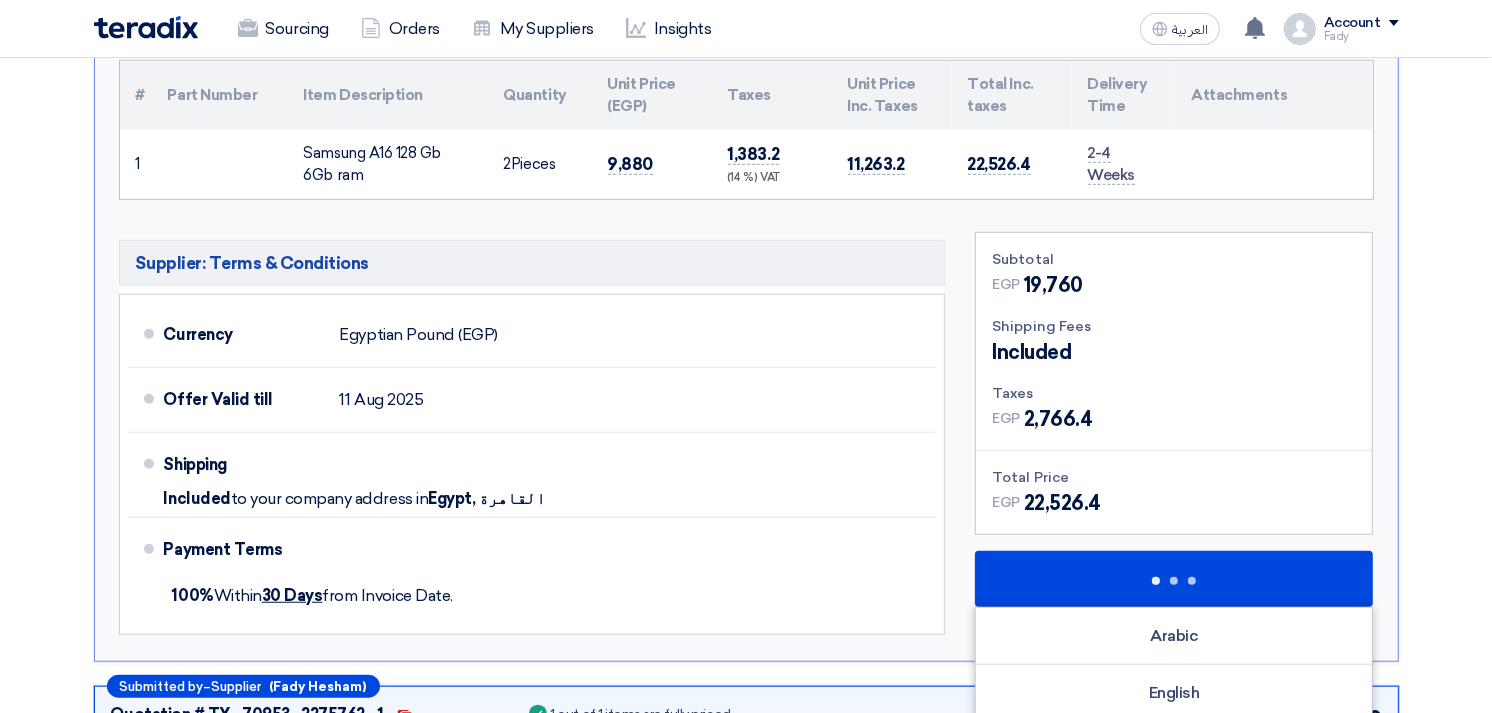scroll, scrollTop: 777, scrollLeft: 0, axis: vertical 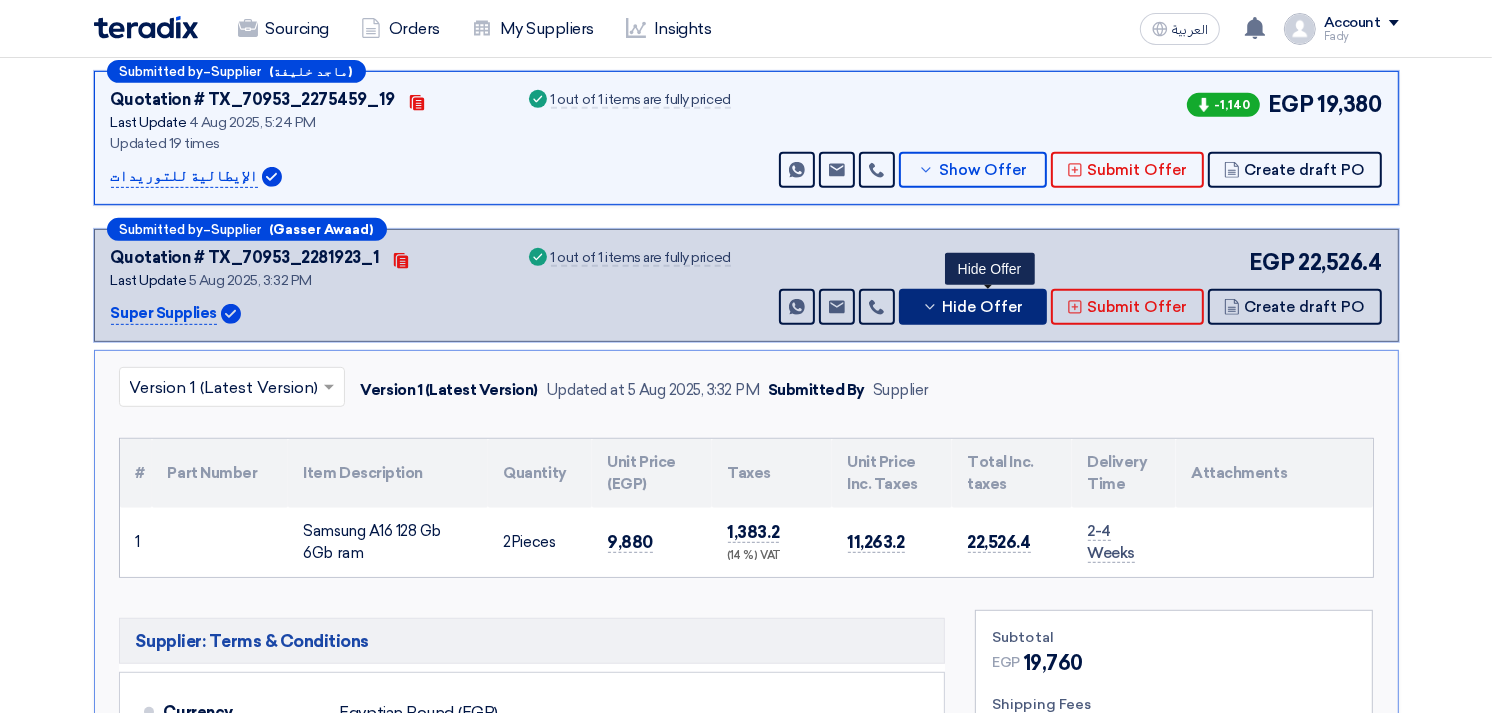 click on "Hide Offer" at bounding box center [983, 307] 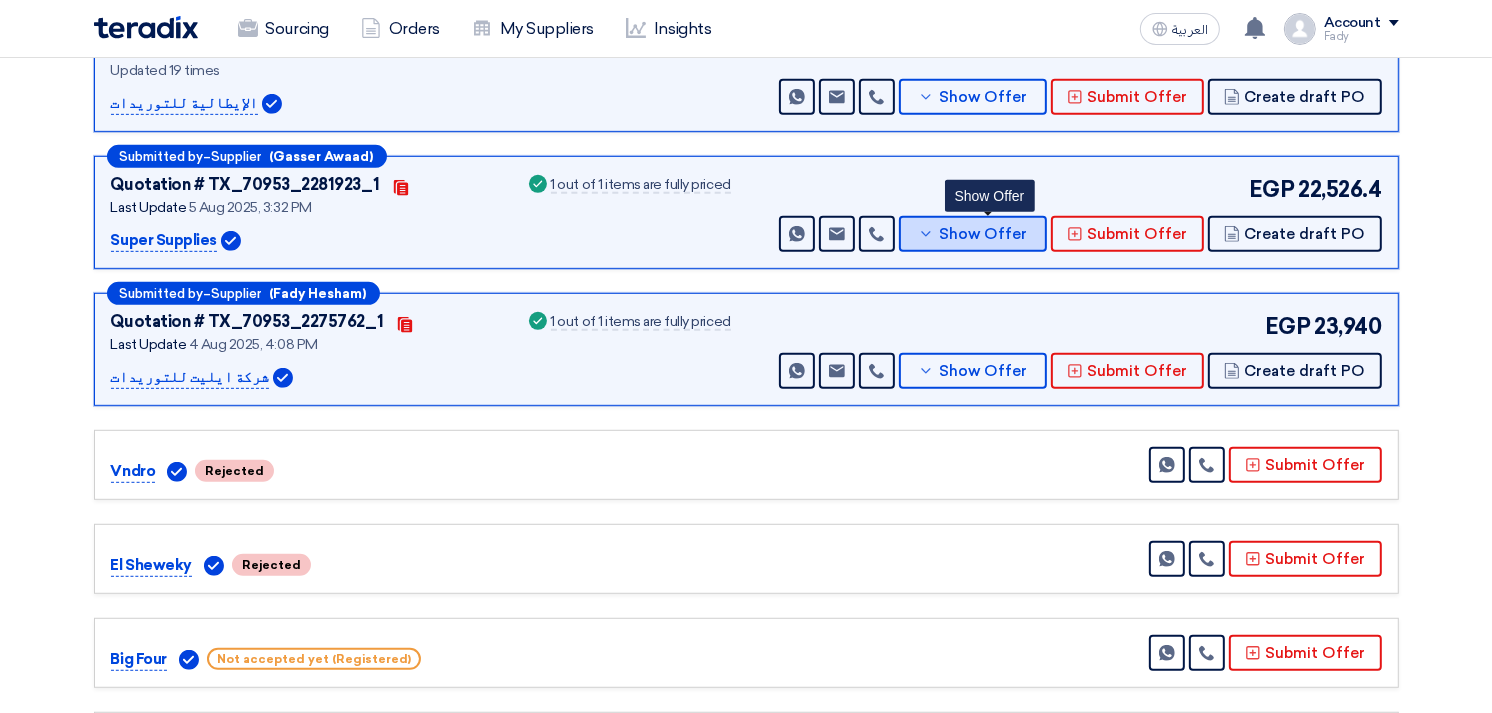 scroll, scrollTop: 888, scrollLeft: 0, axis: vertical 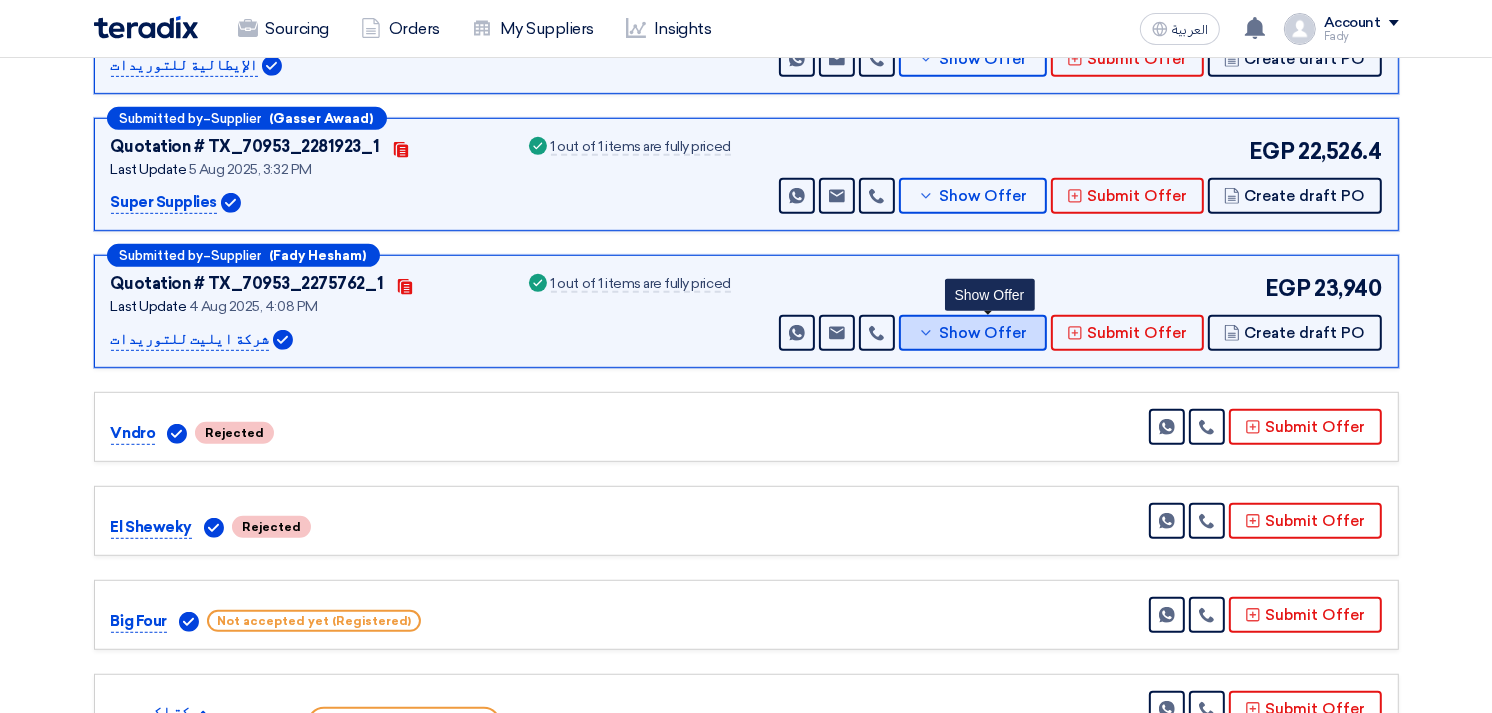 click on "Show Offer" at bounding box center (983, 333) 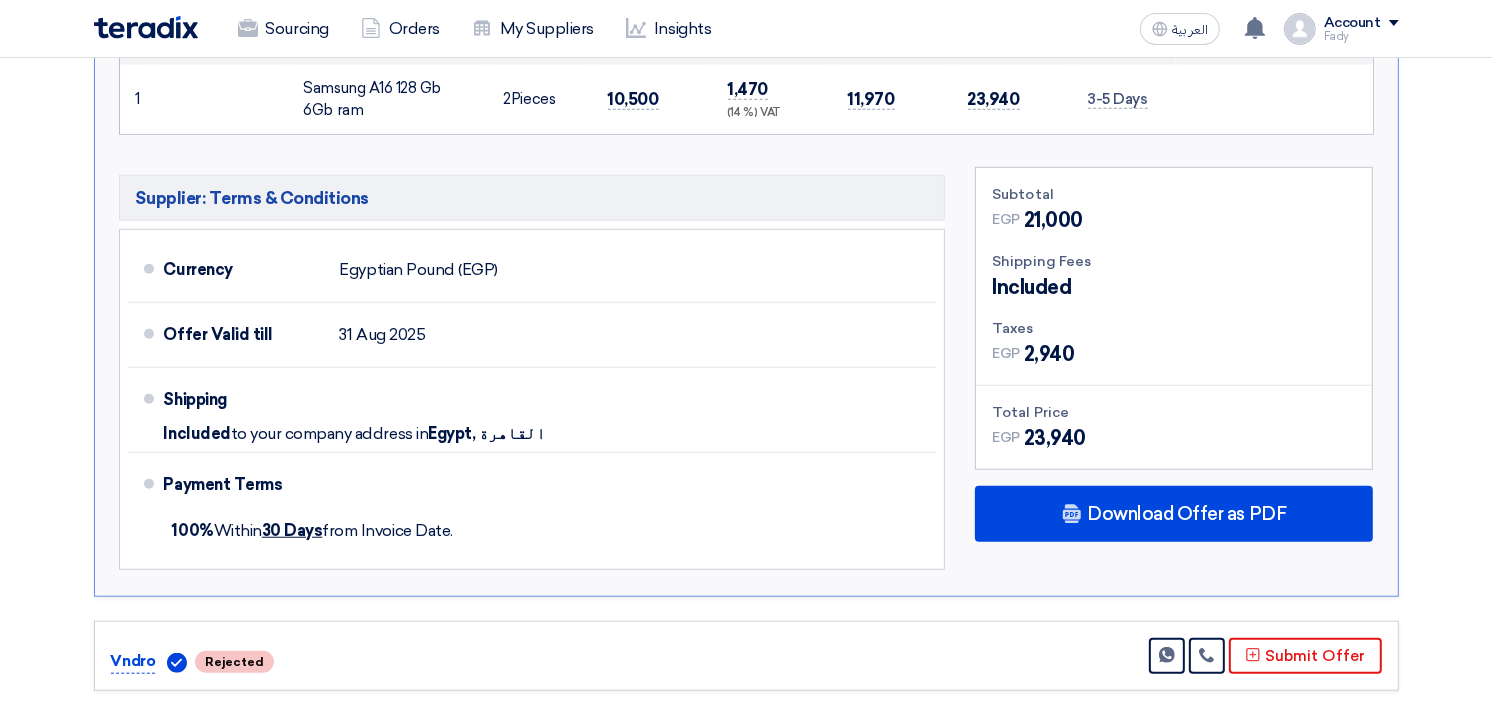 scroll, scrollTop: 1444, scrollLeft: 0, axis: vertical 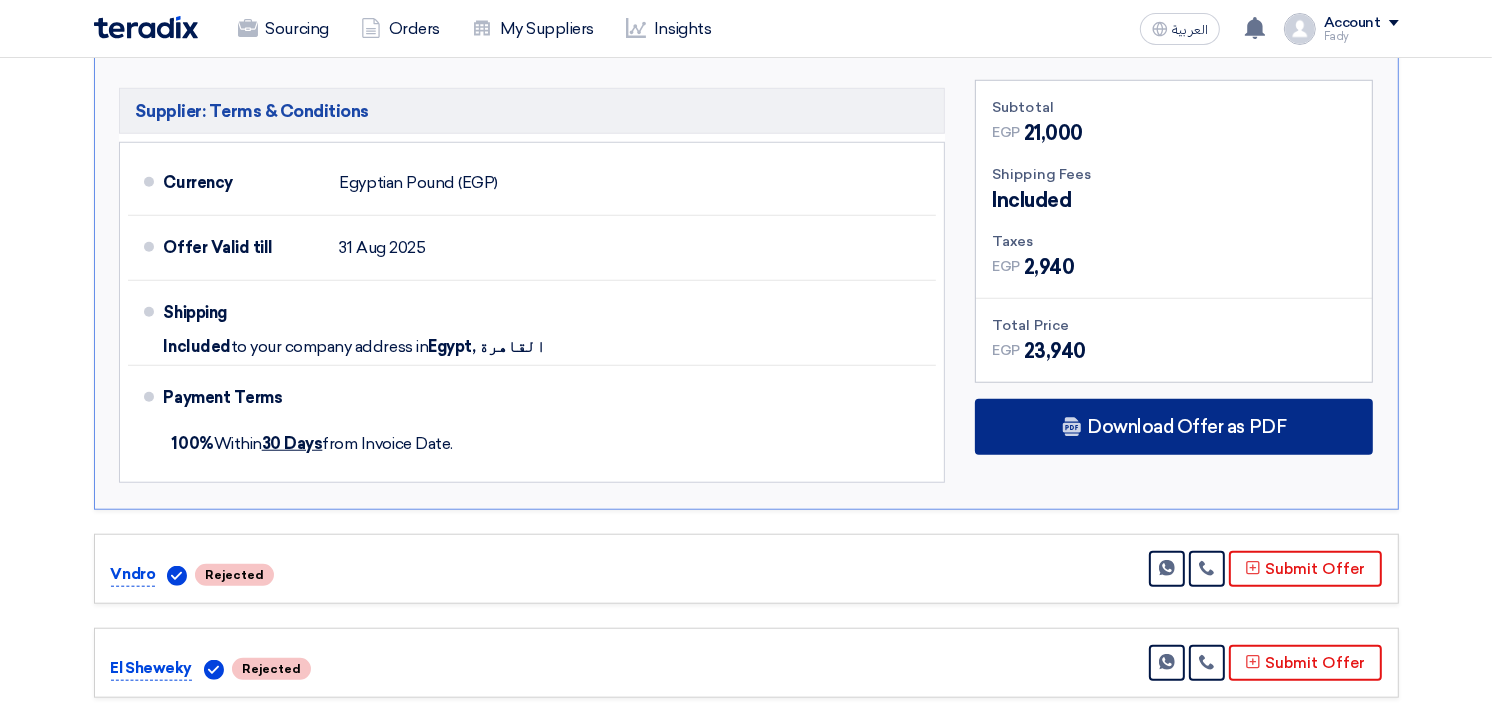 click on "Download Offer as PDF" at bounding box center [1174, 427] 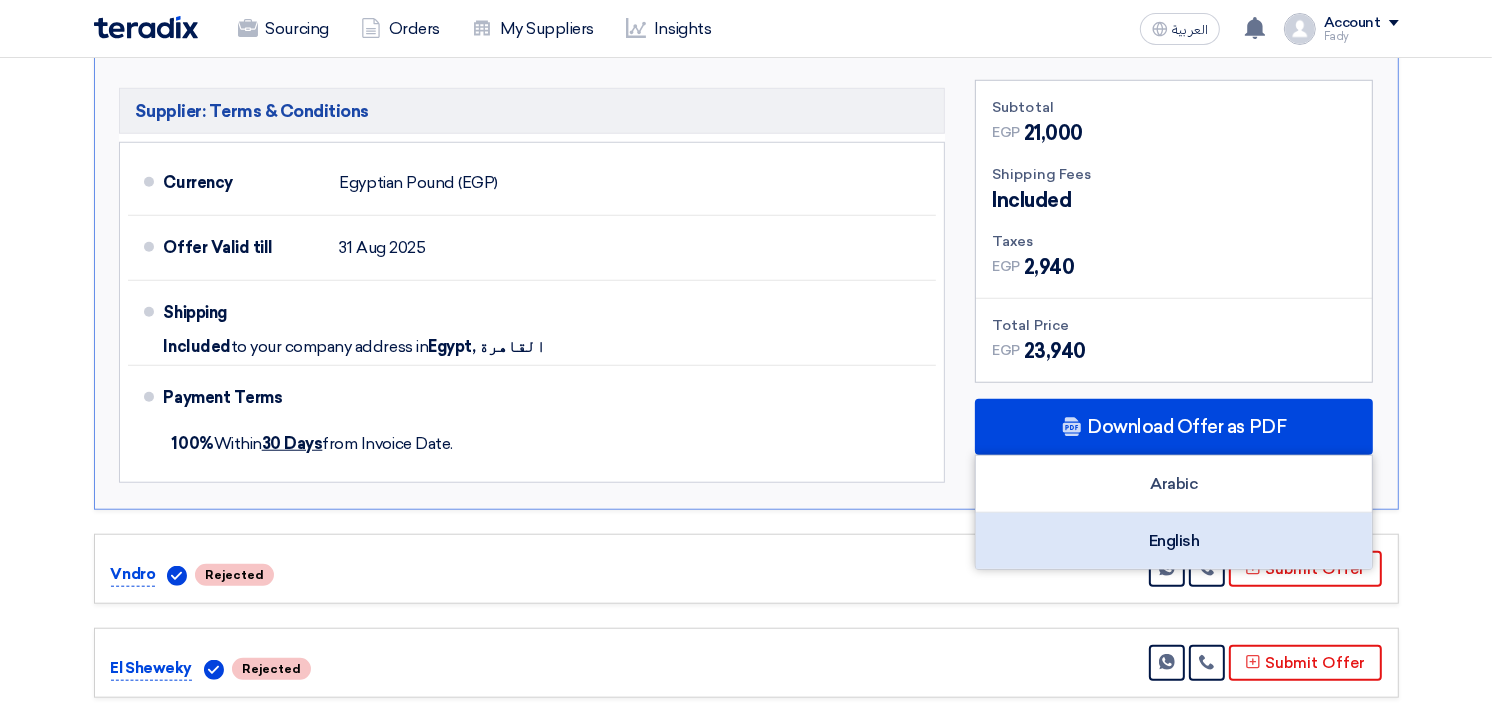 click on "English" at bounding box center (1174, 541) 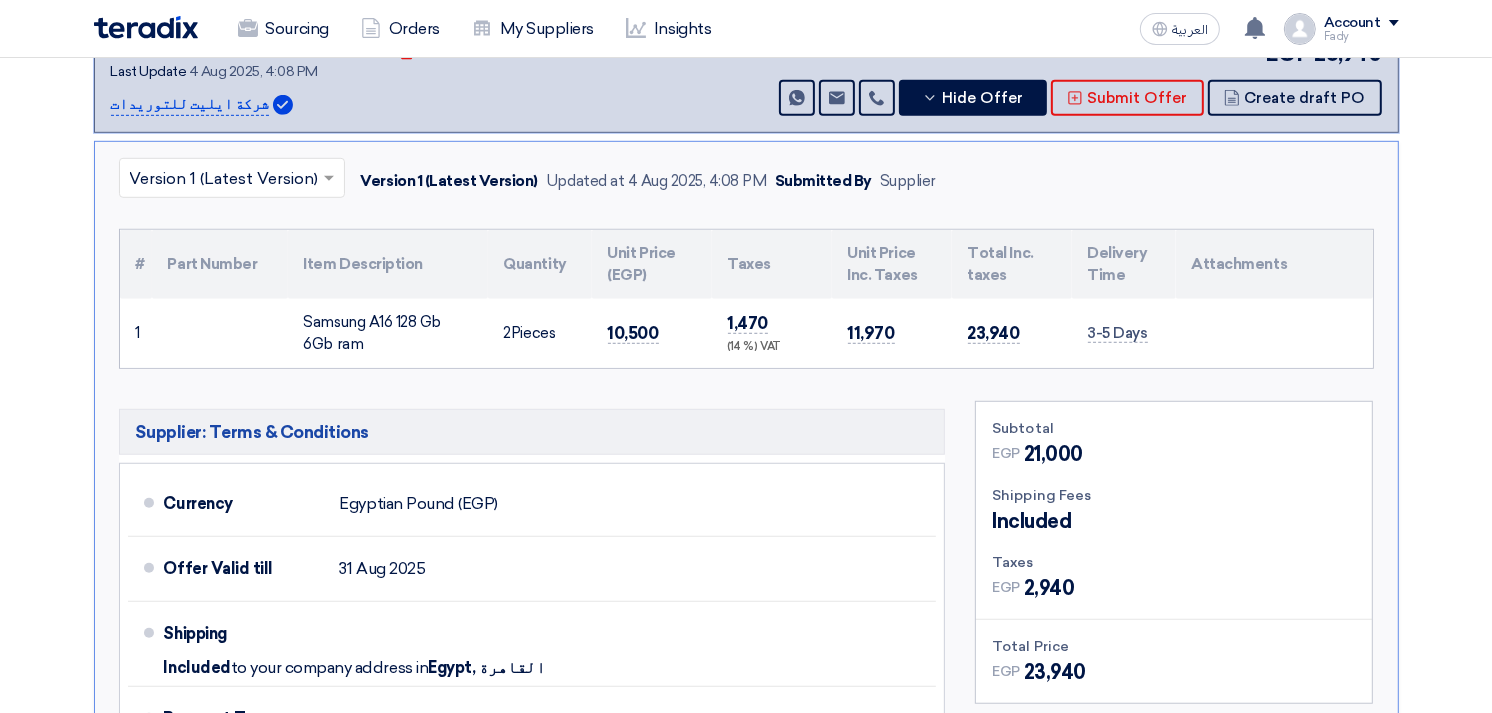 scroll, scrollTop: 1111, scrollLeft: 0, axis: vertical 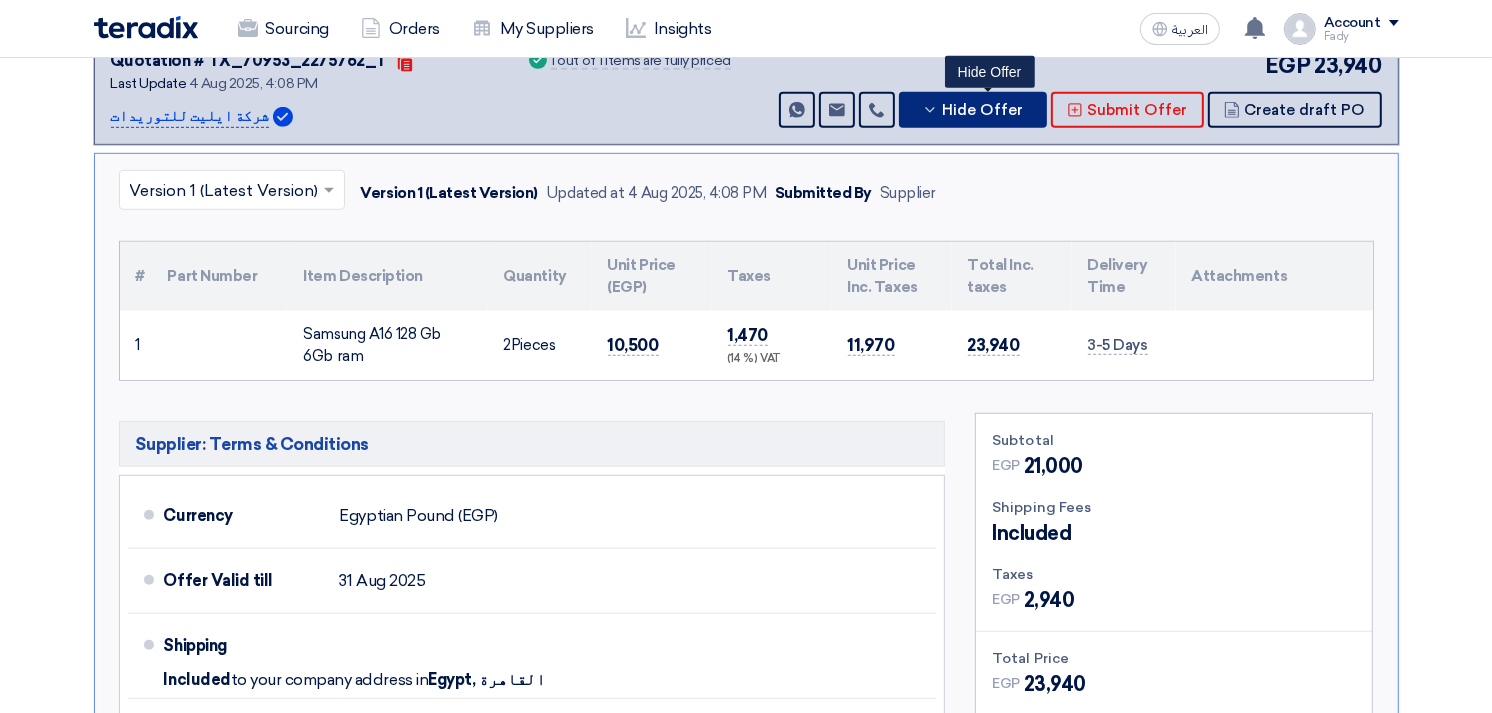click on "Hide Offer" at bounding box center (973, 110) 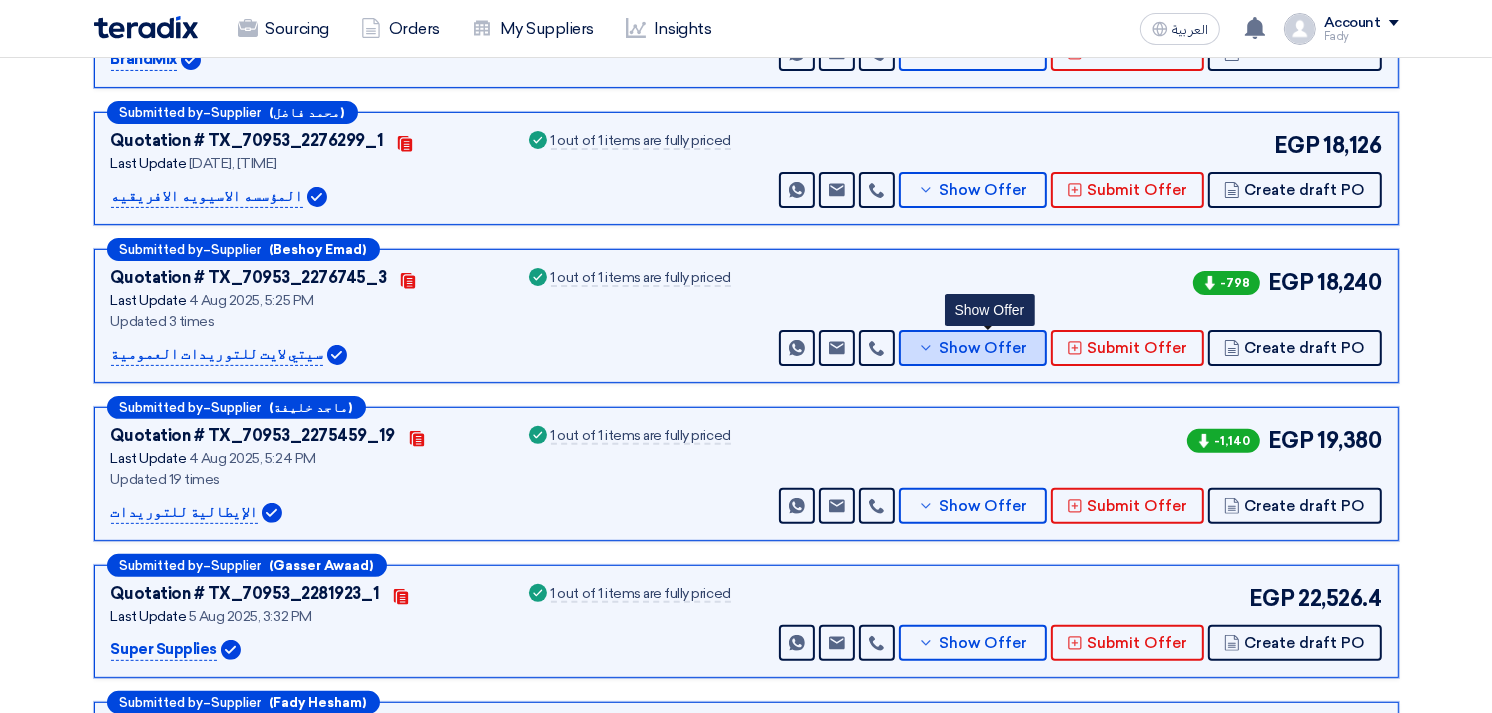 scroll, scrollTop: 0, scrollLeft: 0, axis: both 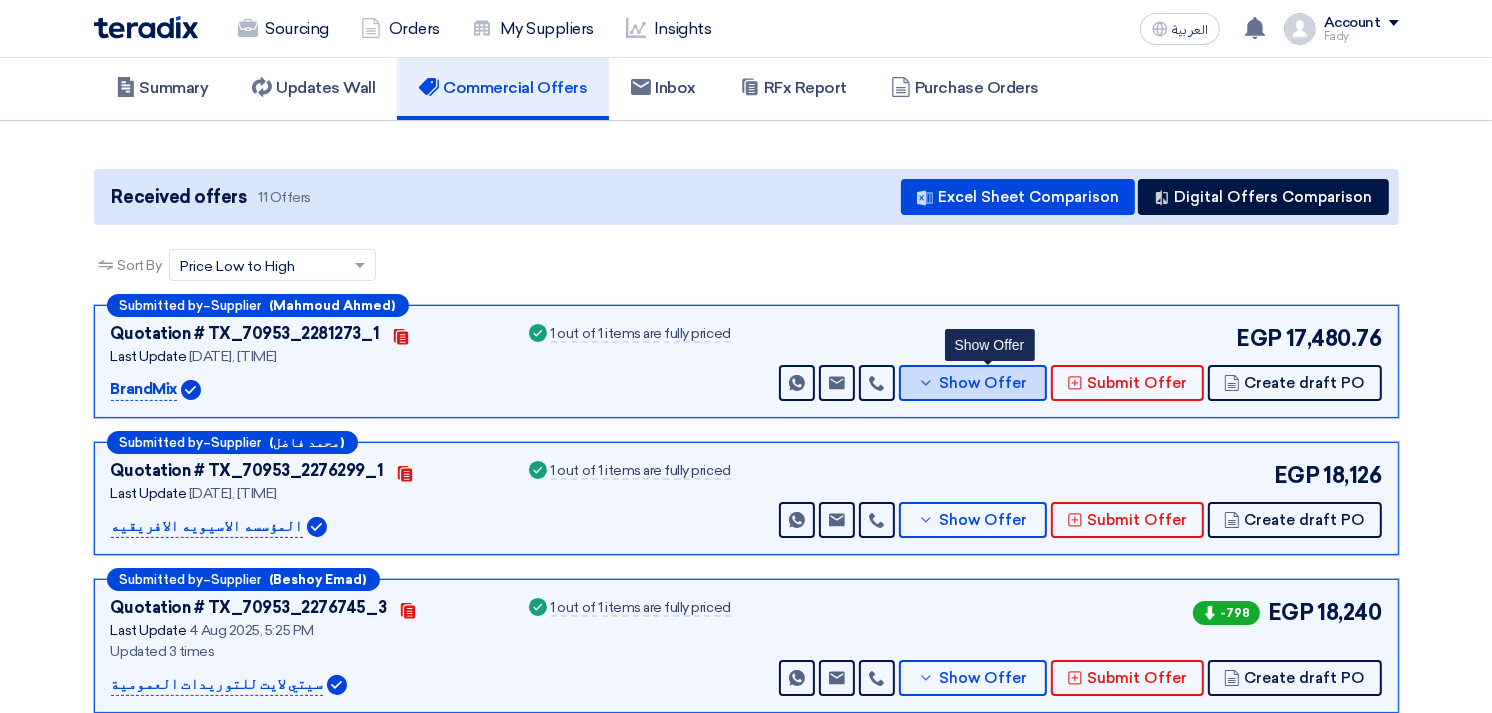 click on "Show Offer" at bounding box center [983, 383] 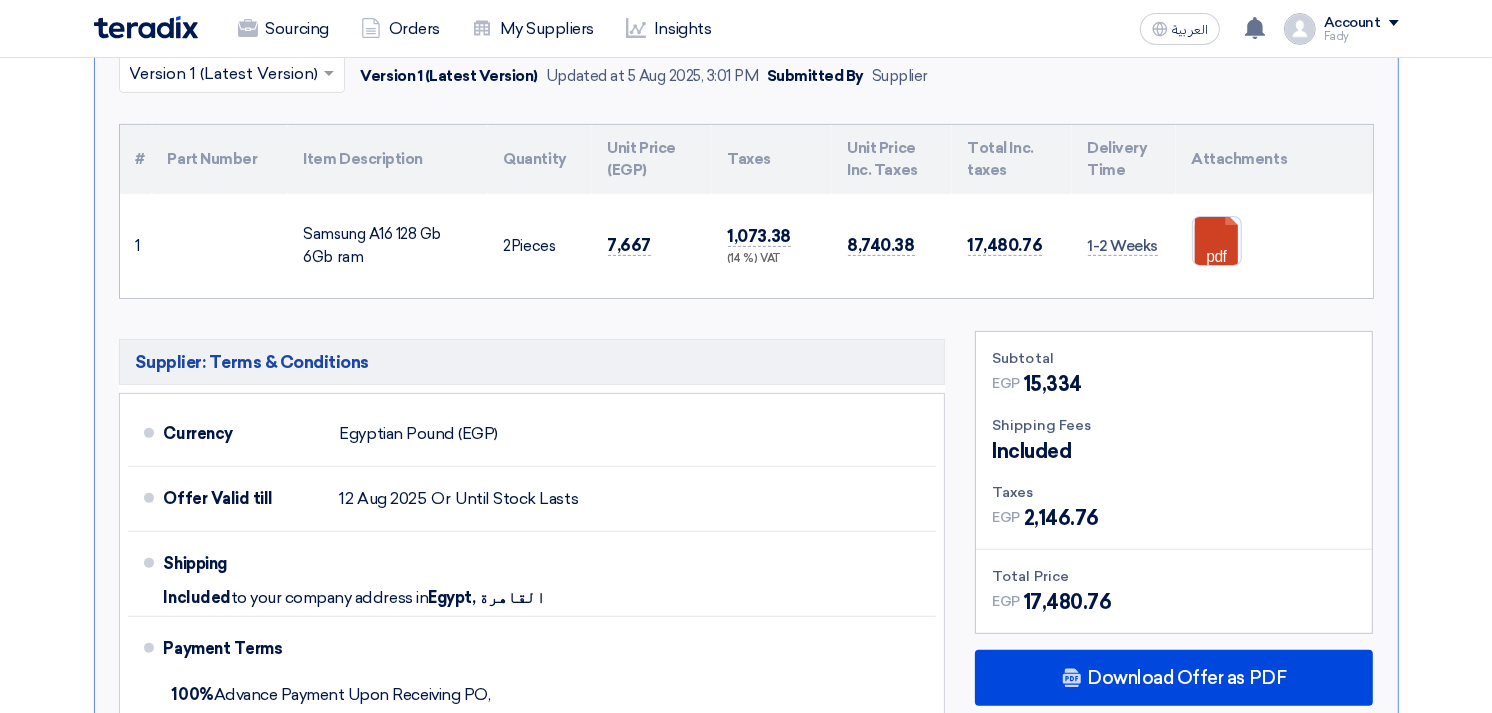 scroll, scrollTop: 555, scrollLeft: 0, axis: vertical 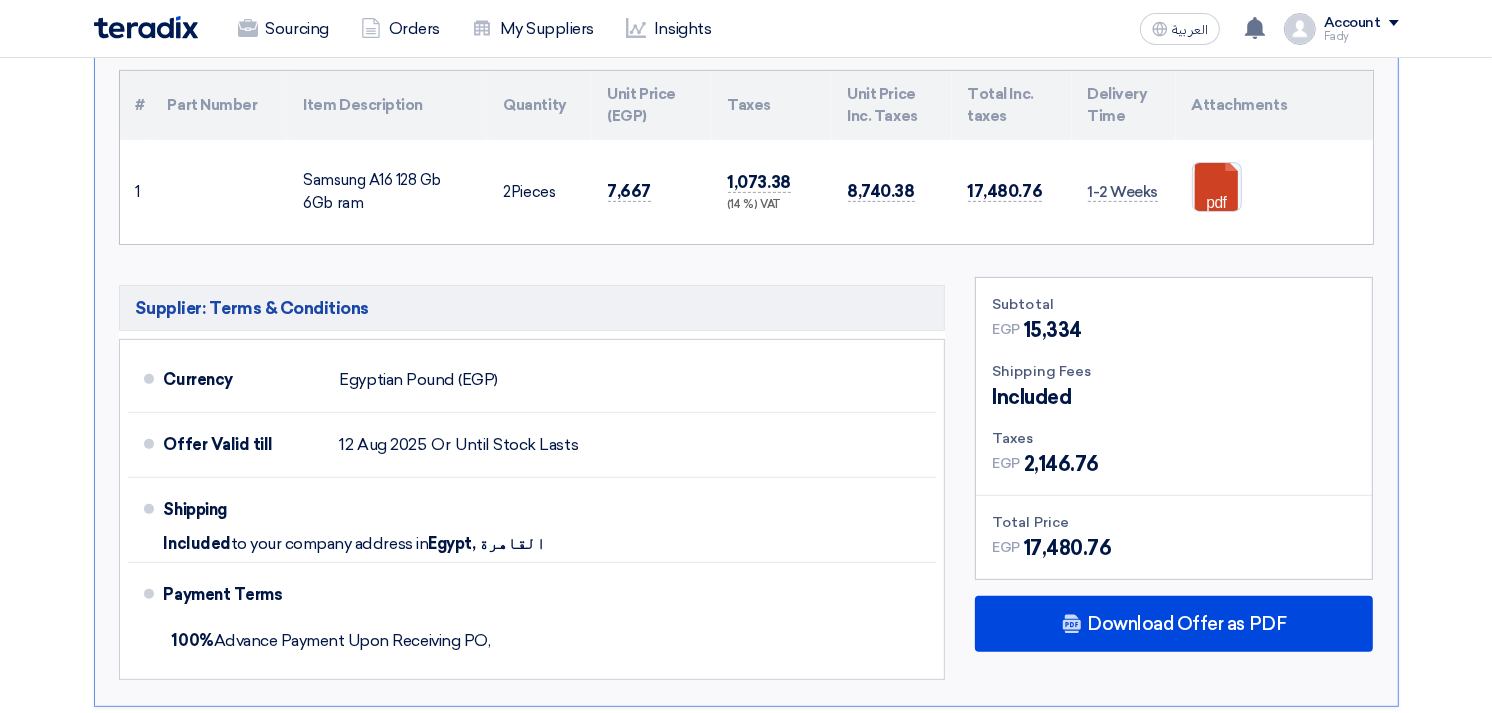 type 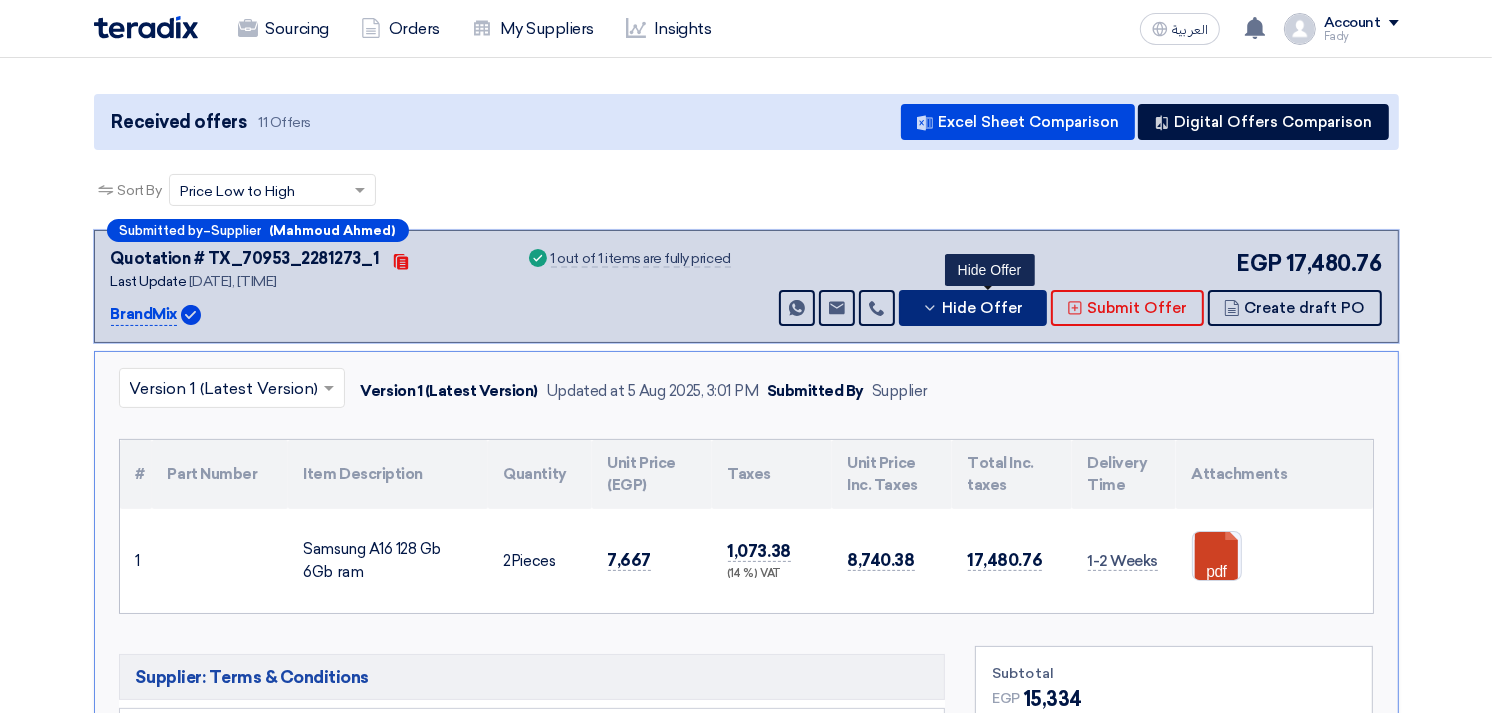 scroll, scrollTop: 0, scrollLeft: 0, axis: both 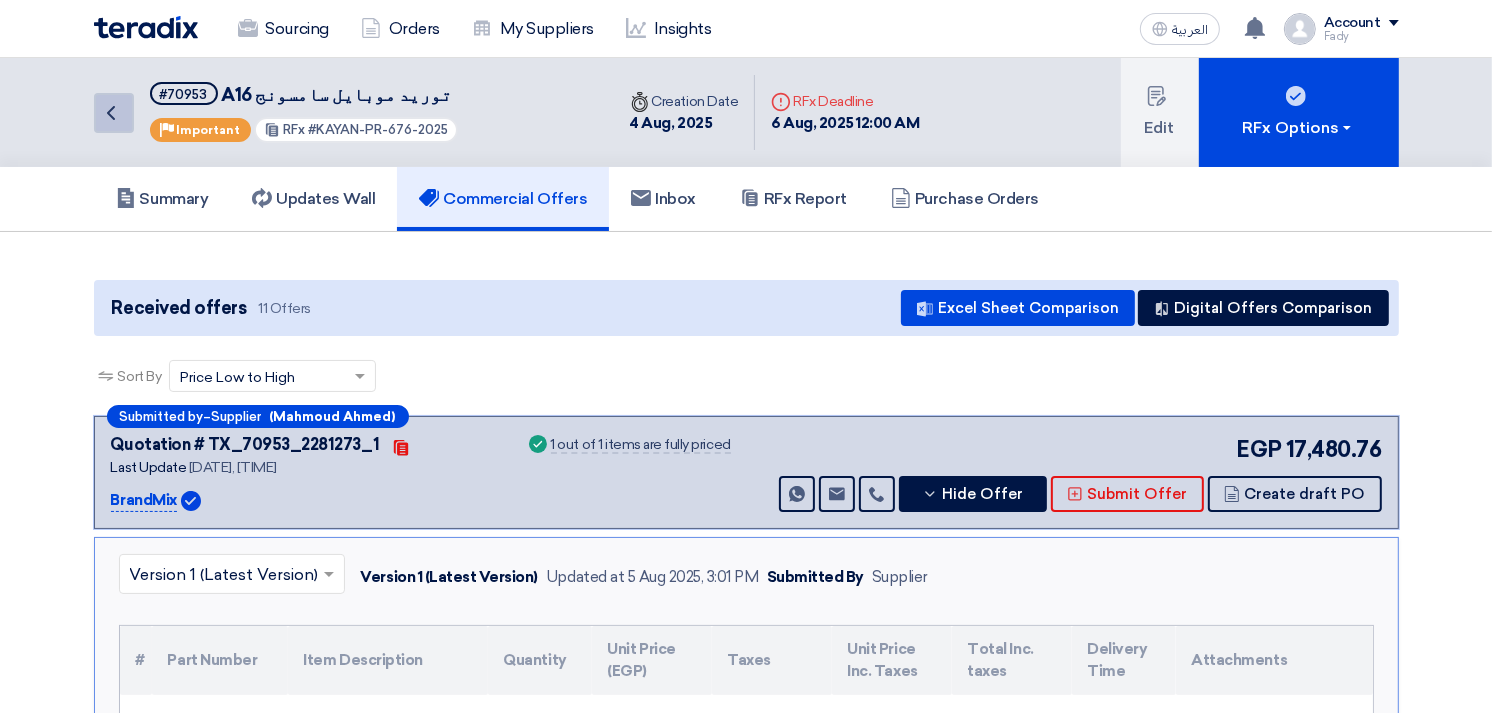 click on "Back" 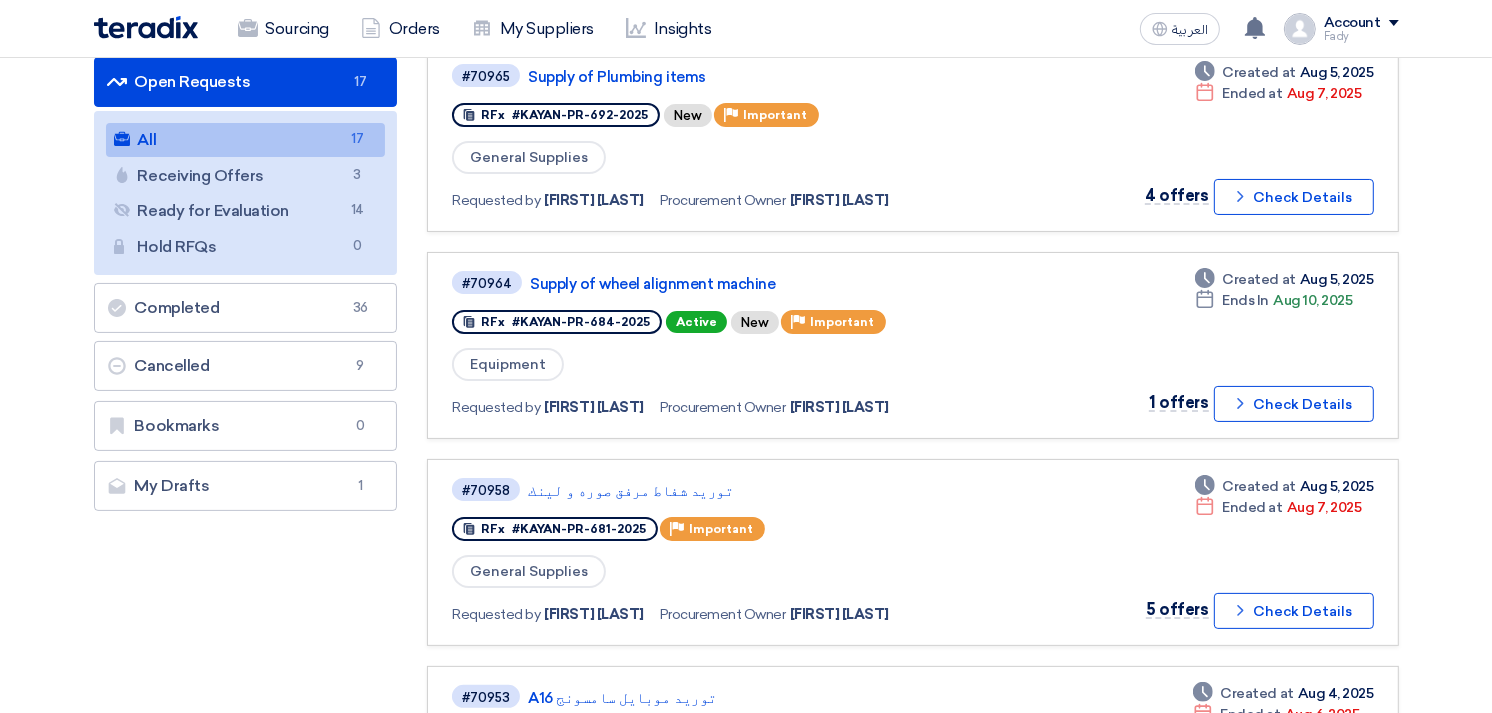 scroll, scrollTop: 222, scrollLeft: 0, axis: vertical 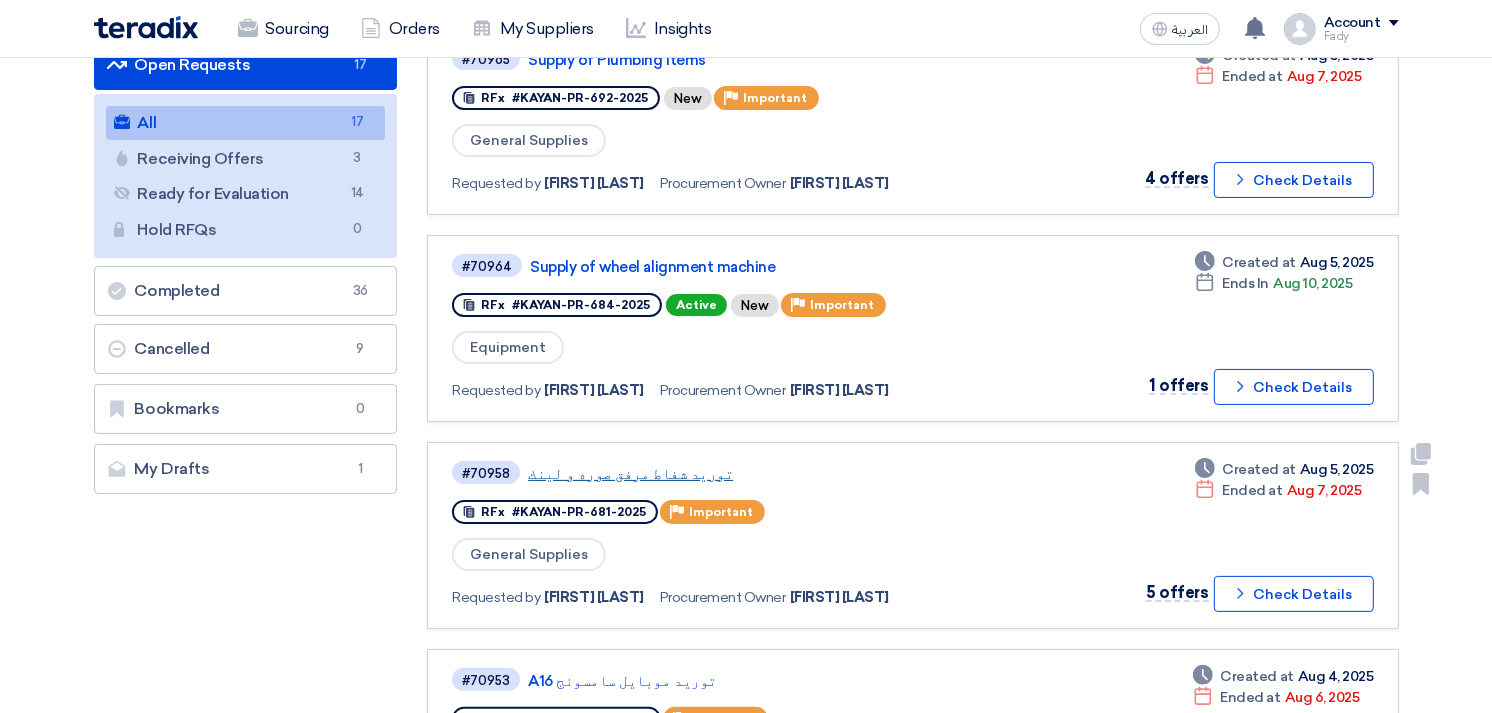 click on "توريد شفاط مرفق صوره و لينك" 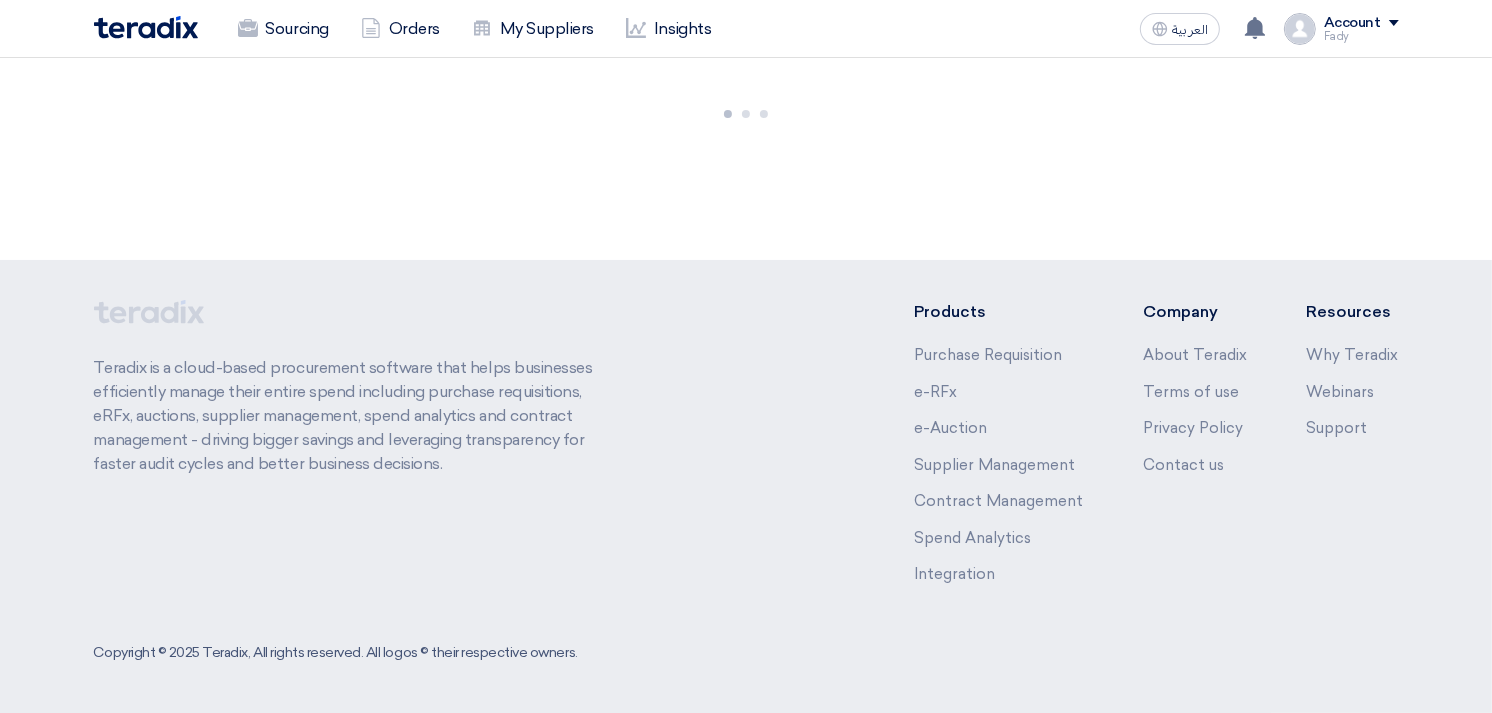 scroll, scrollTop: 0, scrollLeft: 0, axis: both 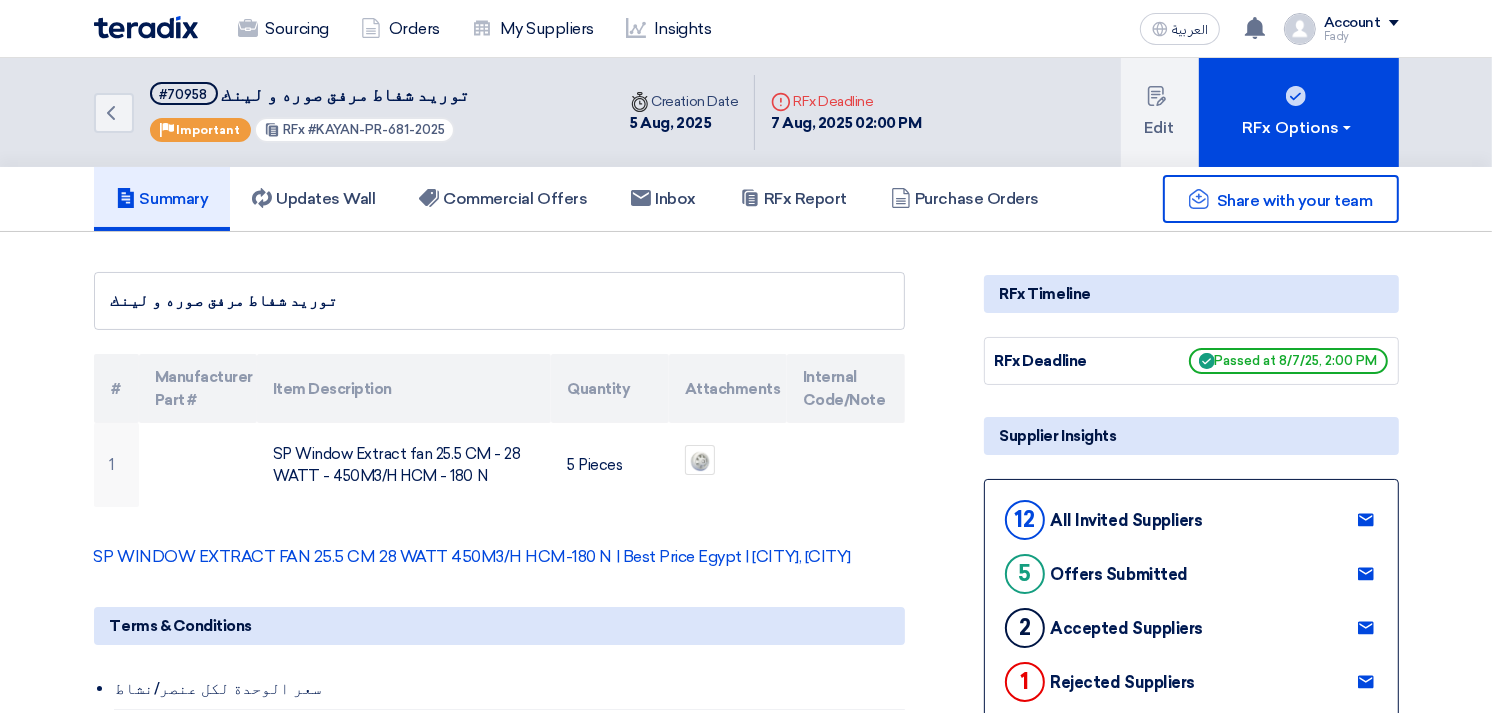 drag, startPoint x: 312, startPoint y: 127, endPoint x: 488, endPoint y: 135, distance: 176.18172 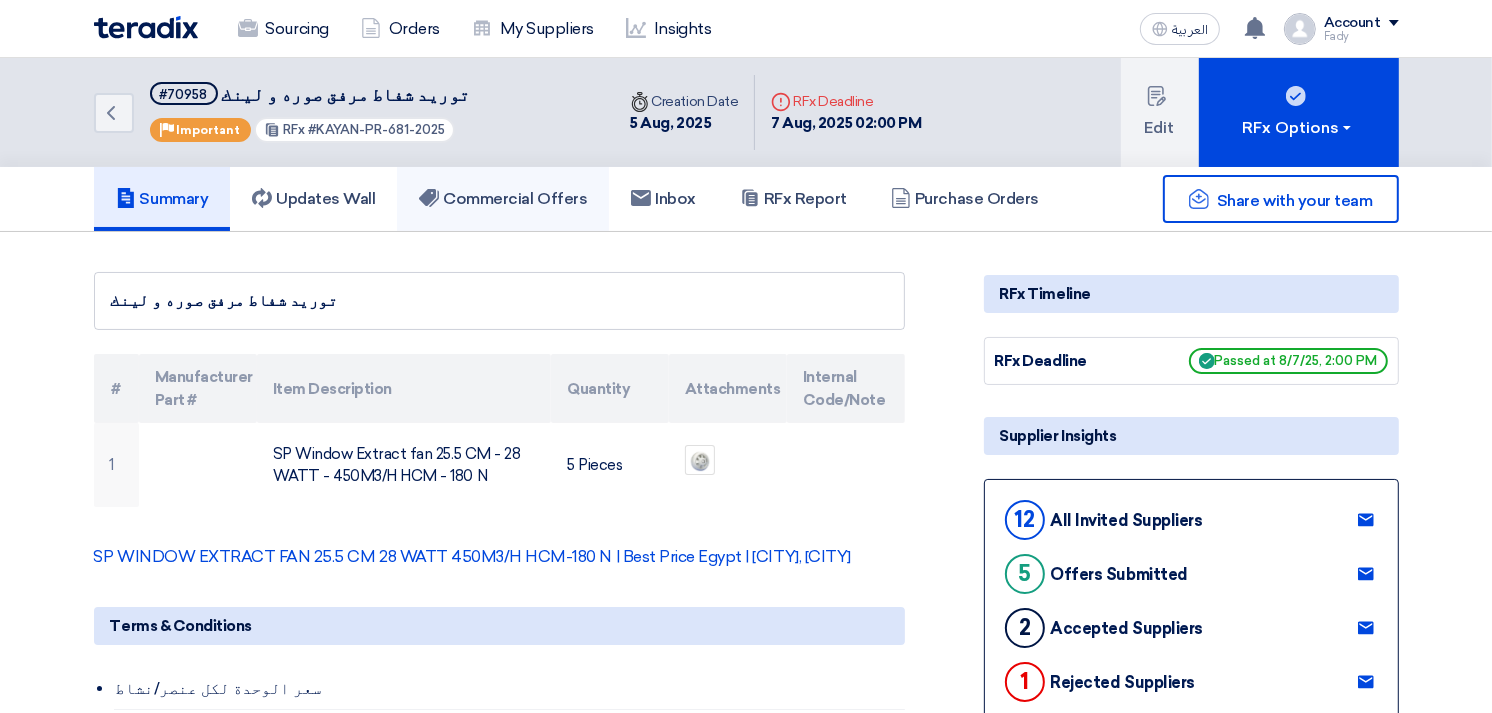 click on "Commercial Offers" 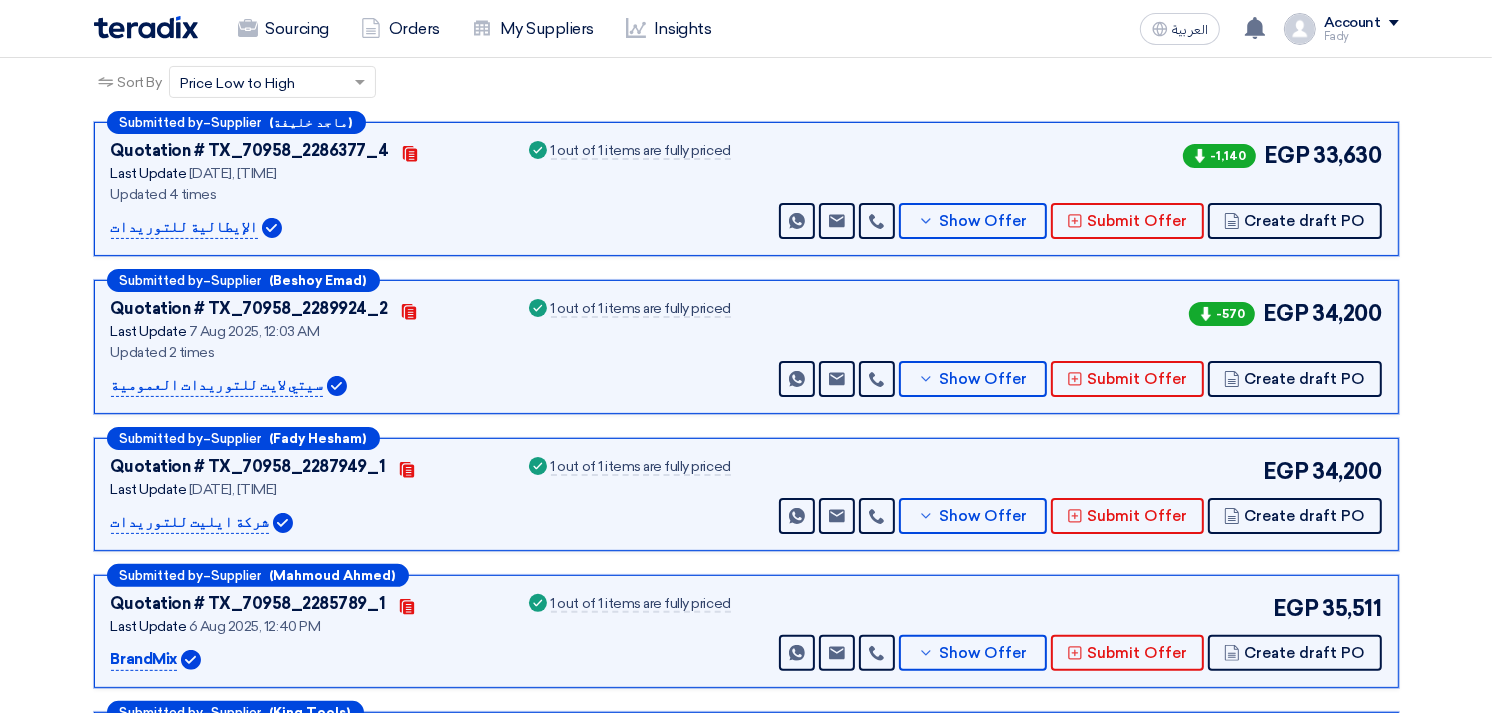 scroll, scrollTop: 333, scrollLeft: 0, axis: vertical 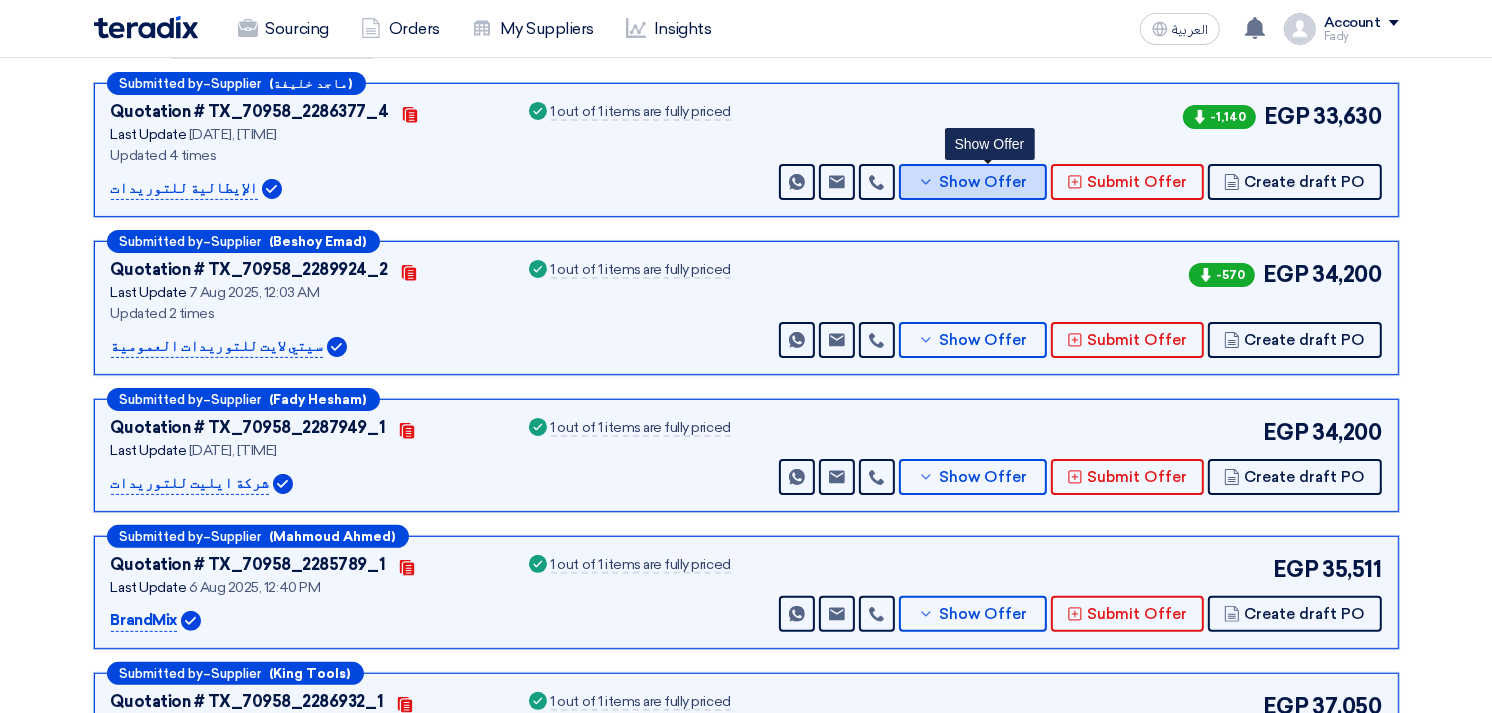 click on "Show Offer" at bounding box center [983, 182] 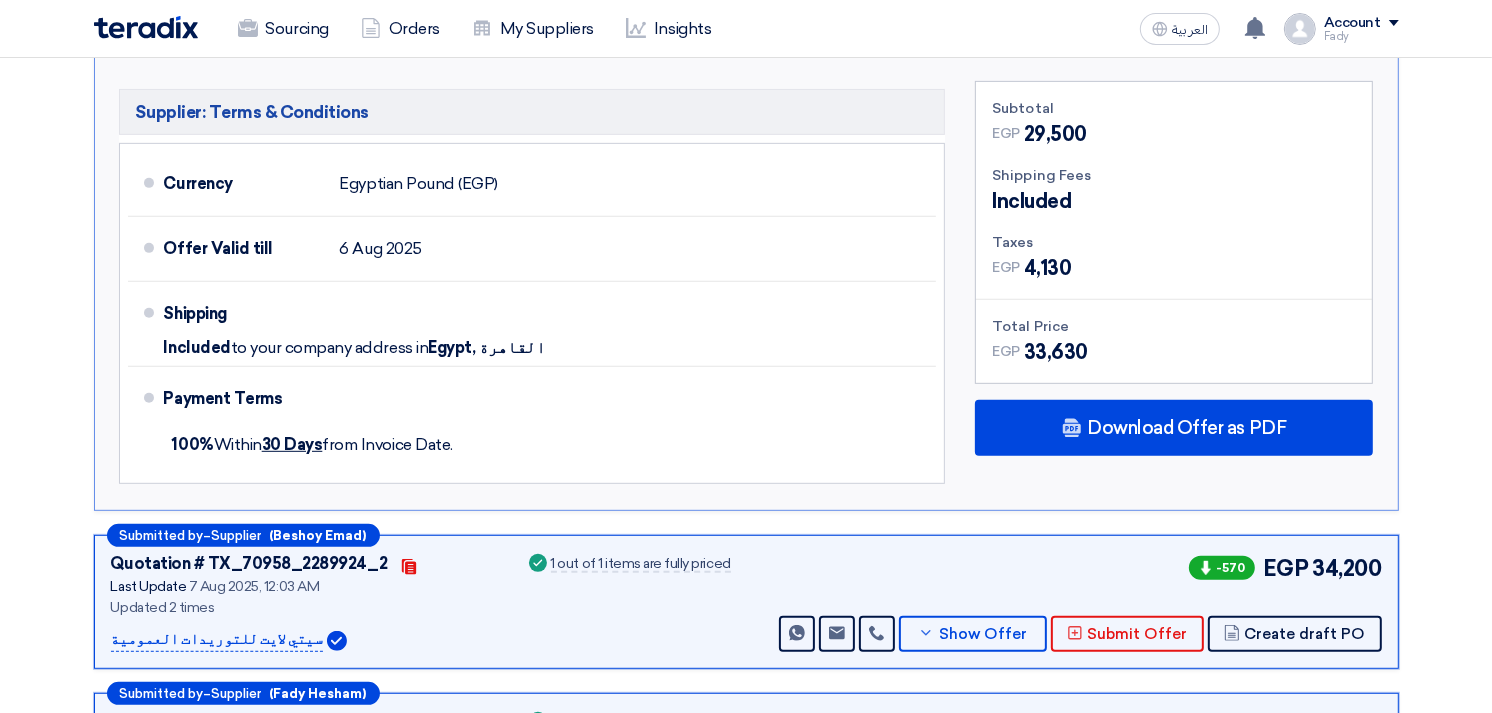scroll, scrollTop: 777, scrollLeft: 0, axis: vertical 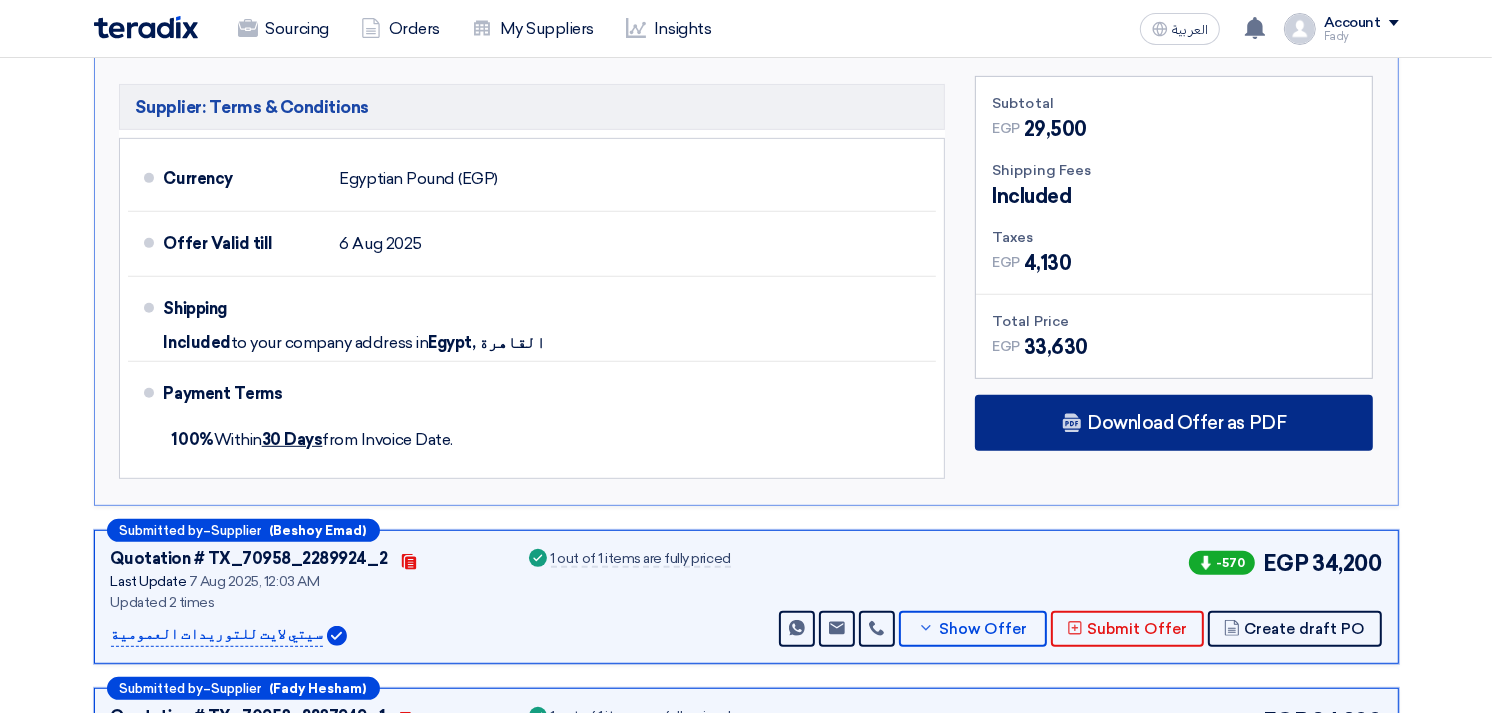 click on "Download Offer as PDF" at bounding box center [1174, 423] 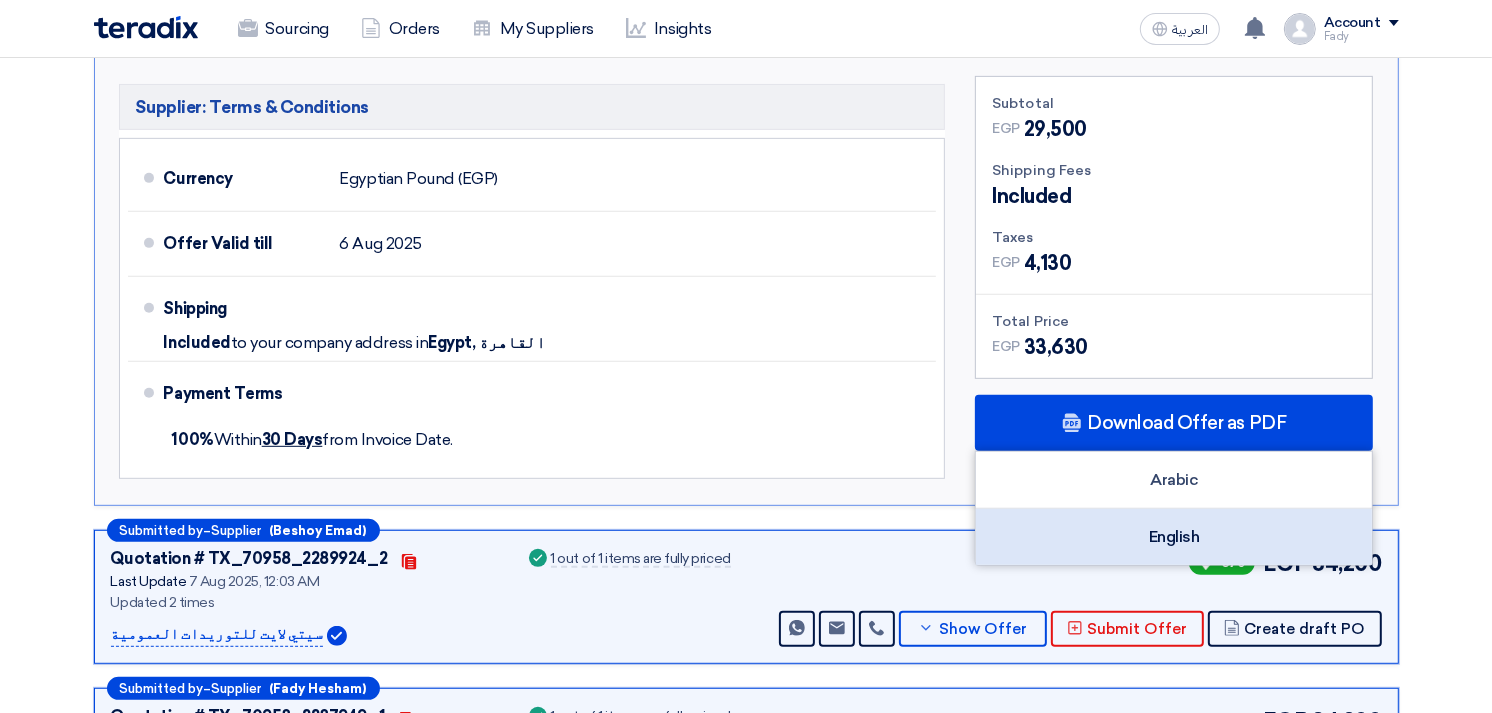 click on "English" at bounding box center (1174, 537) 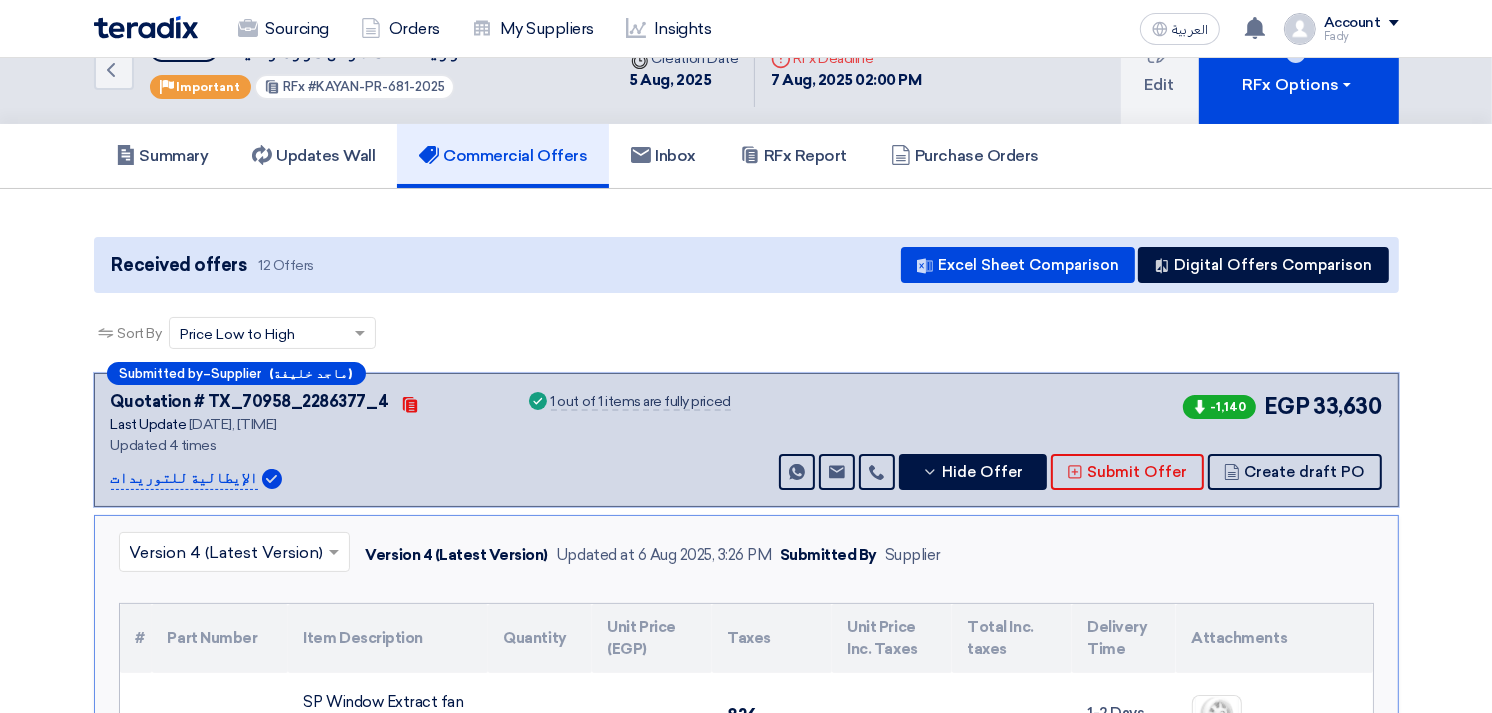 scroll, scrollTop: 0, scrollLeft: 0, axis: both 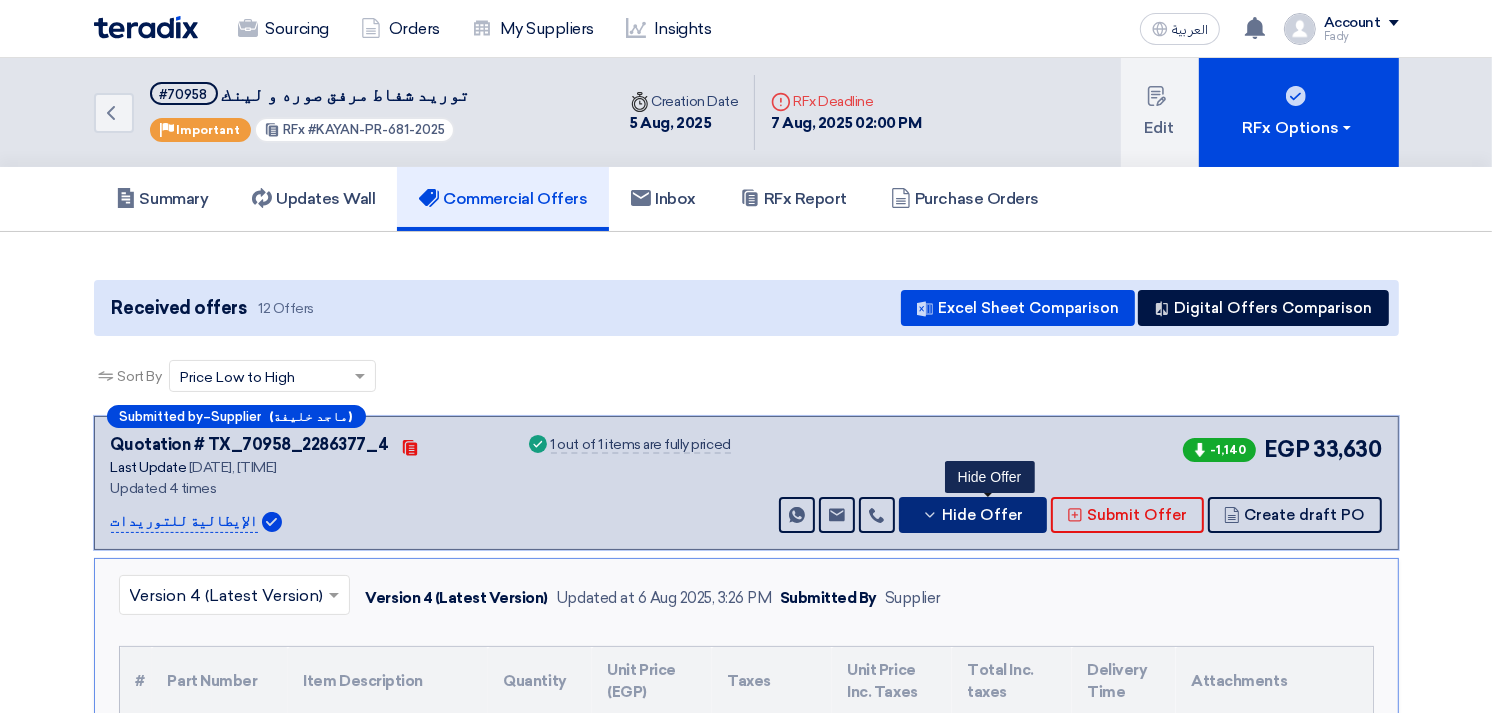 click on "Hide Offer" at bounding box center [983, 515] 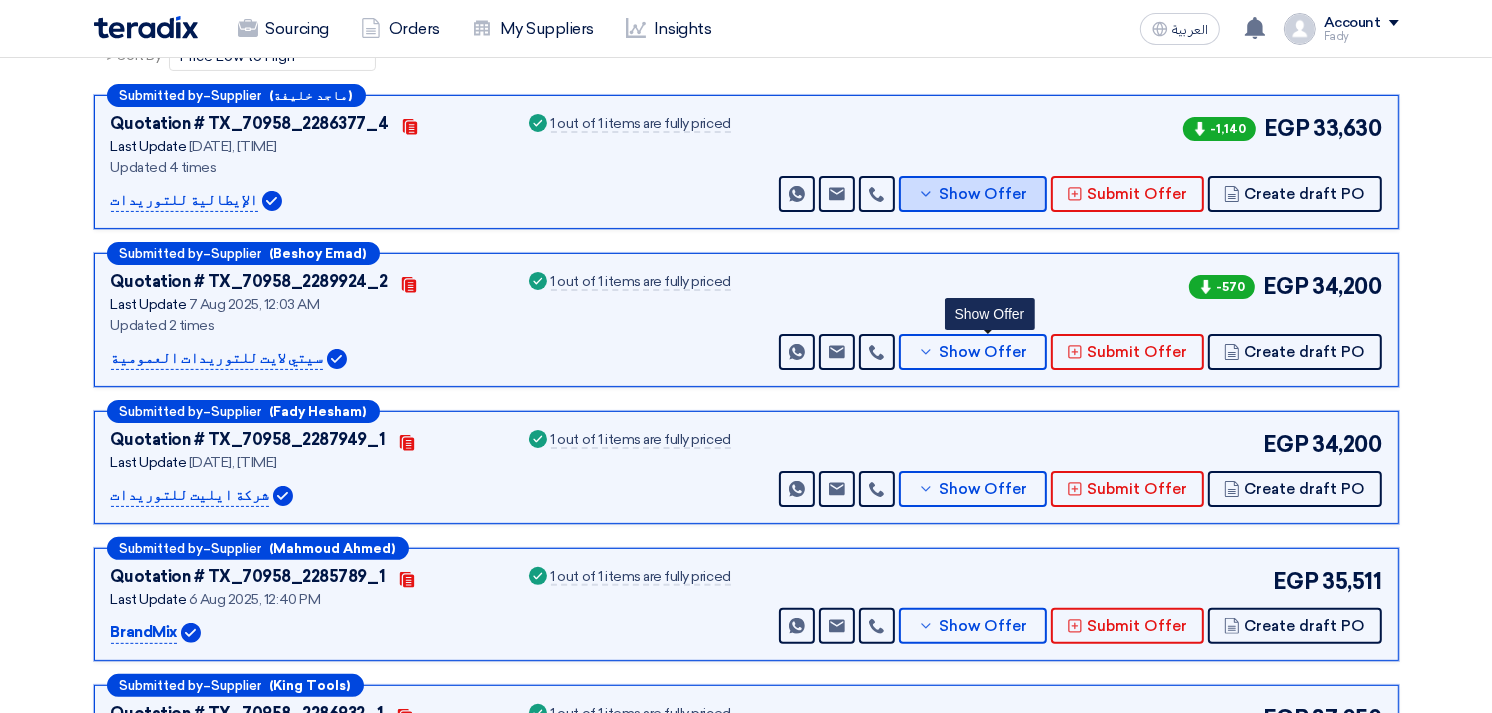 scroll, scrollTop: 333, scrollLeft: 0, axis: vertical 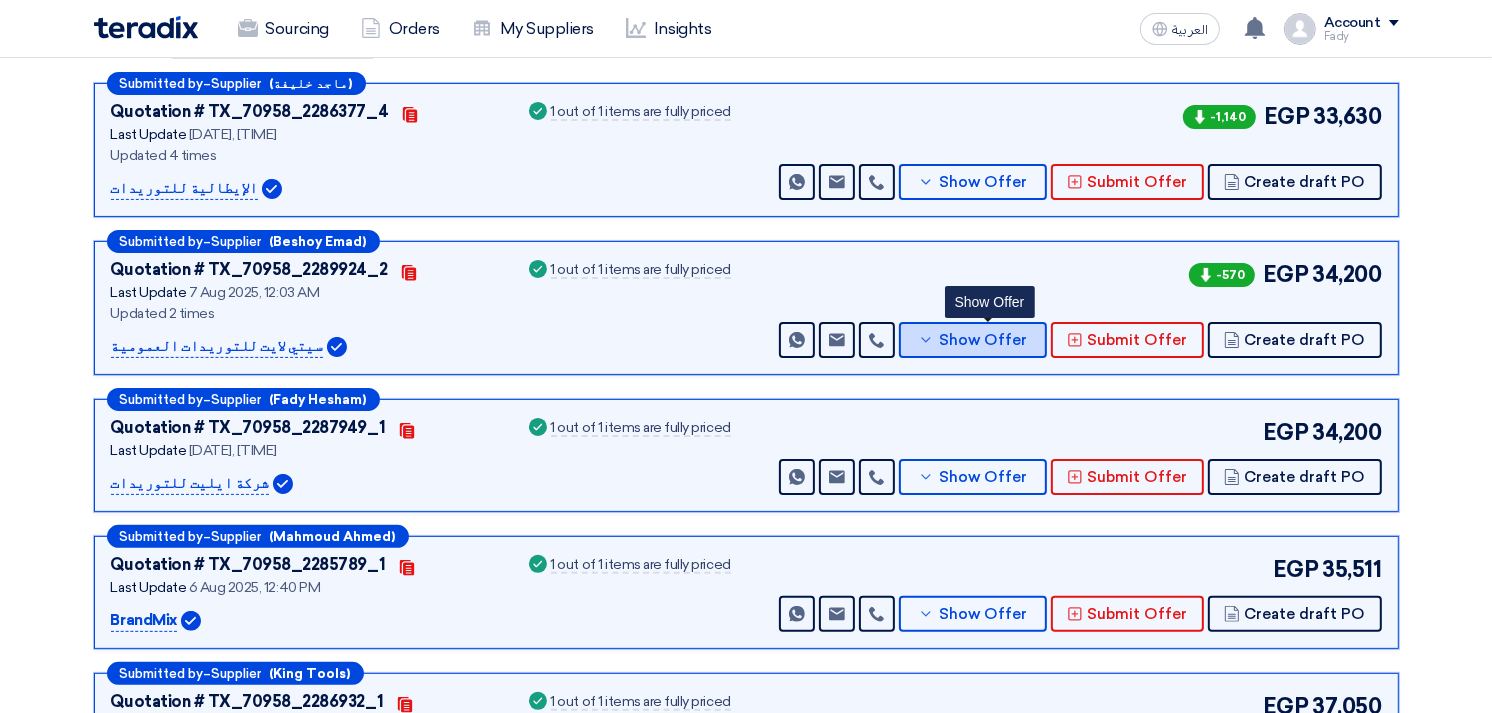 click on "Show Offer" at bounding box center (983, 340) 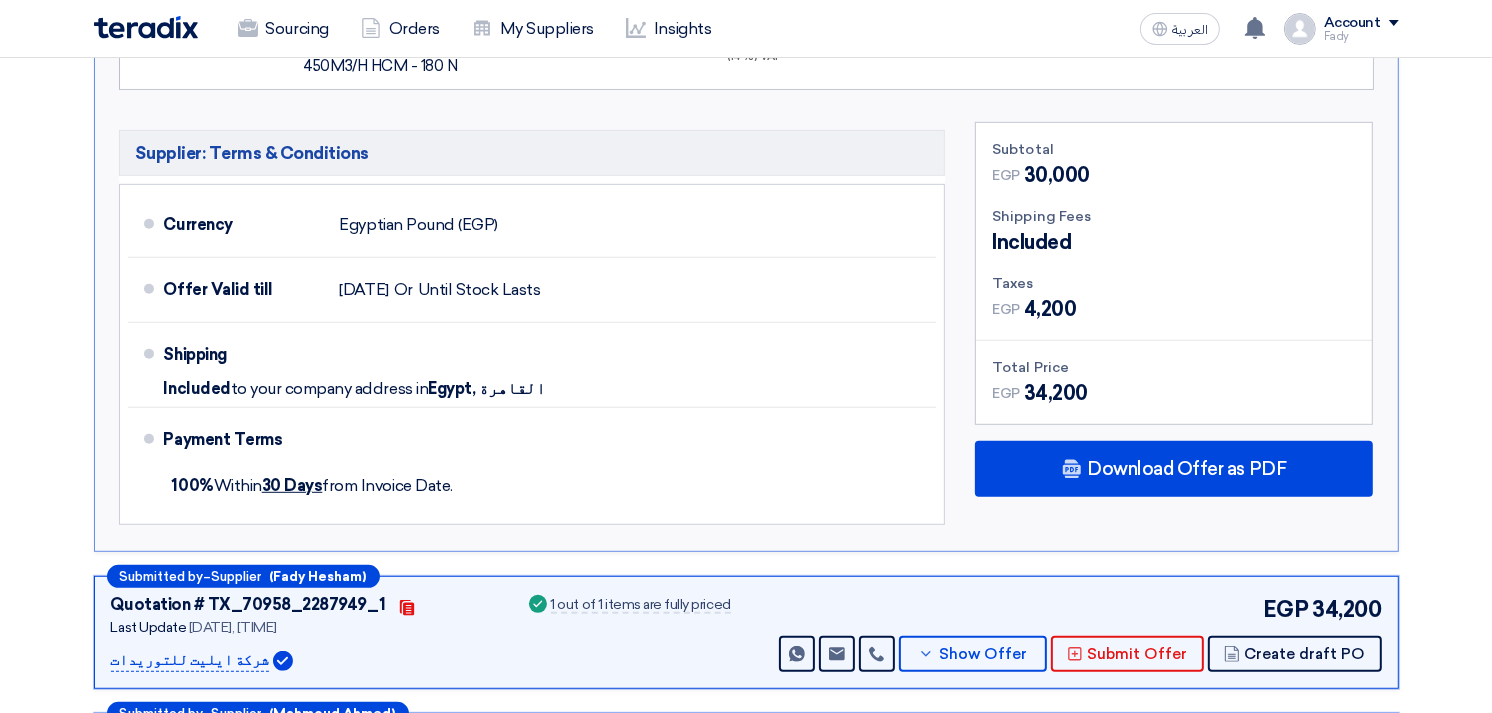 scroll, scrollTop: 888, scrollLeft: 0, axis: vertical 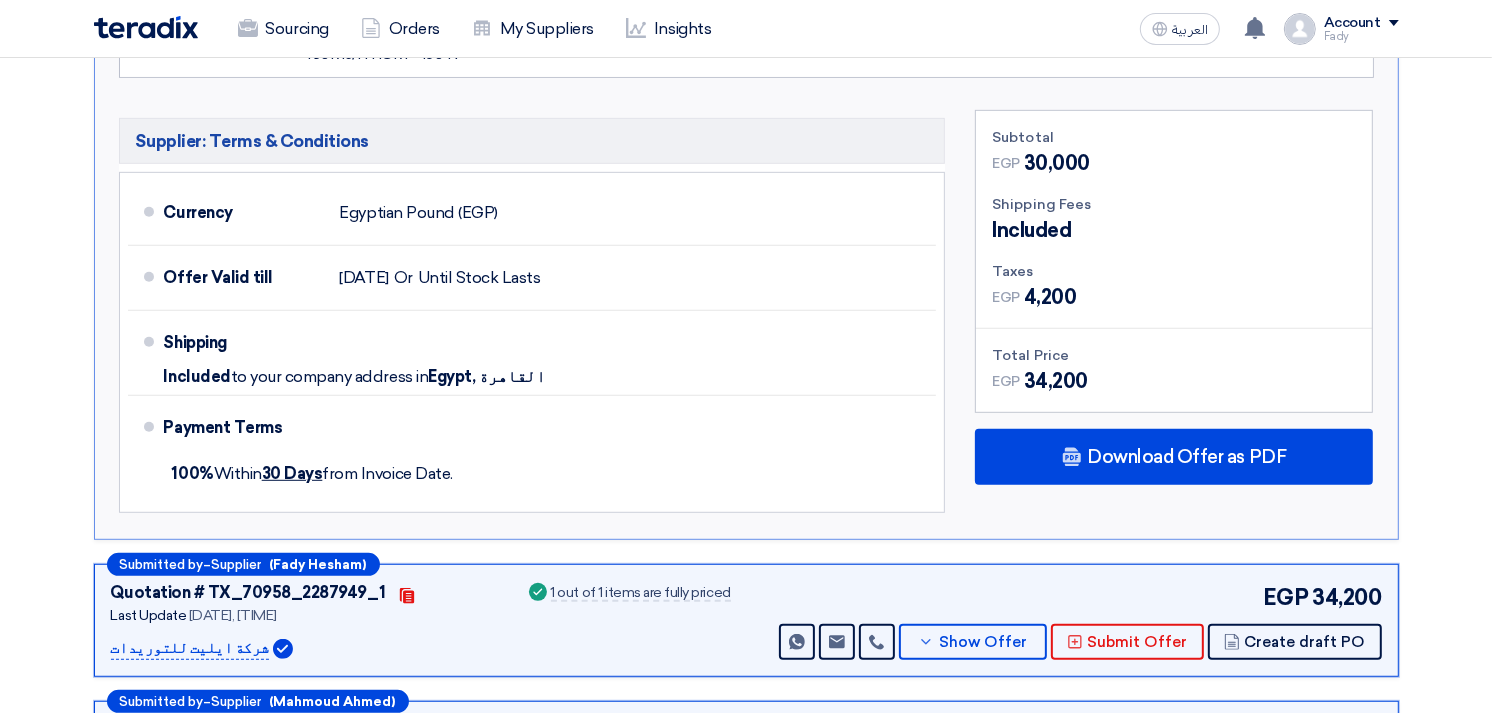 click on "Subtotal
EGP
30,000
Shipping Fees
Included
Taxes
EGP
EGP" at bounding box center [1174, 316] 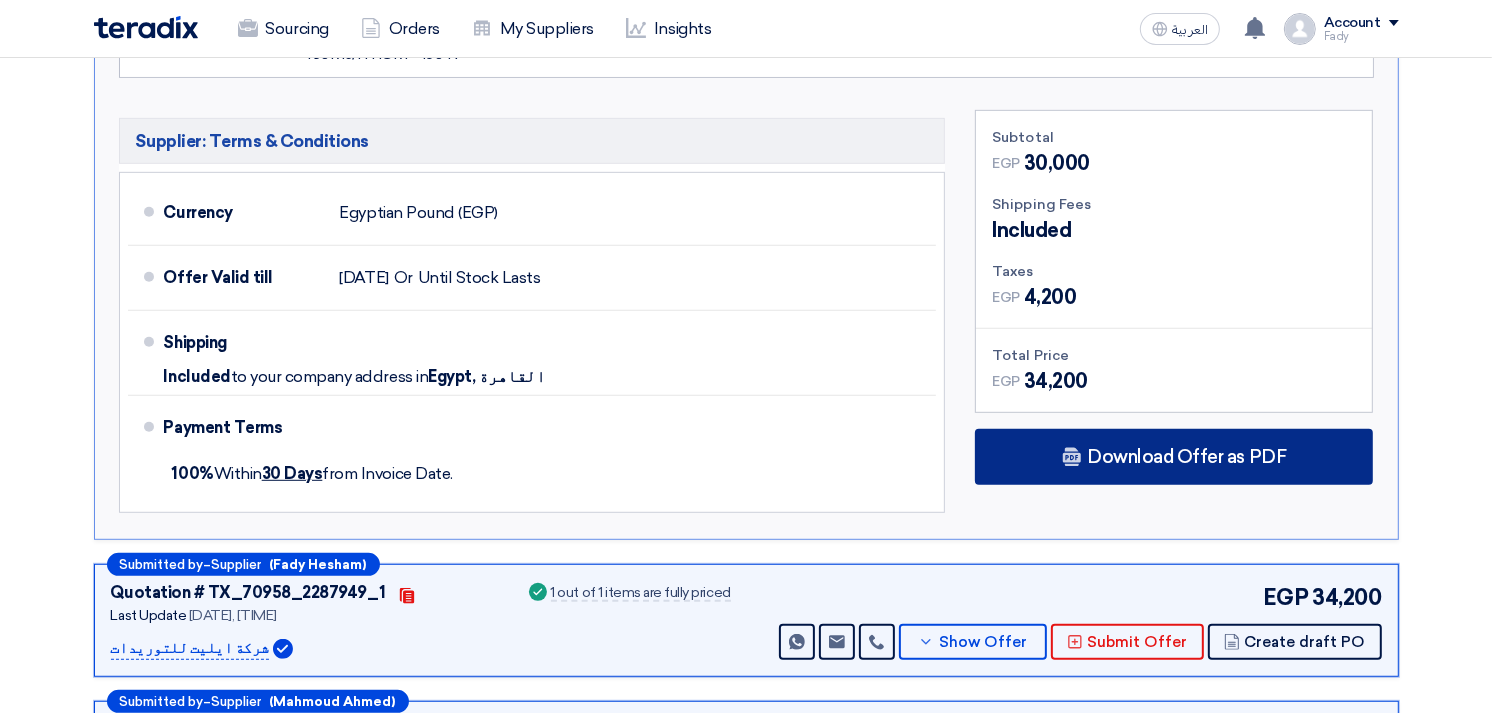 click on "Download Offer as PDF" at bounding box center [1186, 457] 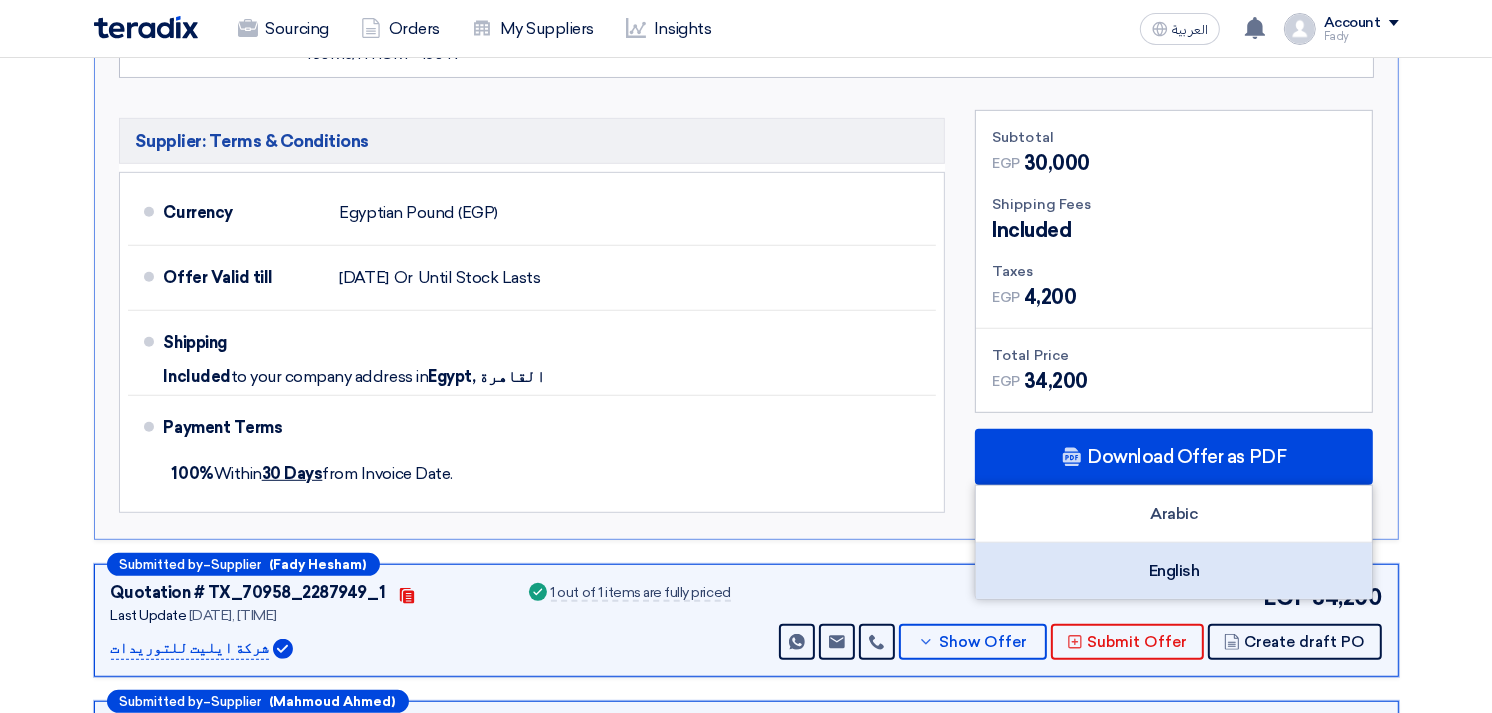 click on "English" at bounding box center (1174, 571) 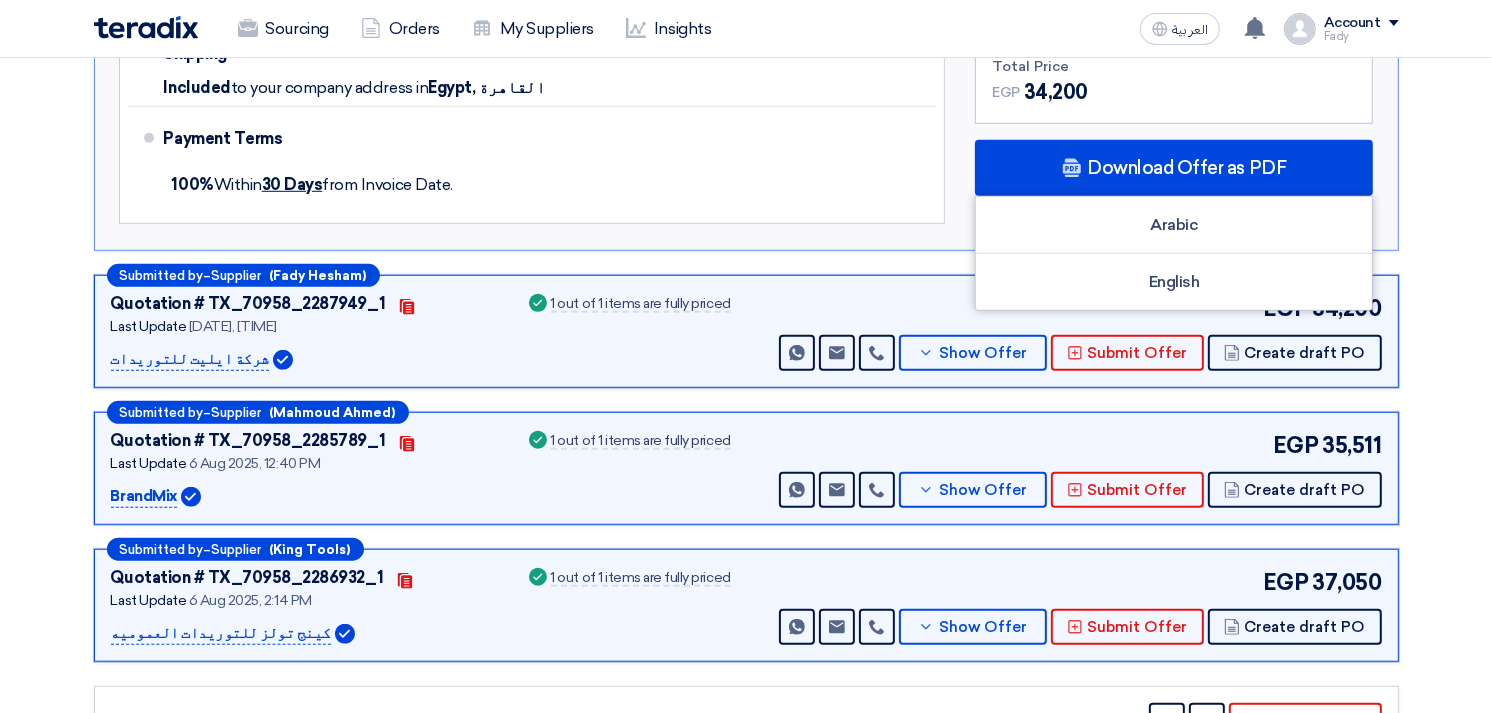scroll, scrollTop: 1222, scrollLeft: 0, axis: vertical 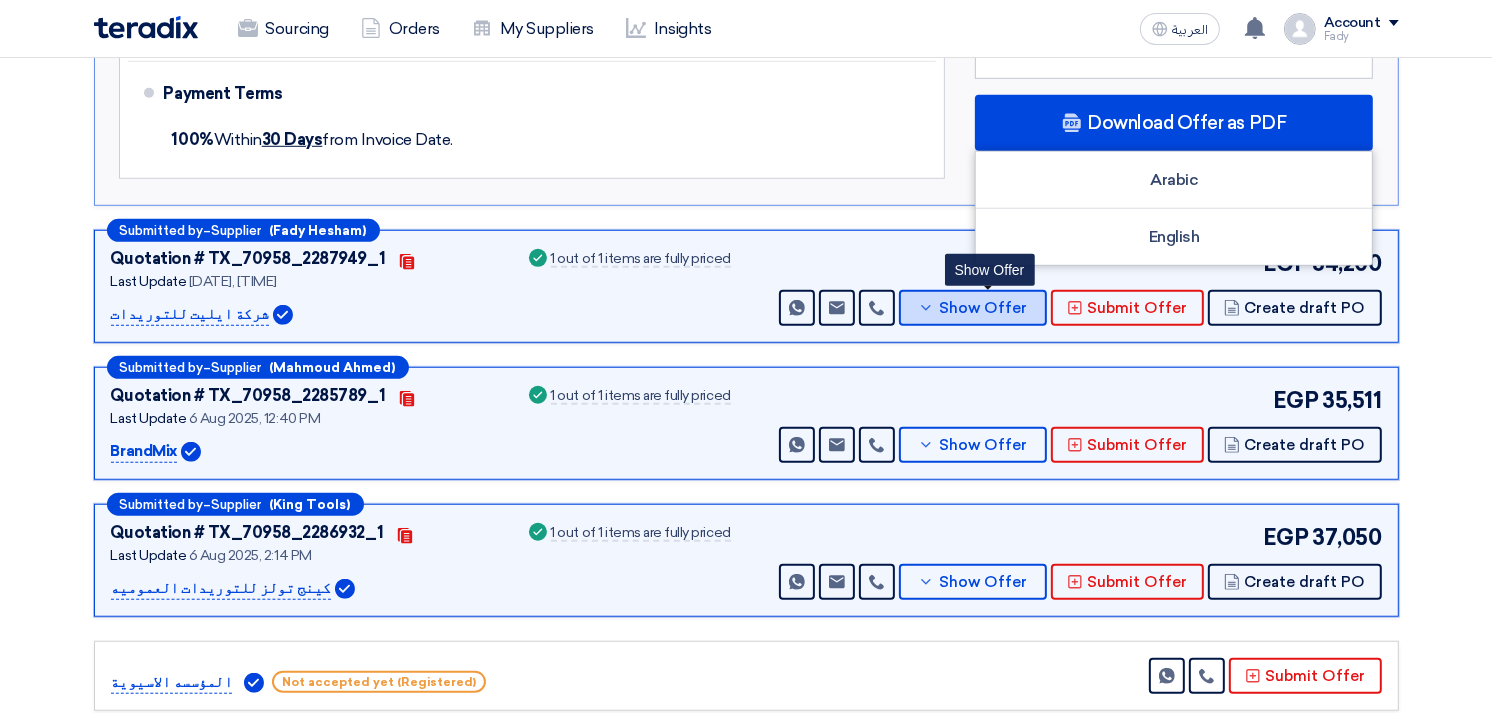 click on "Show Offer" at bounding box center [973, 308] 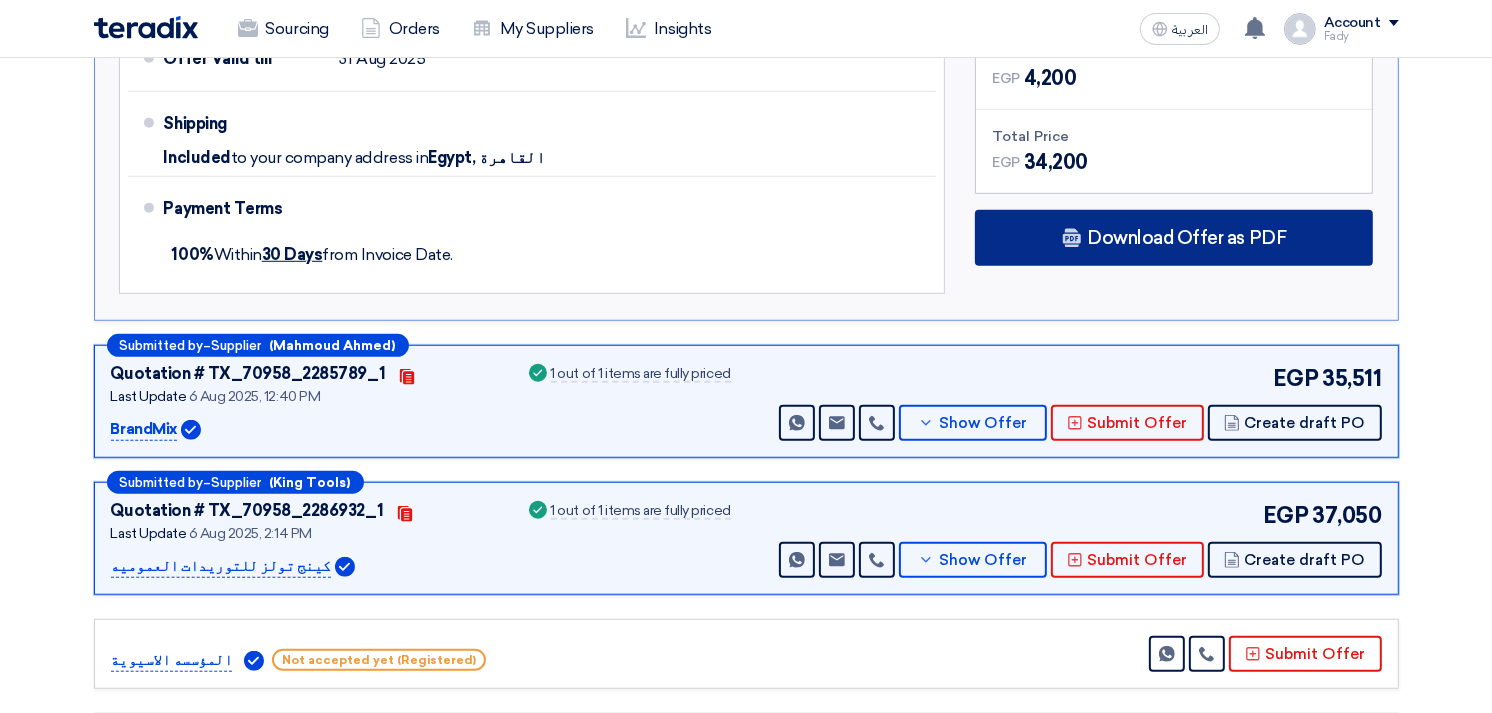 scroll, scrollTop: 1222, scrollLeft: 0, axis: vertical 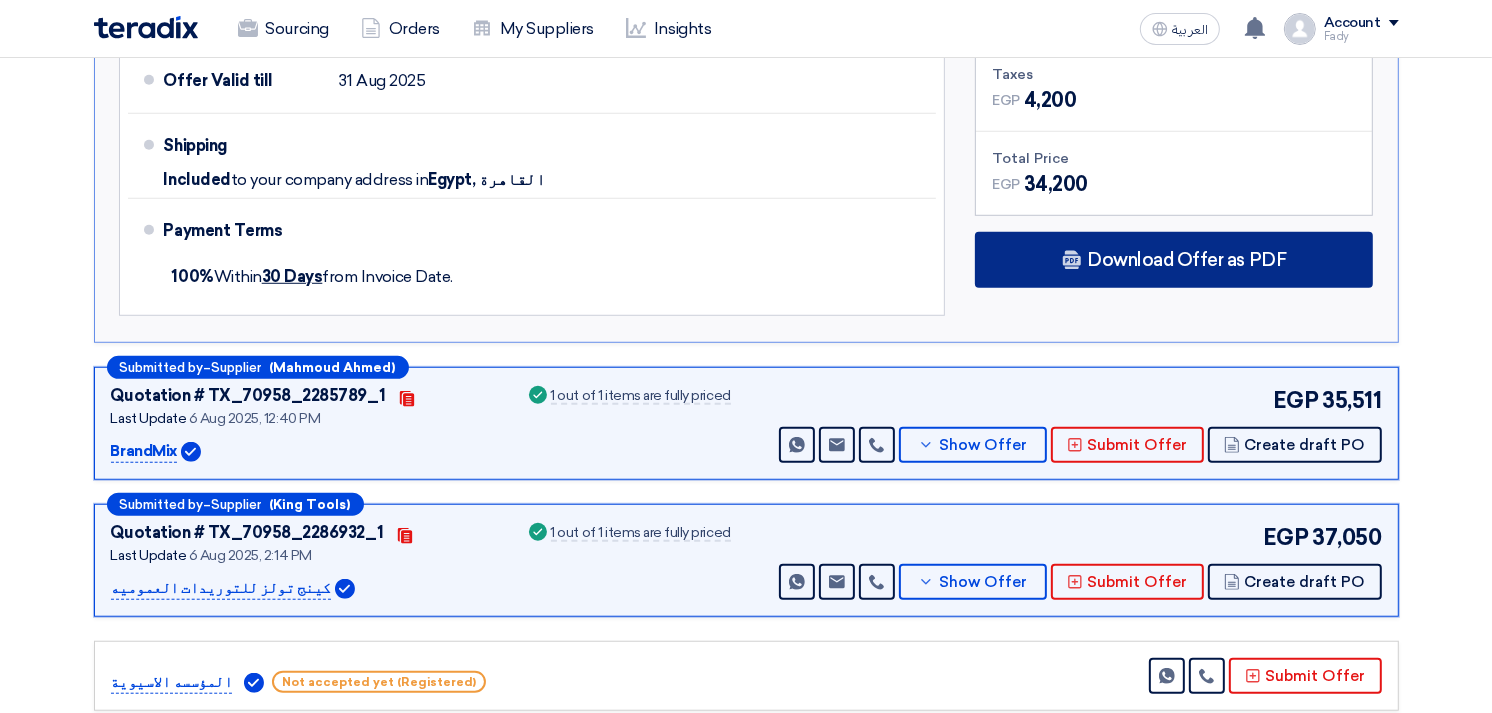 click on "Download Offer as PDF" at bounding box center [1186, 260] 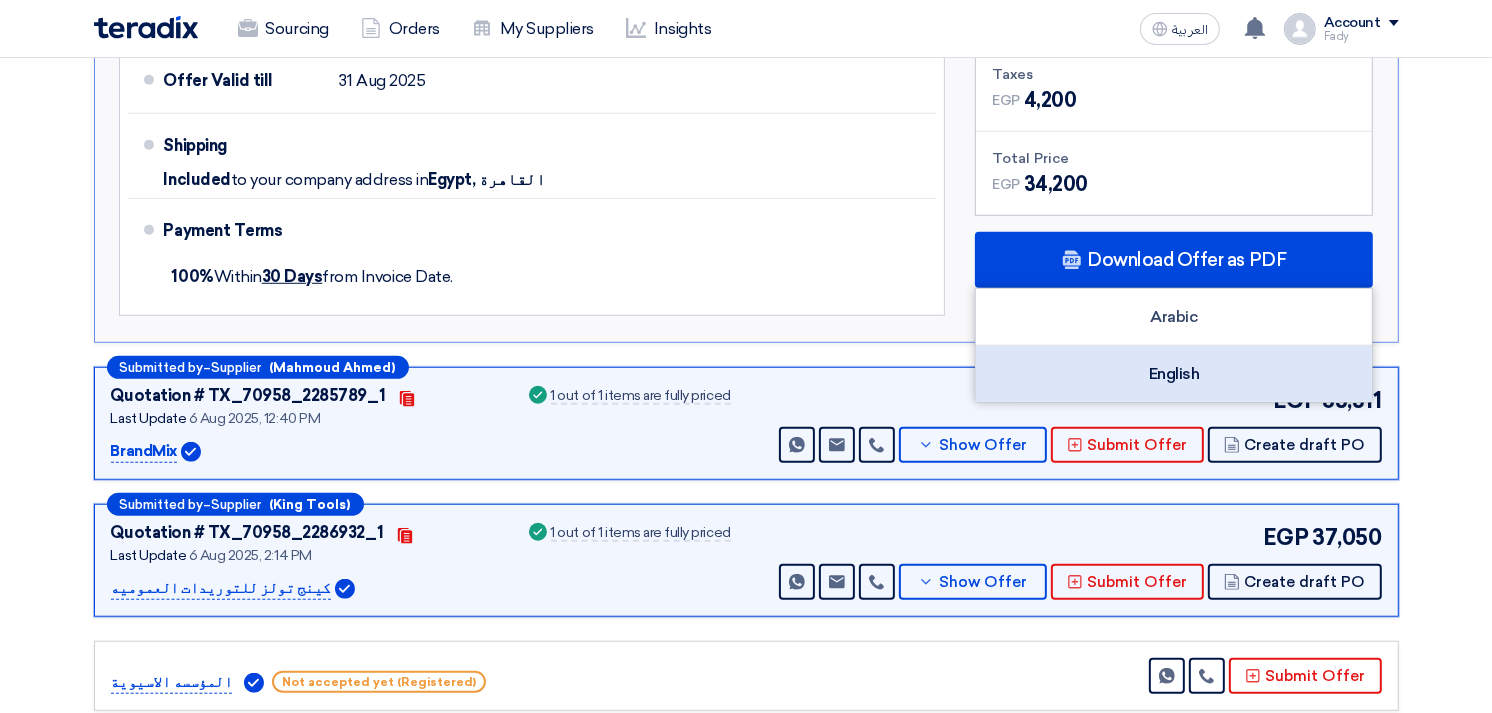 click on "English" at bounding box center (1174, 374) 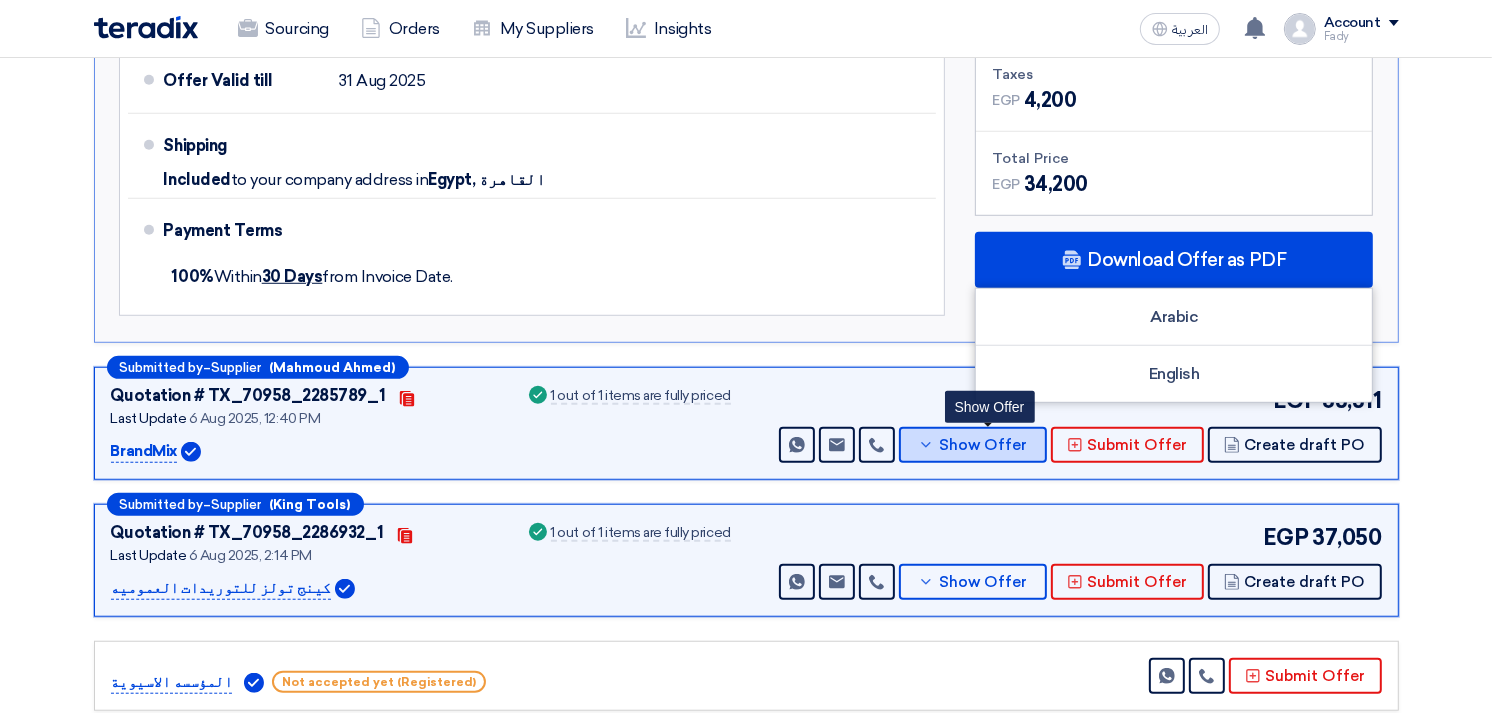 click on "Show Offer" at bounding box center (983, 445) 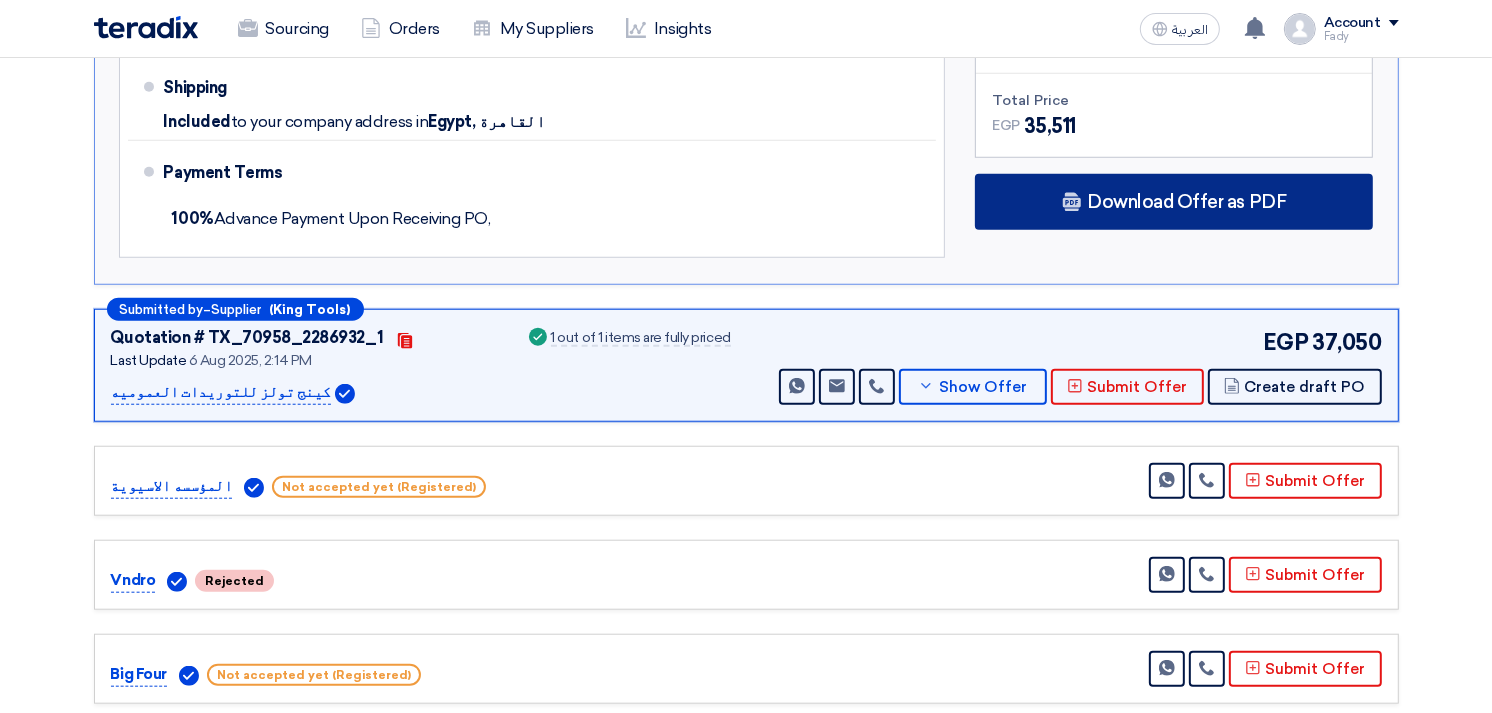 scroll, scrollTop: 1444, scrollLeft: 0, axis: vertical 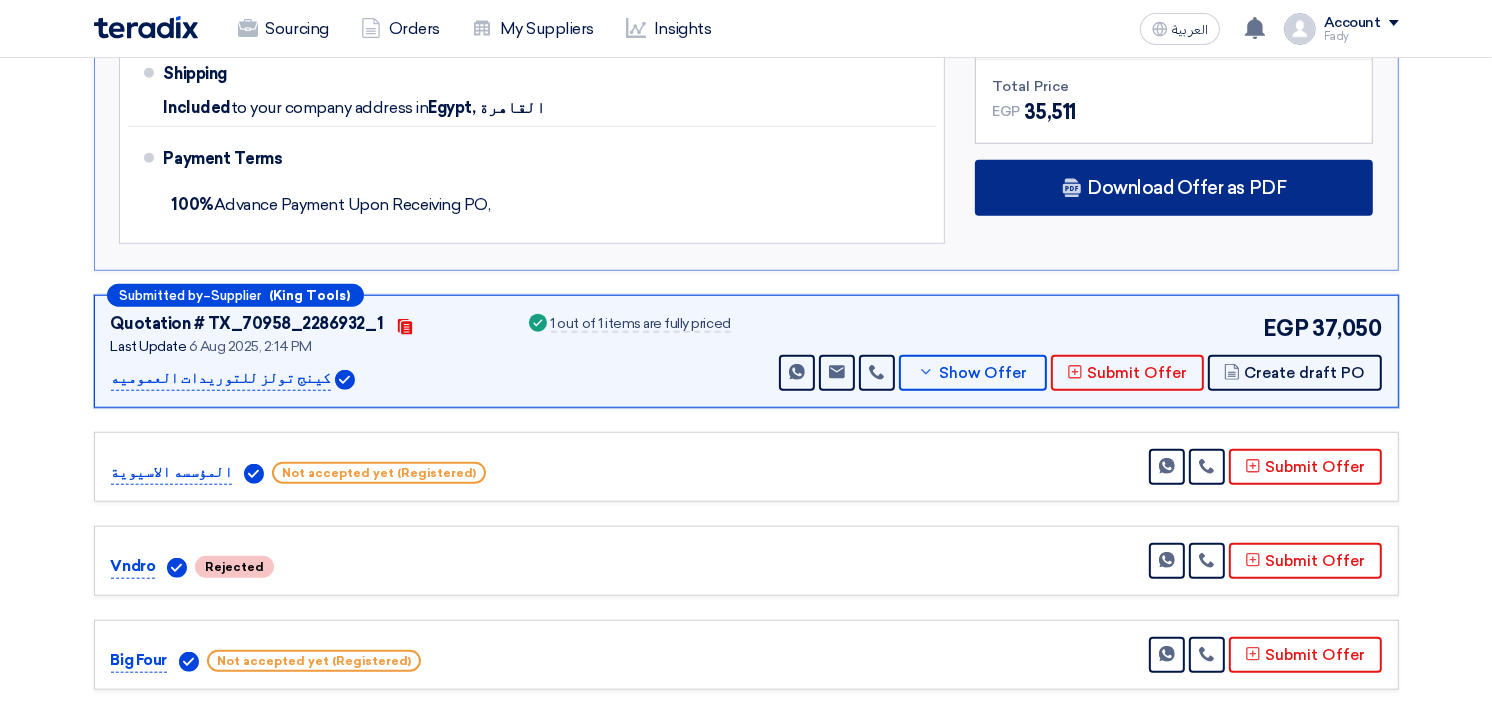 click on "Download Offer as PDF" at bounding box center [1186, 188] 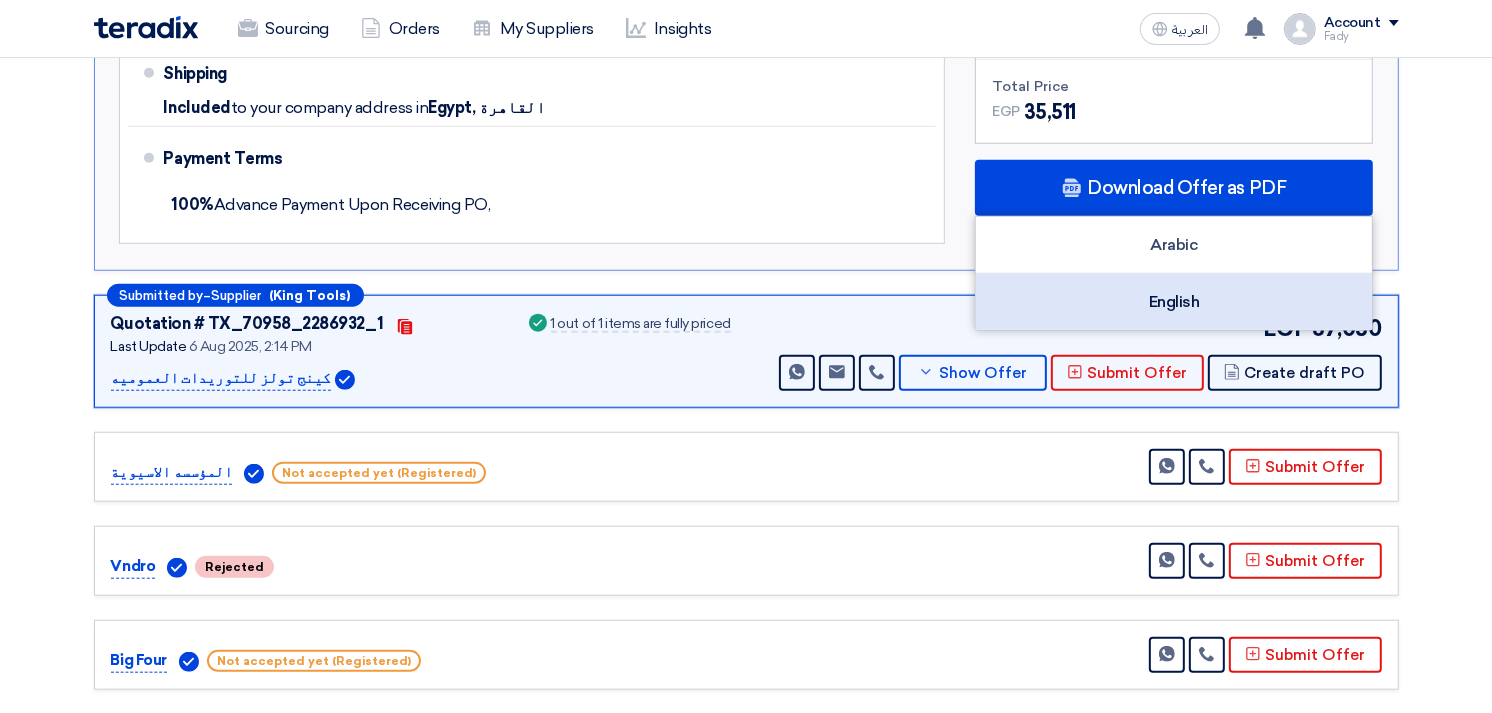 click on "English" at bounding box center (1174, 302) 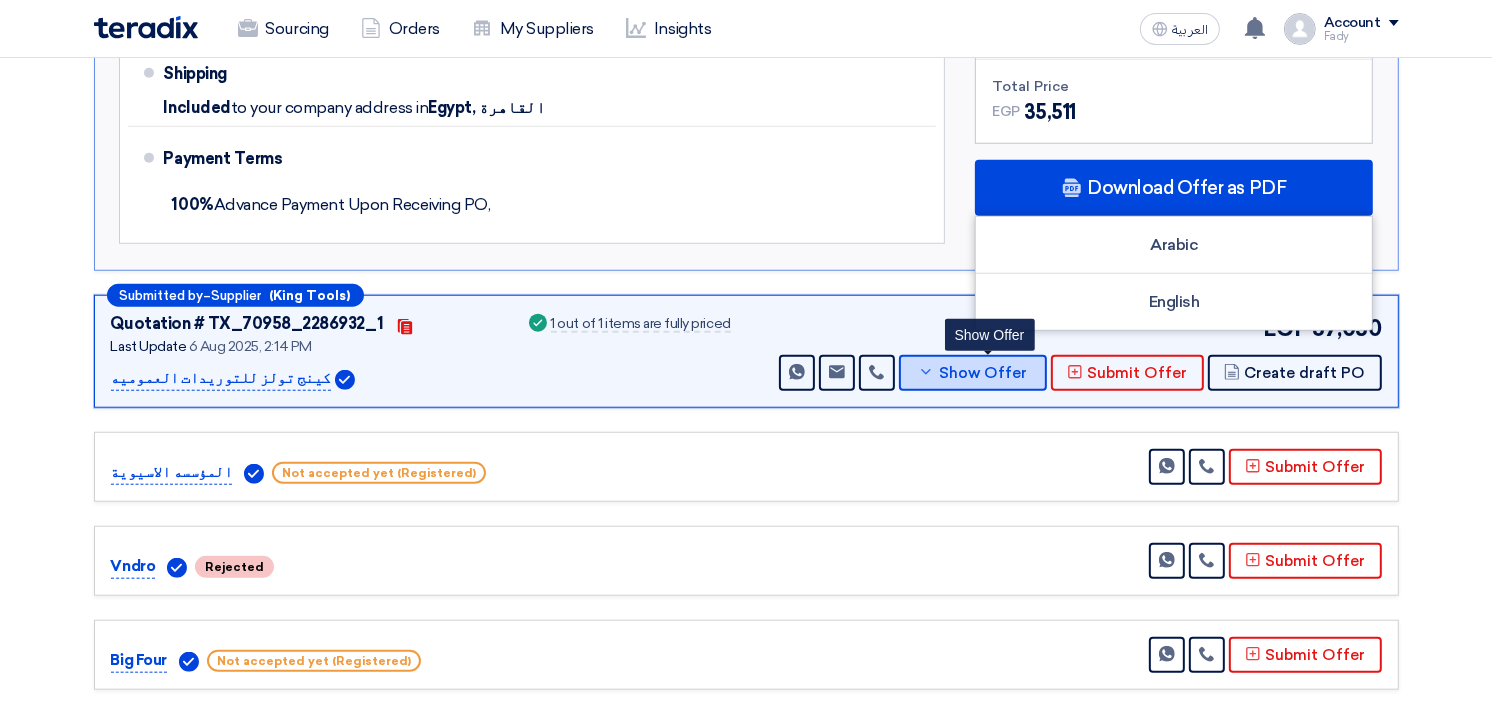 click on "Show Offer" at bounding box center (973, 373) 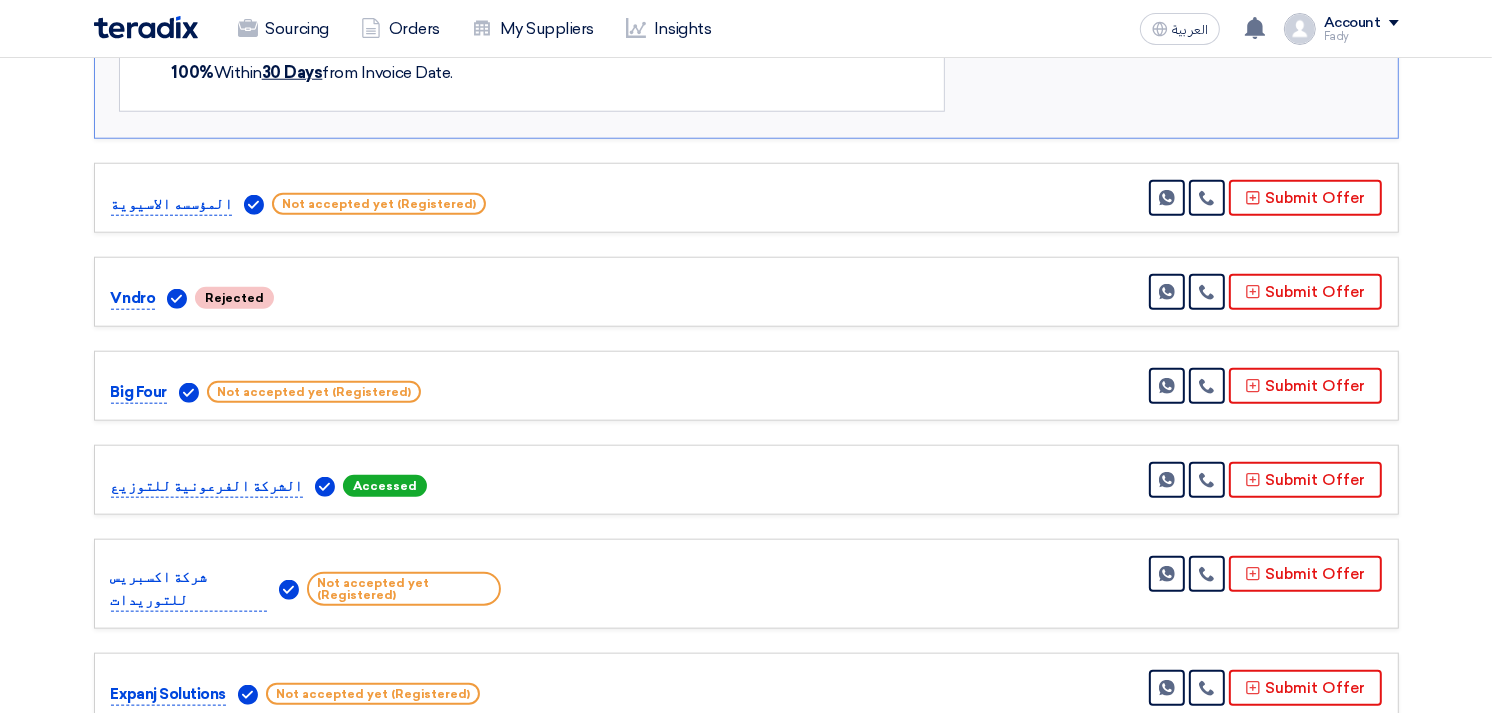 scroll, scrollTop: 1555, scrollLeft: 0, axis: vertical 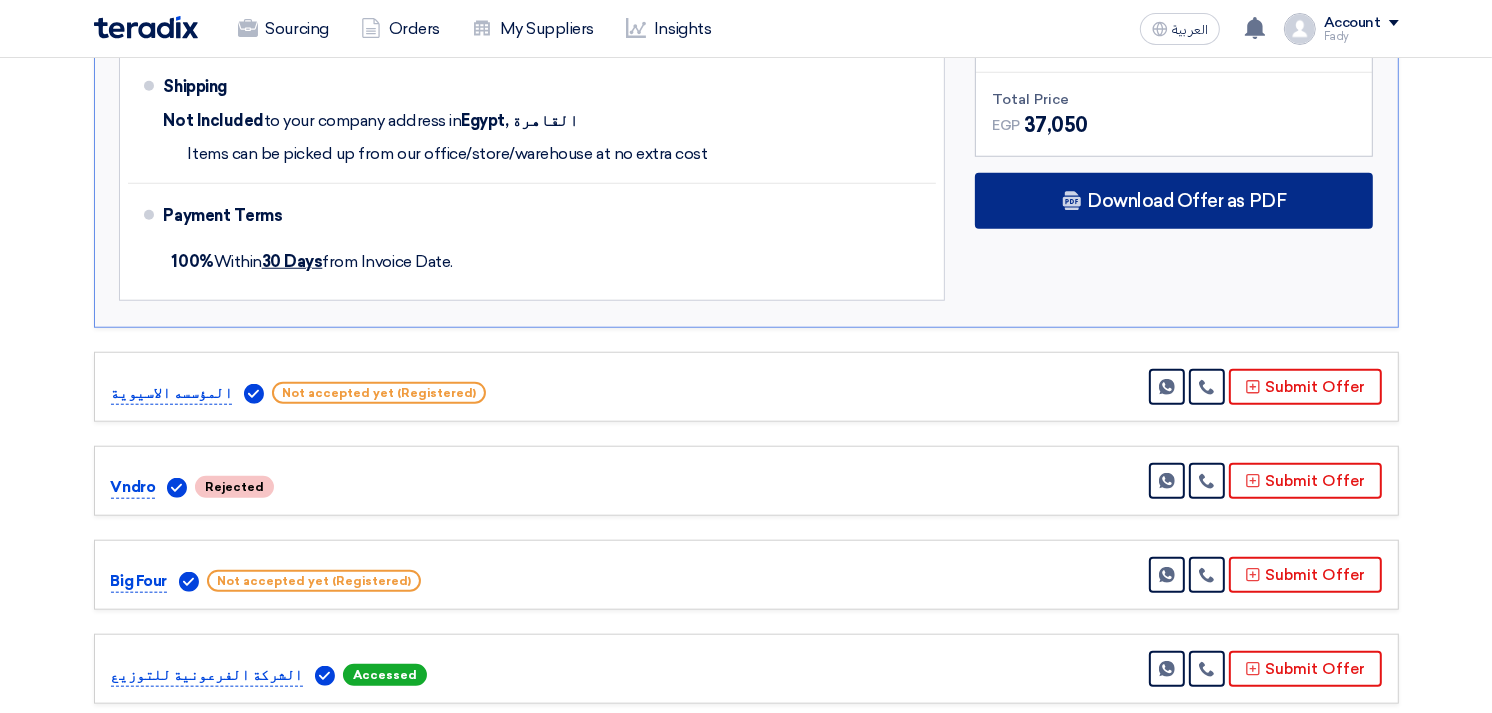 click on "Download Offer as PDF" at bounding box center (1174, 201) 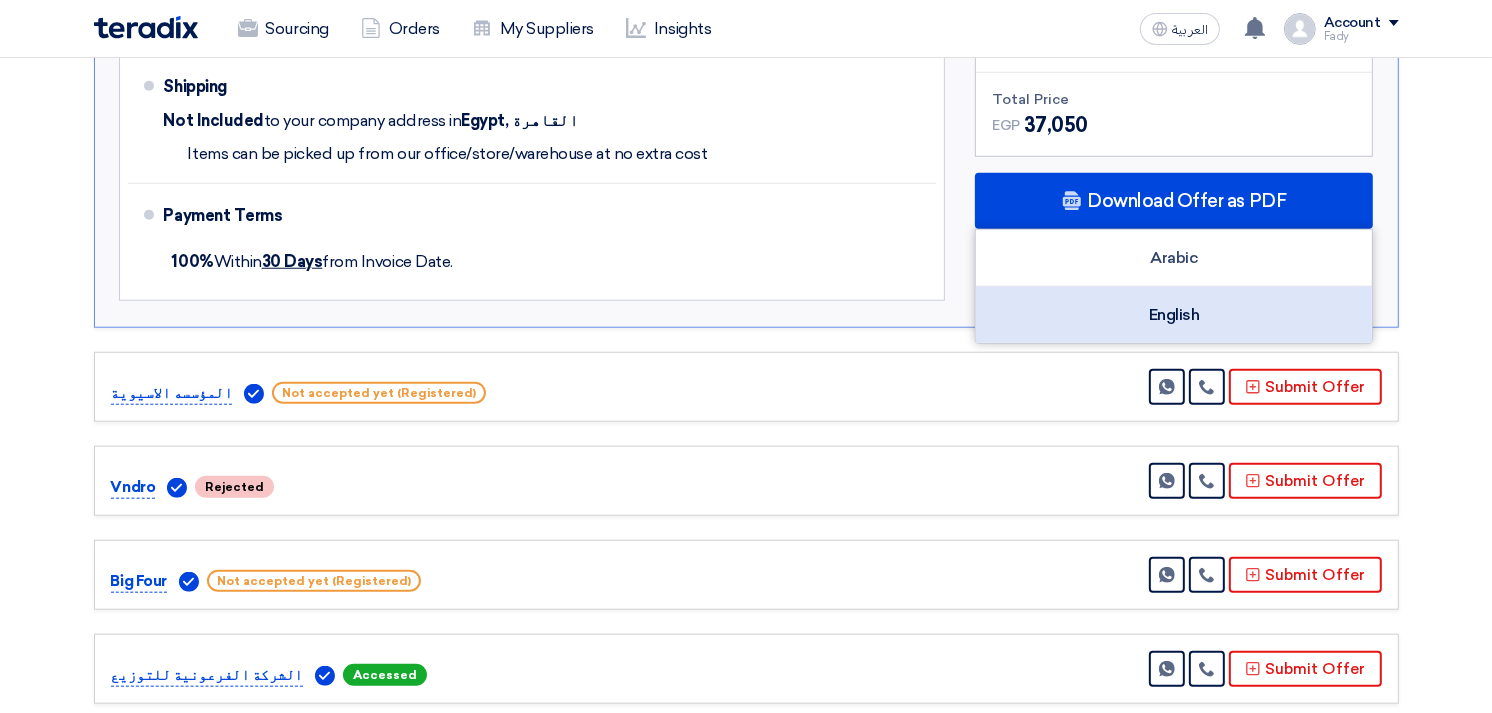 click on "English" at bounding box center [1174, 315] 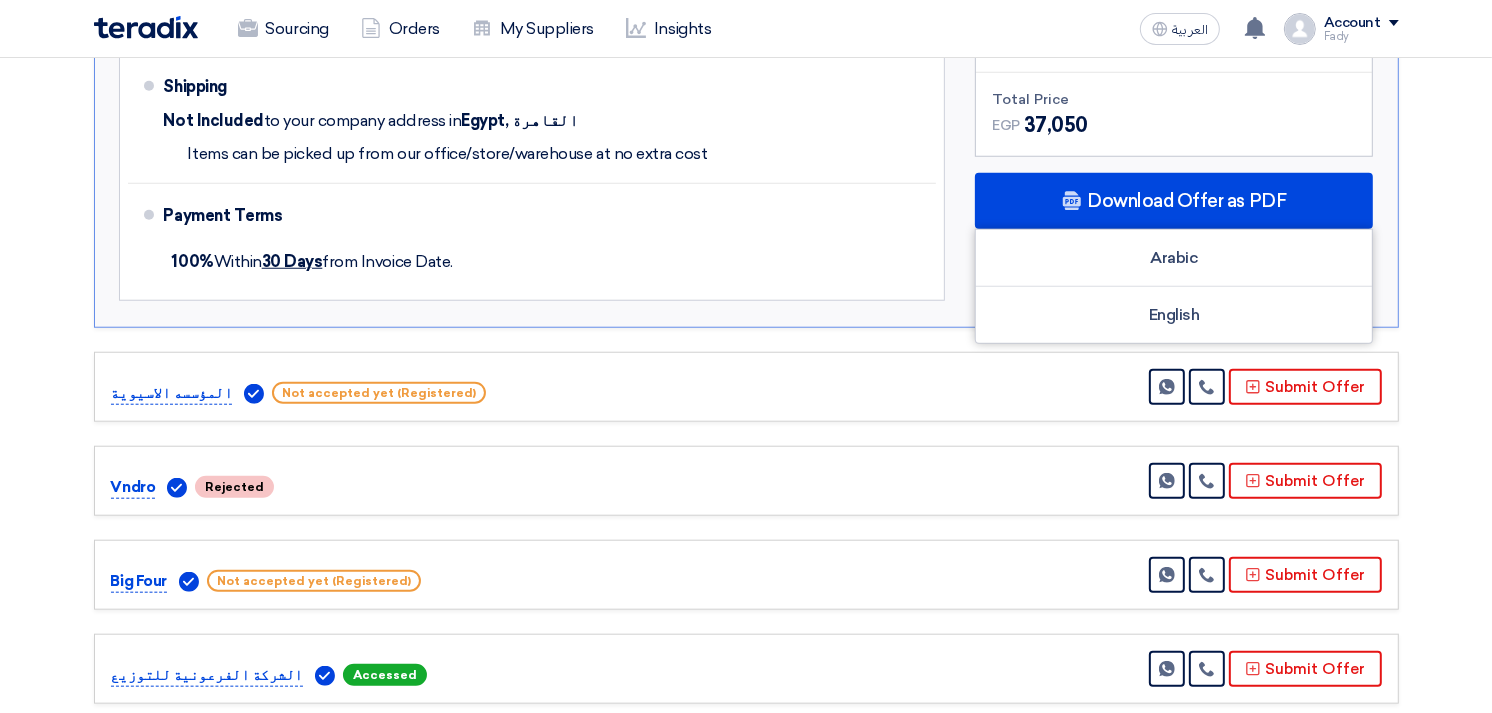 click on "×
Version 1 (Latest Version)
Price Low to High
Price High to Low
Newest Offer
Company Name (A~Z)" at bounding box center [746, -50] 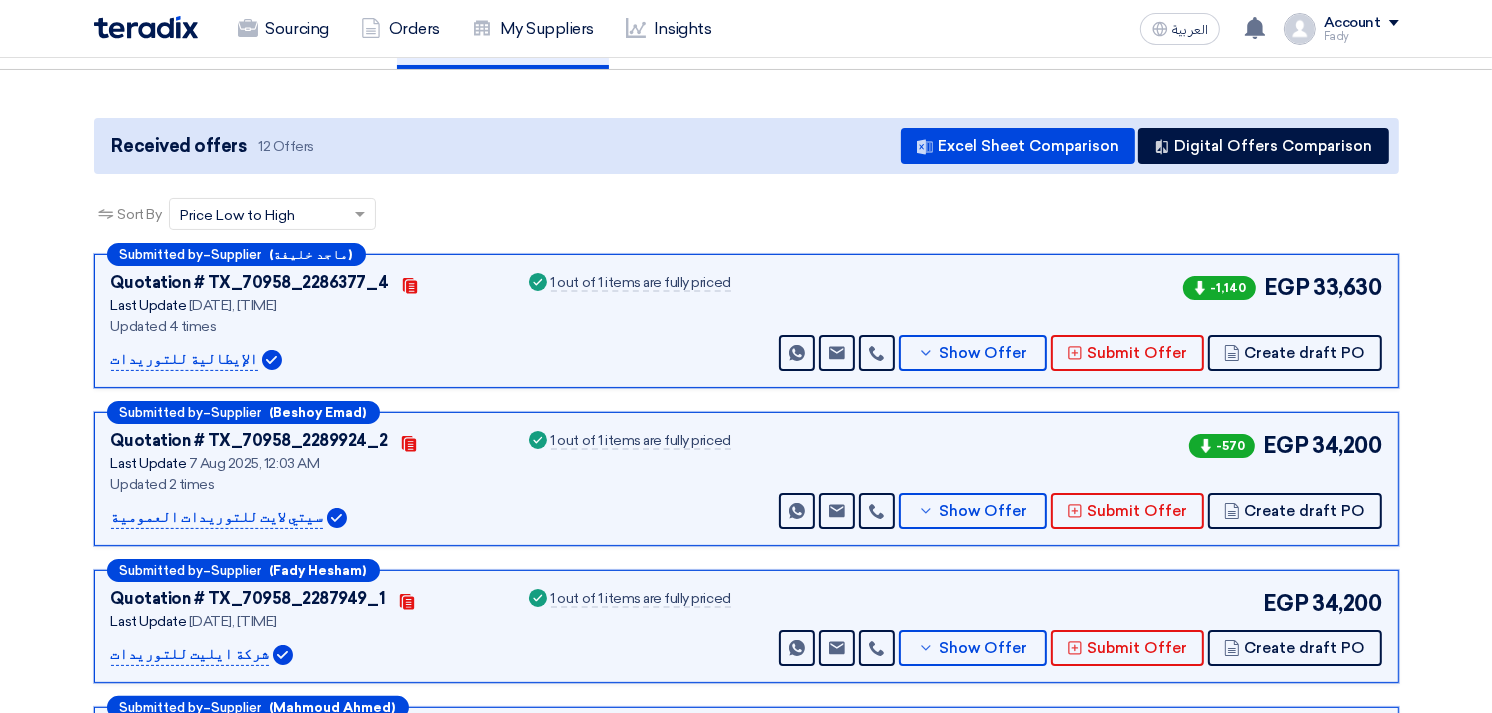 scroll, scrollTop: 111, scrollLeft: 0, axis: vertical 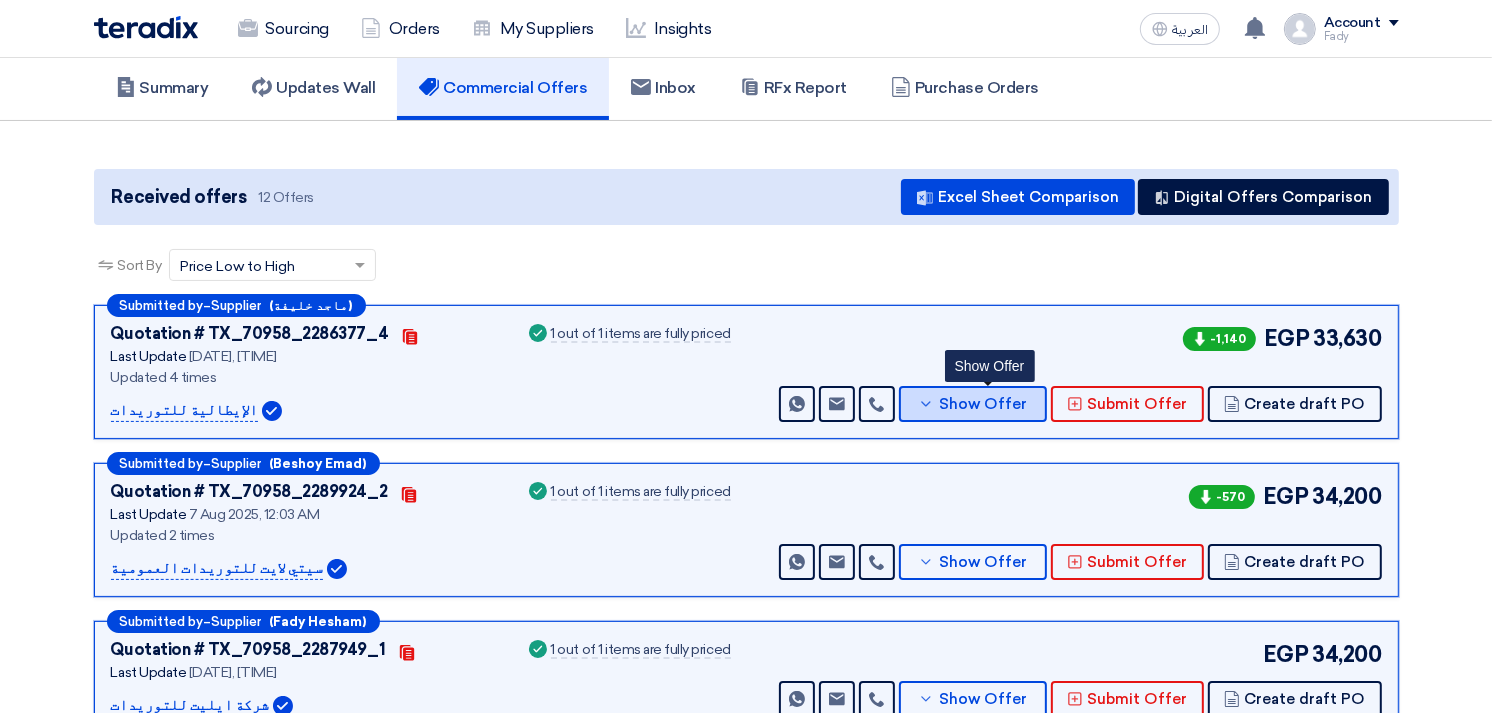 click on "Show Offer" at bounding box center [983, 404] 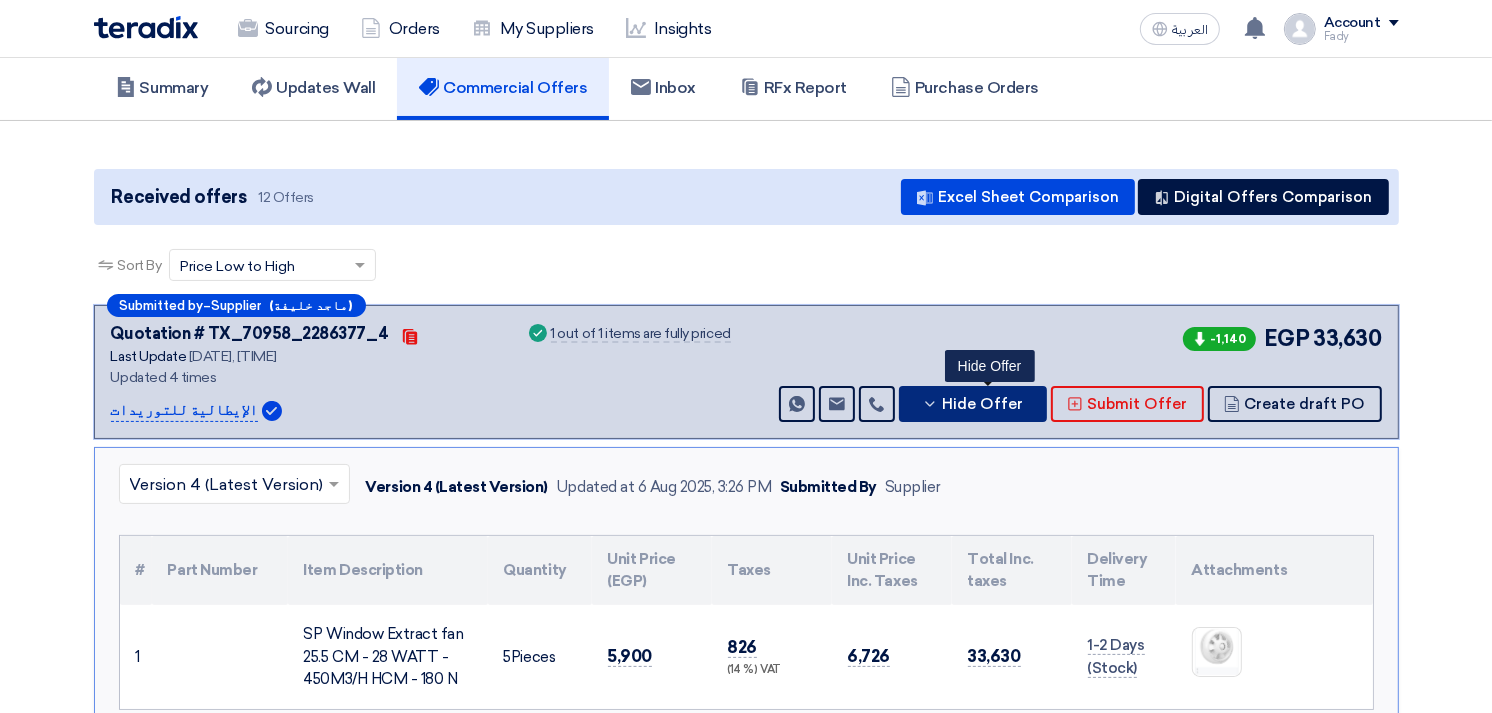 type 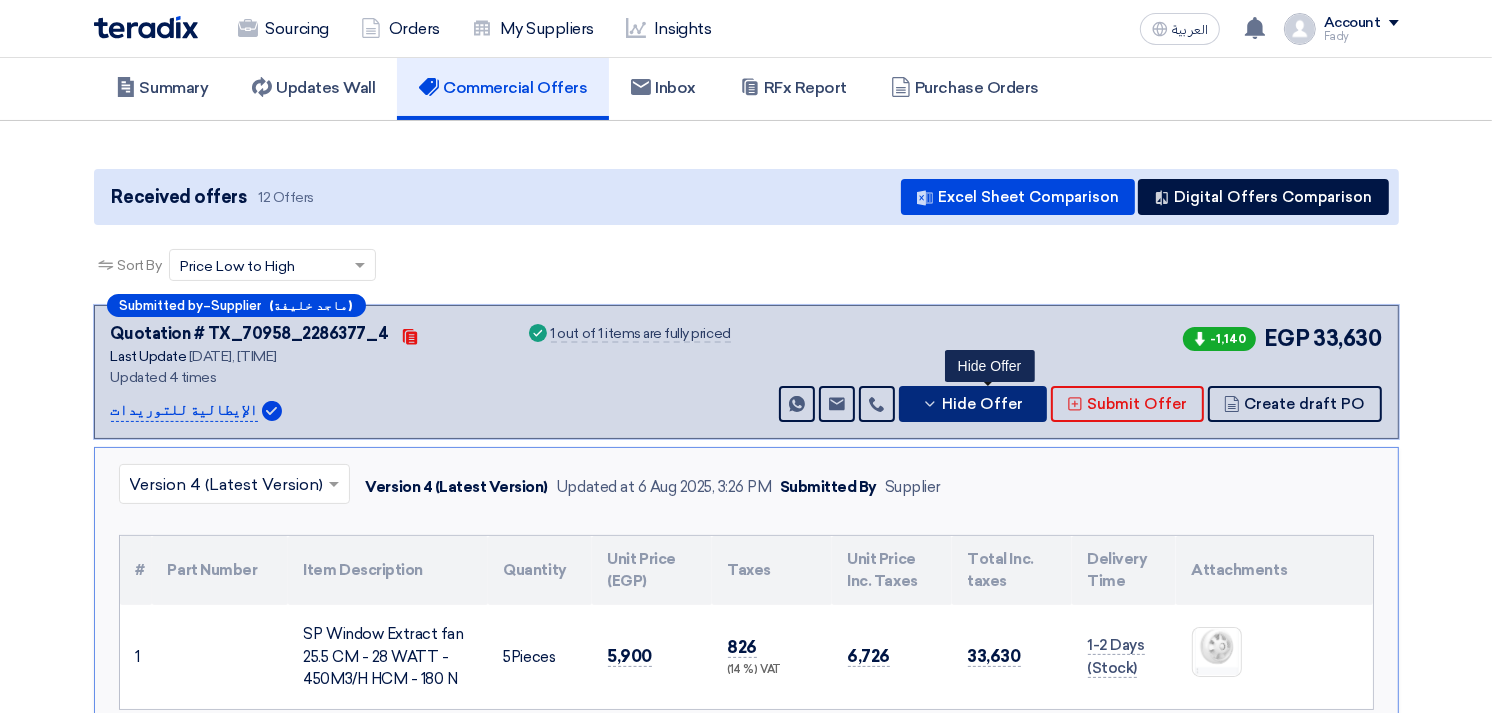 click on "Hide Offer" at bounding box center [983, 404] 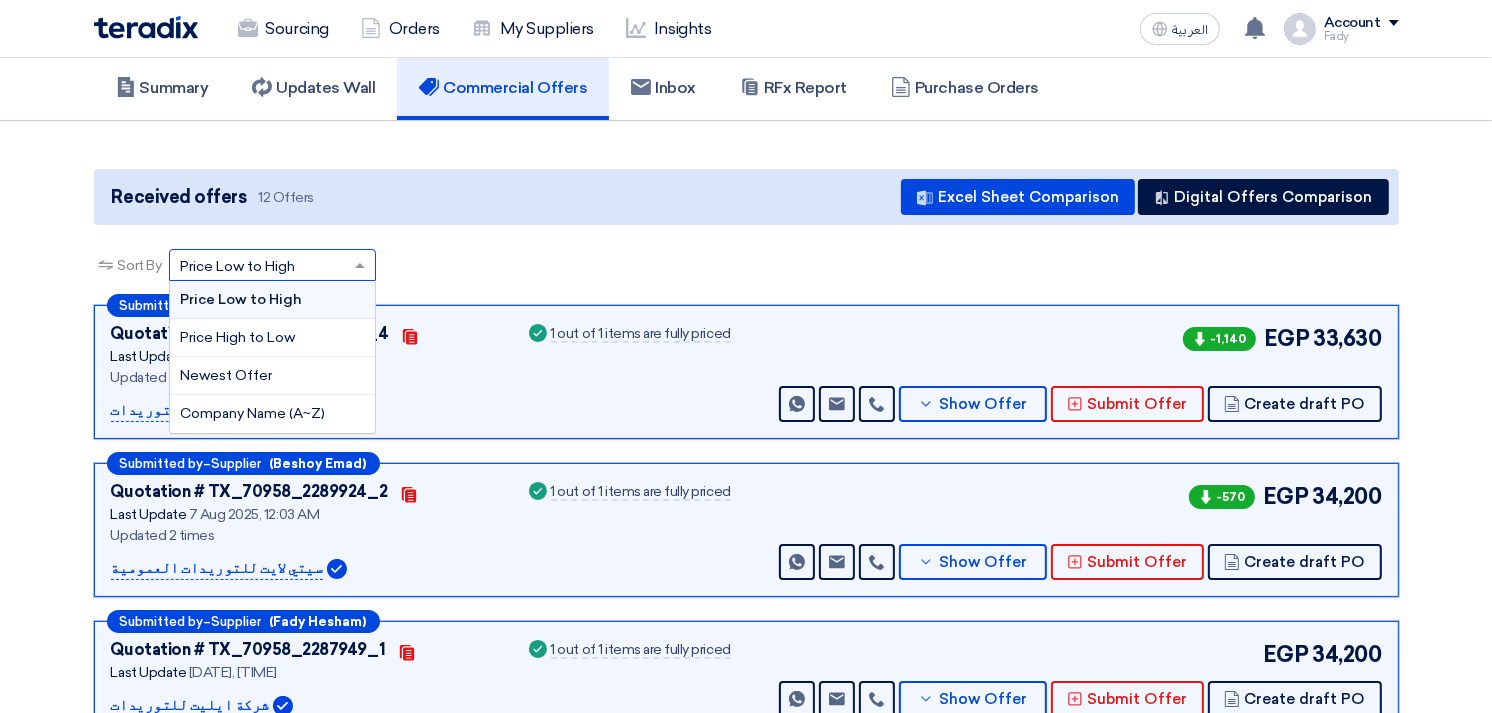 click 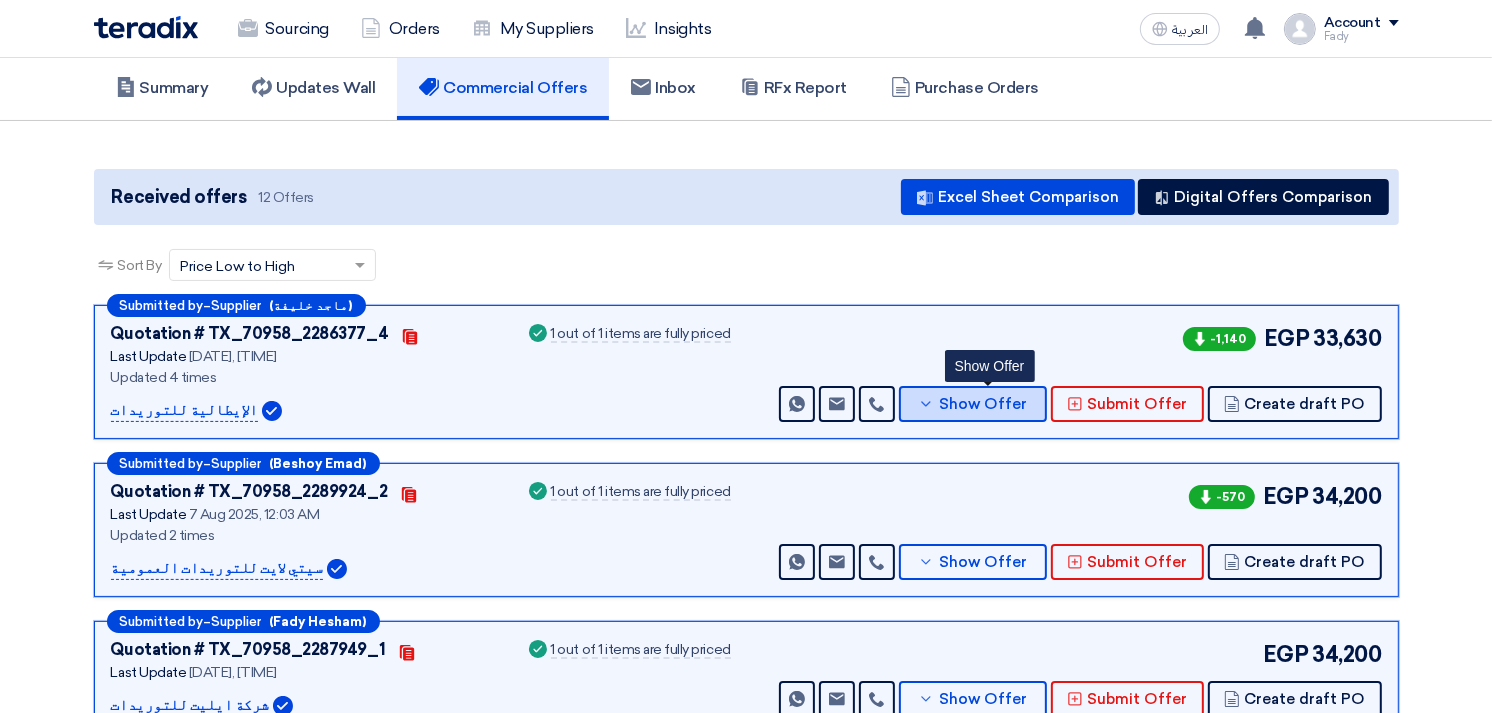 click on "Show Offer" at bounding box center [983, 404] 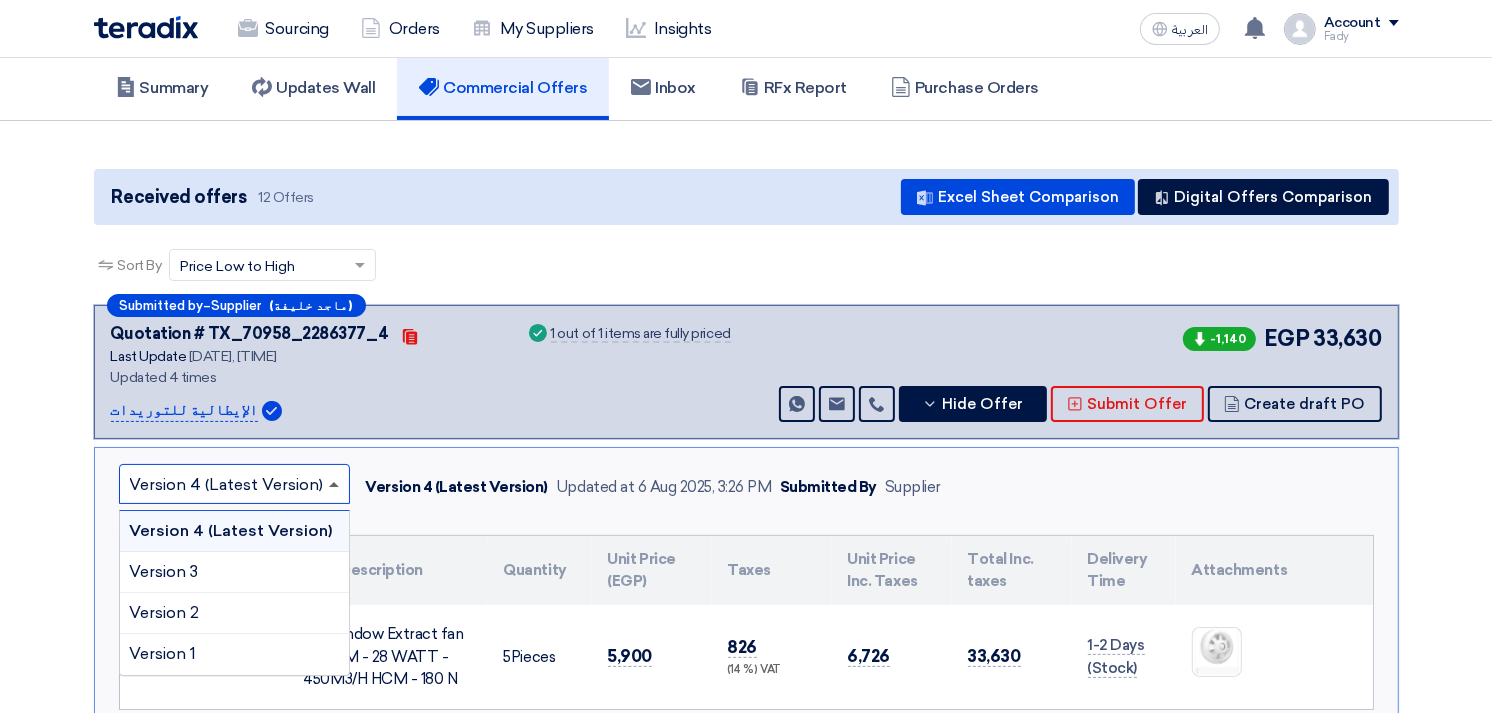 click at bounding box center (336, 484) 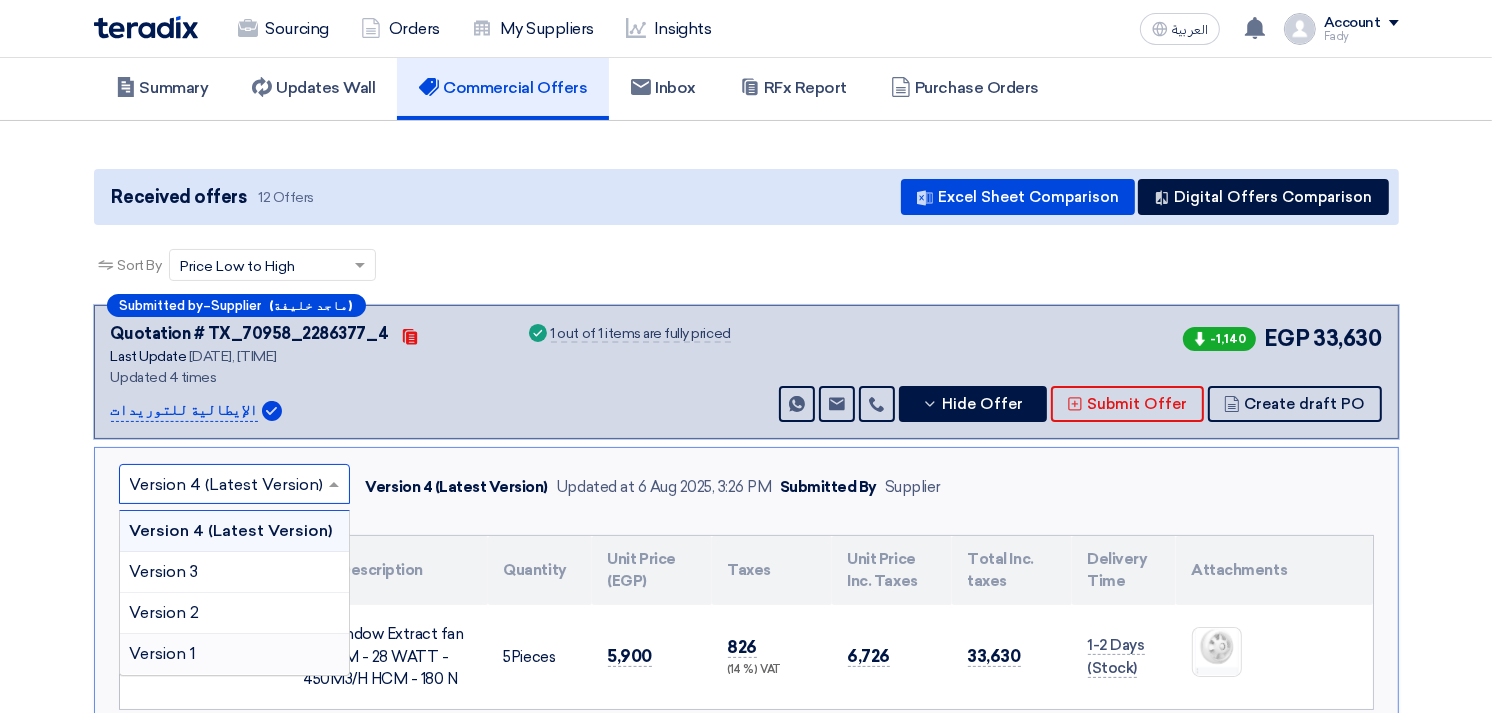 click on "Version 1" at bounding box center (234, 654) 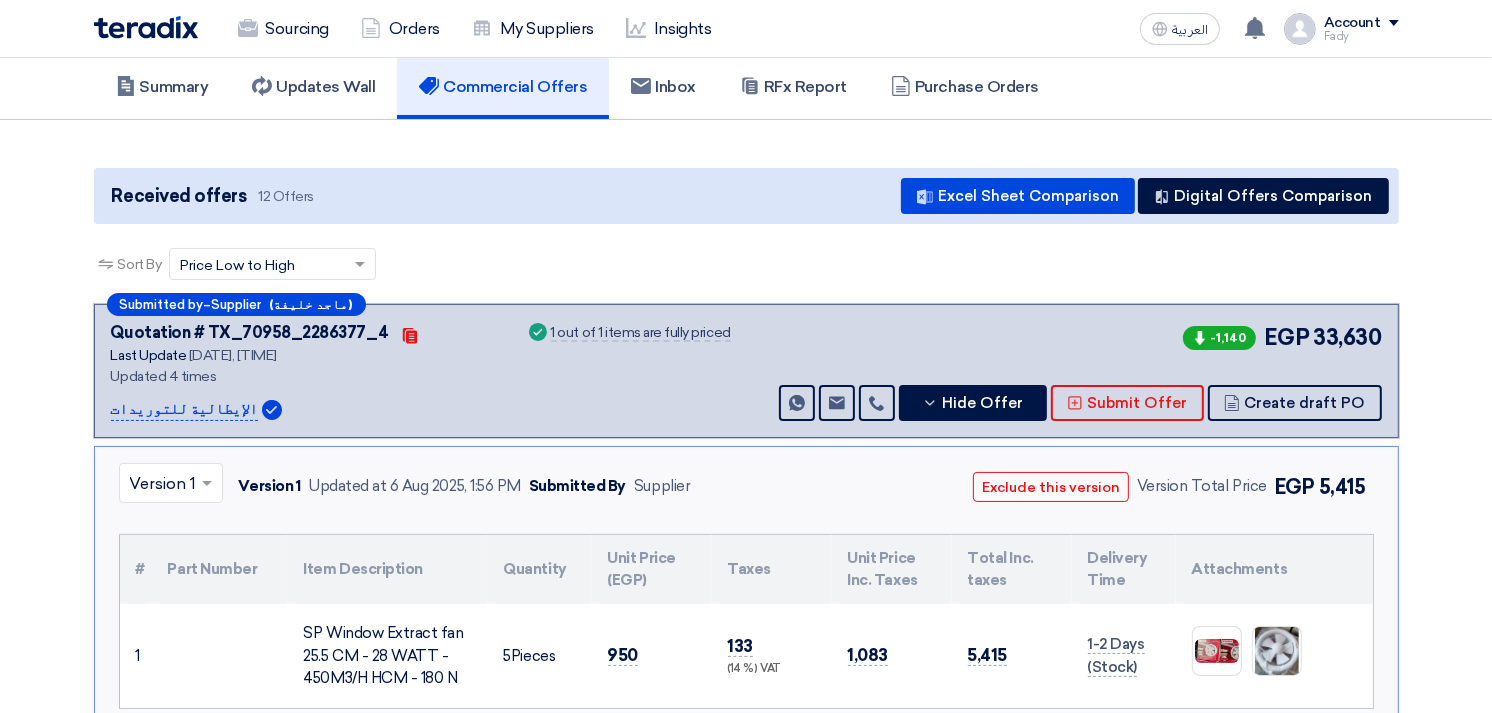 scroll, scrollTop: 111, scrollLeft: 0, axis: vertical 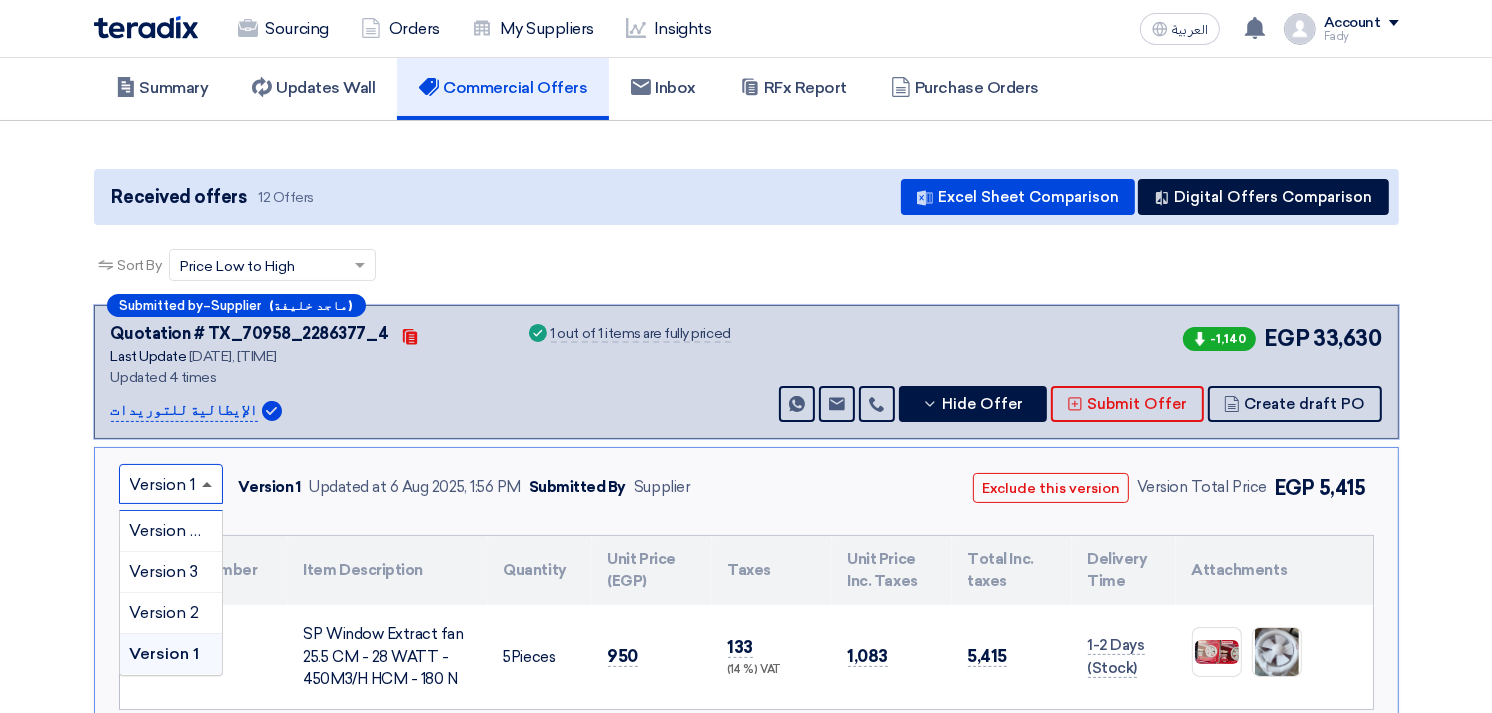 click at bounding box center (207, 484) 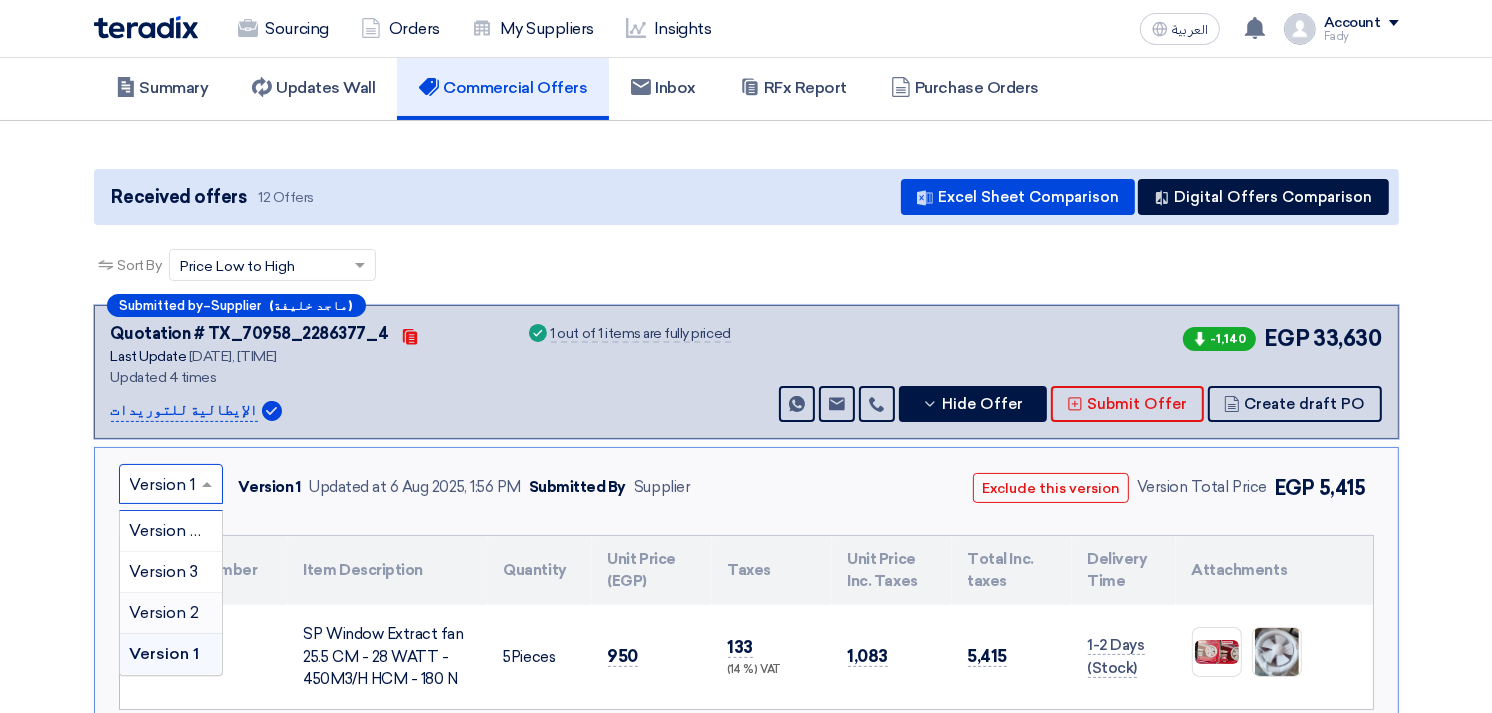 click on "Version 2" at bounding box center (165, 612) 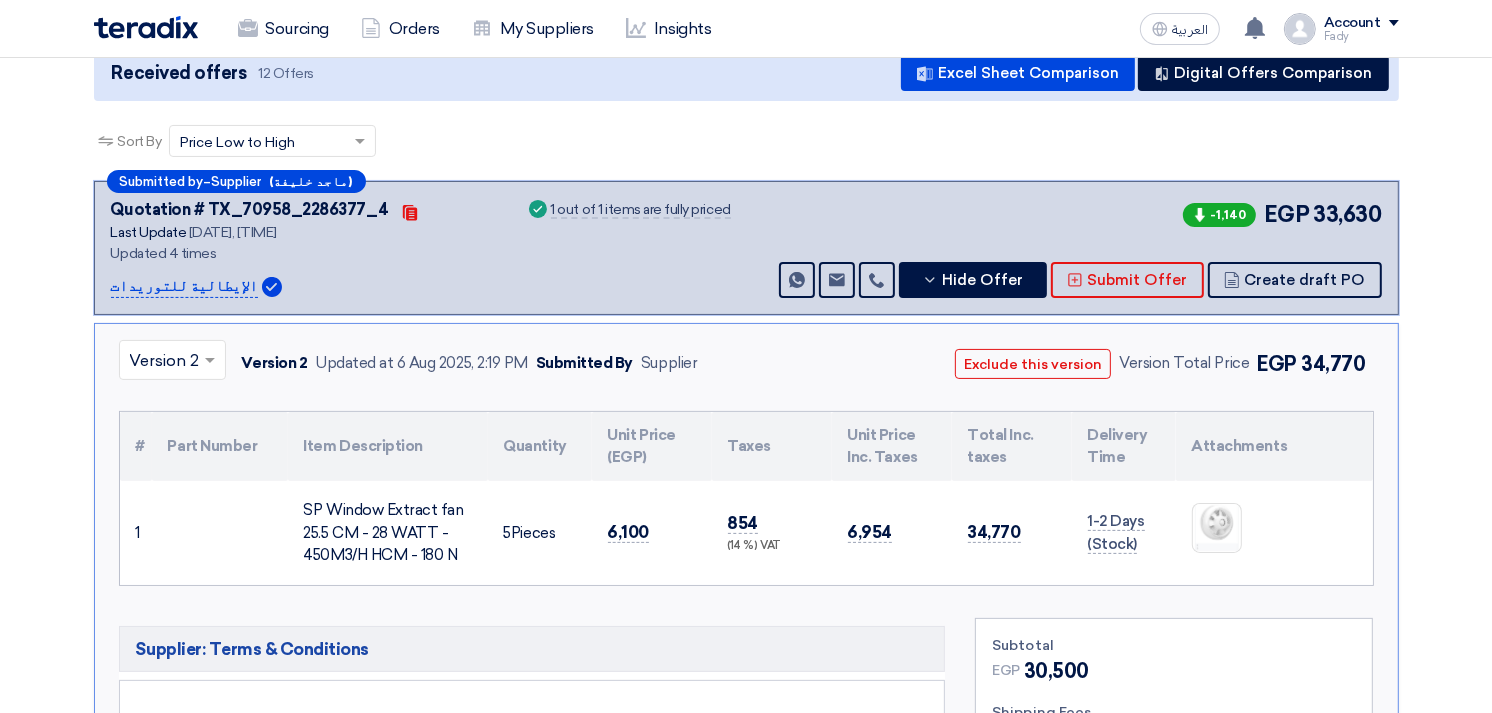 scroll, scrollTop: 555, scrollLeft: 0, axis: vertical 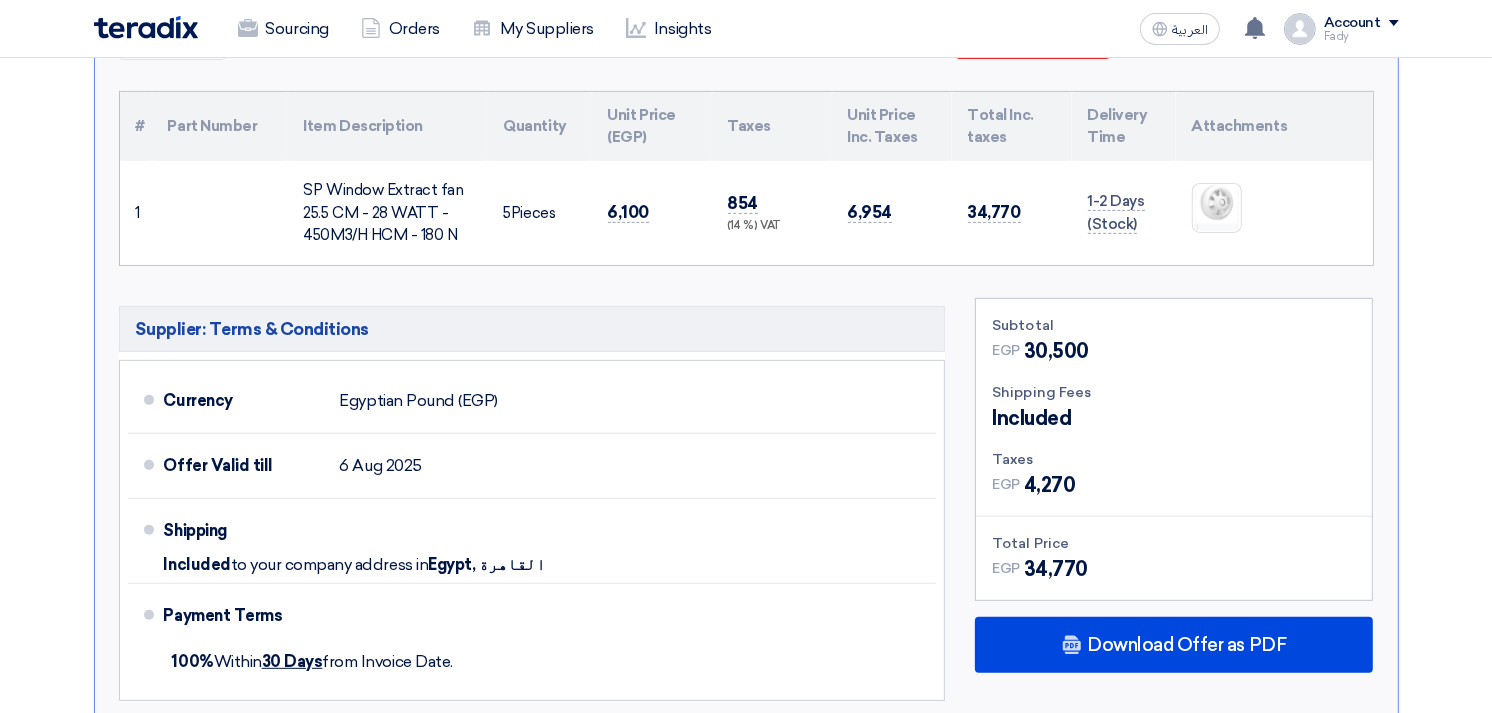 drag, startPoint x: 1025, startPoint y: 565, endPoint x: 1115, endPoint y: 557, distance: 90.35486 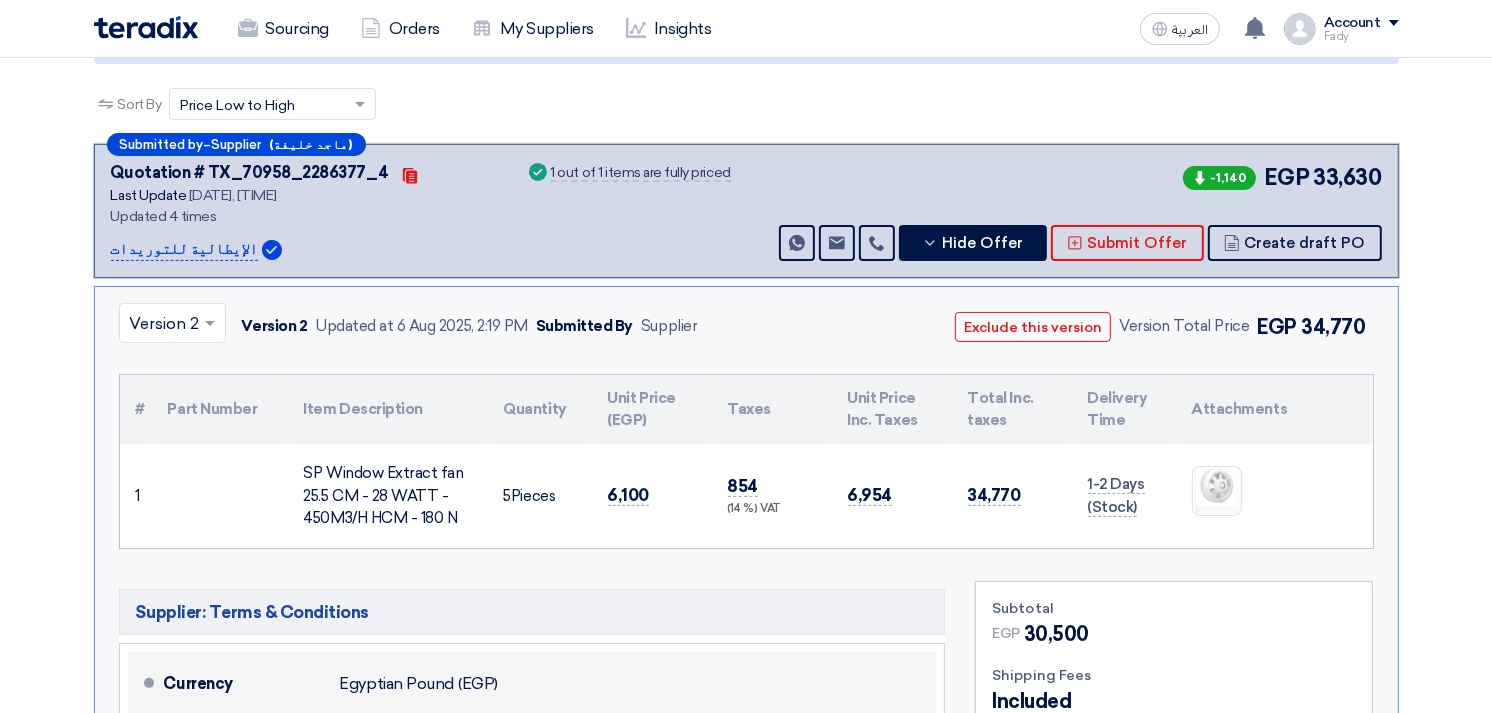 scroll, scrollTop: 0, scrollLeft: 0, axis: both 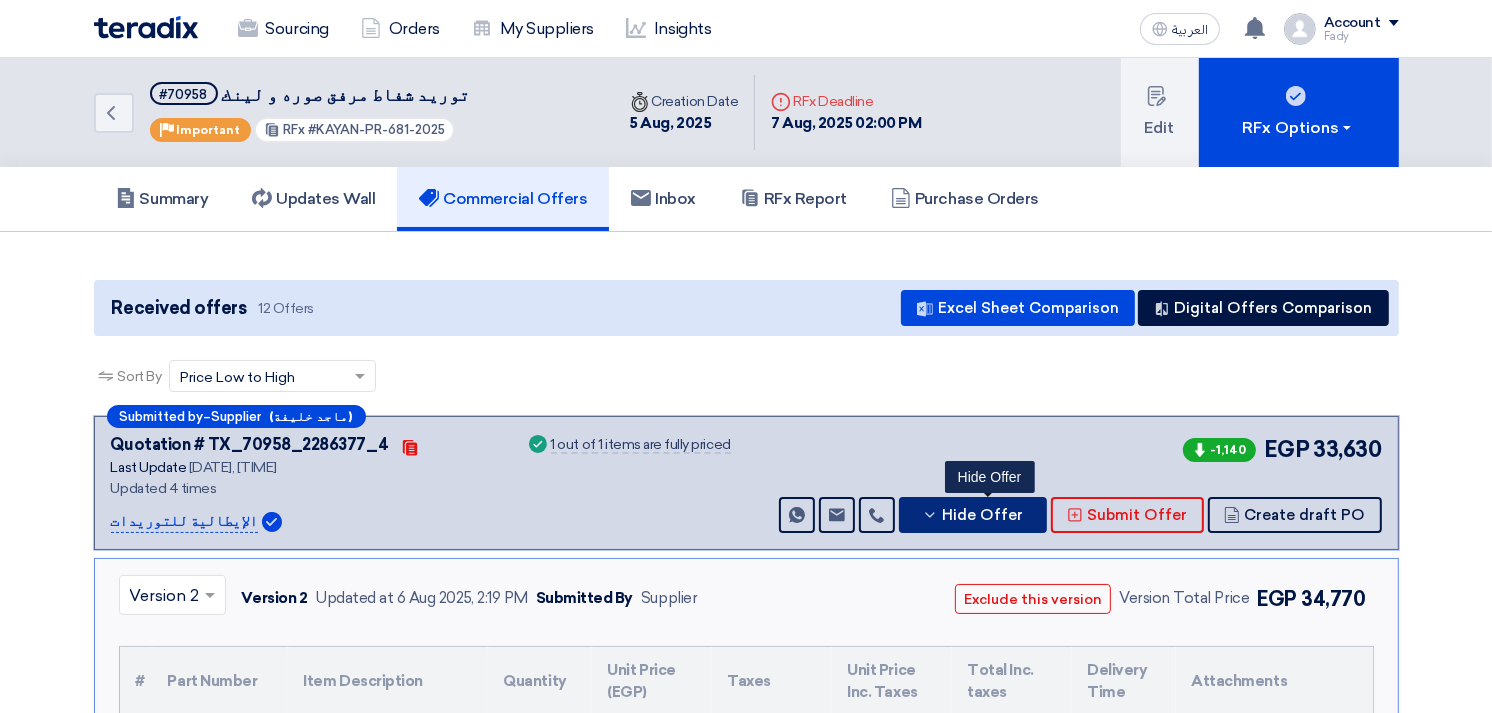 click 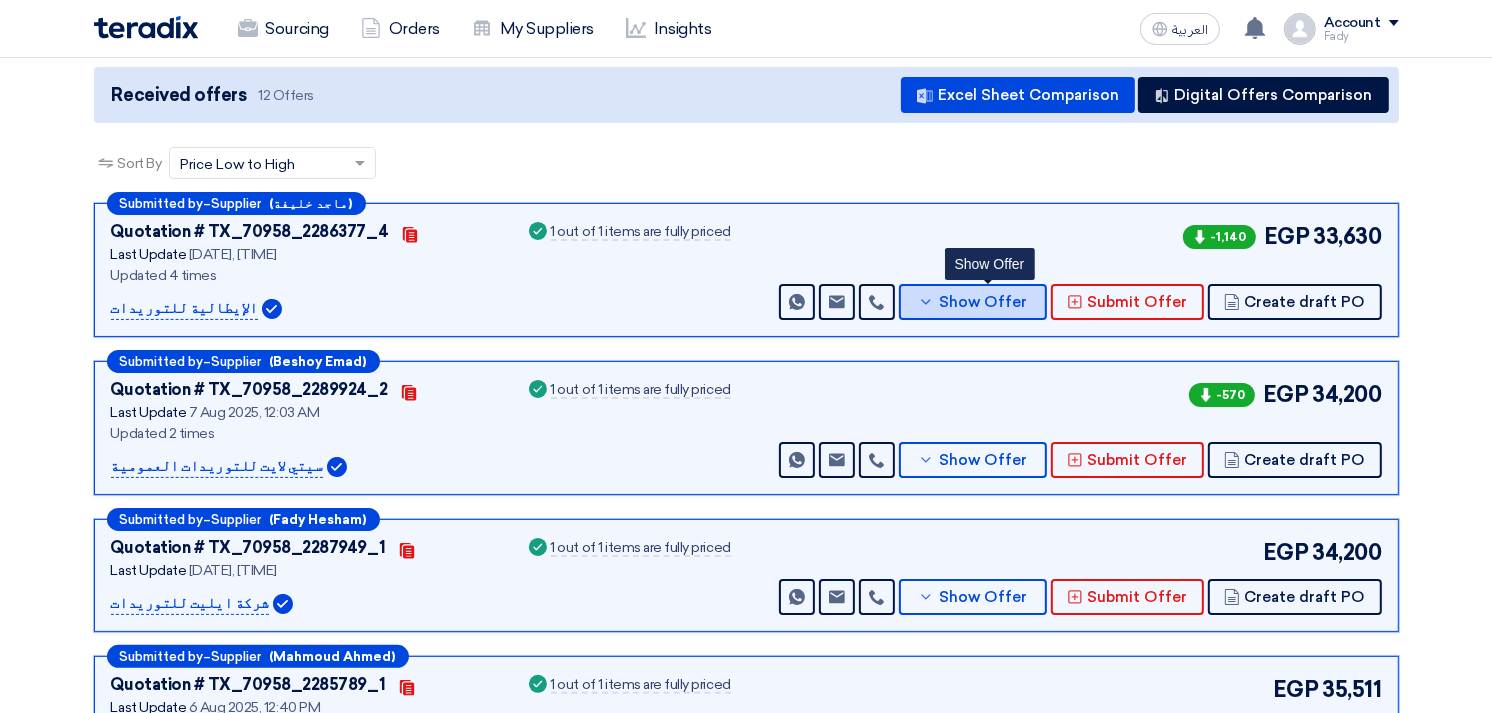 scroll, scrollTop: 222, scrollLeft: 0, axis: vertical 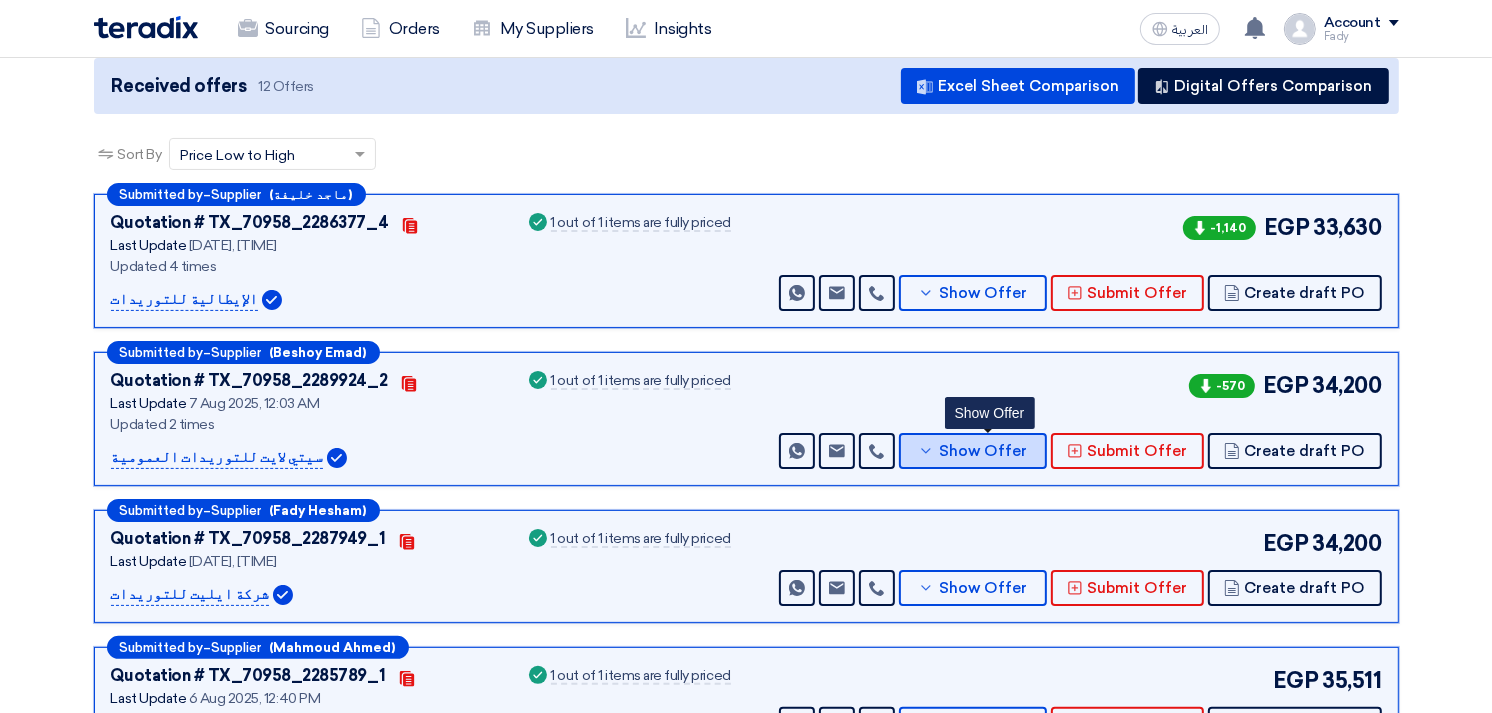 click on "Show Offer" at bounding box center (983, 451) 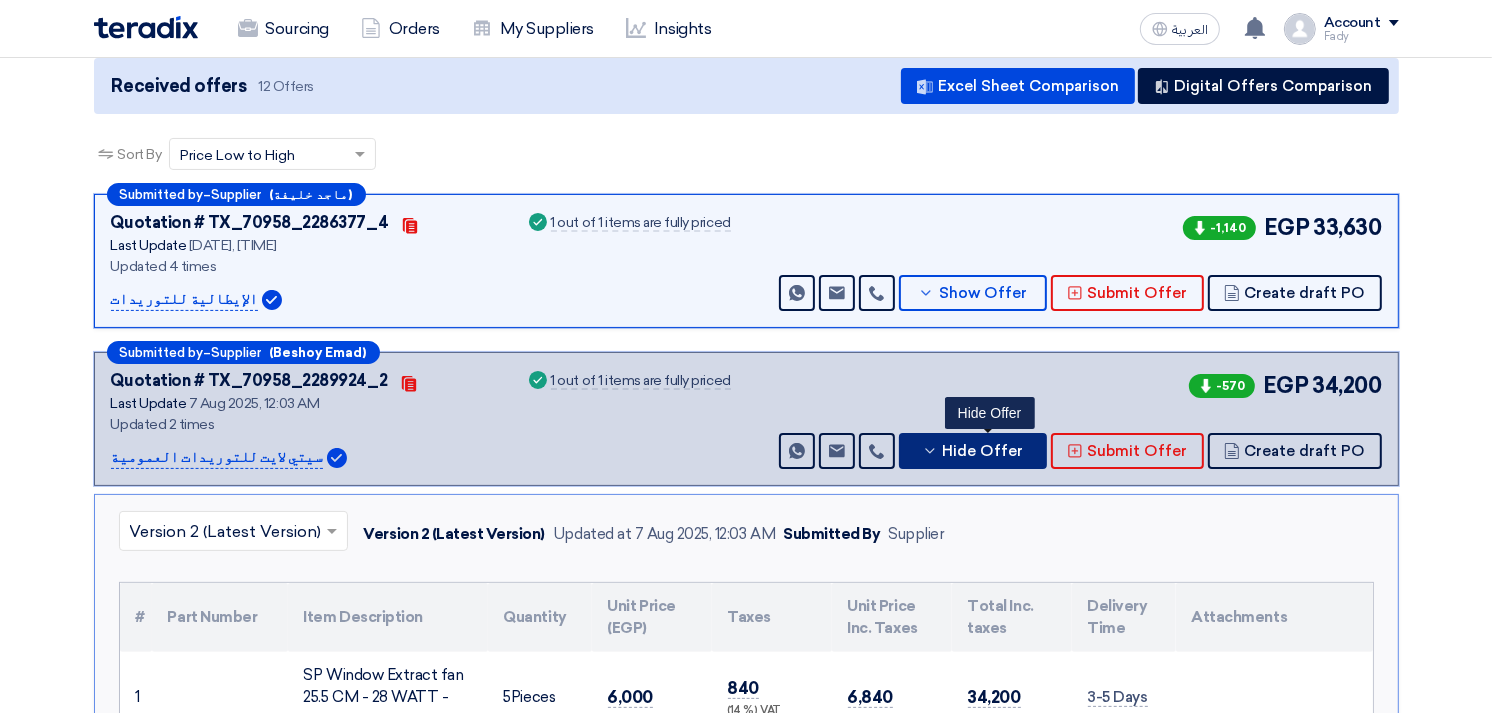 scroll, scrollTop: 444, scrollLeft: 0, axis: vertical 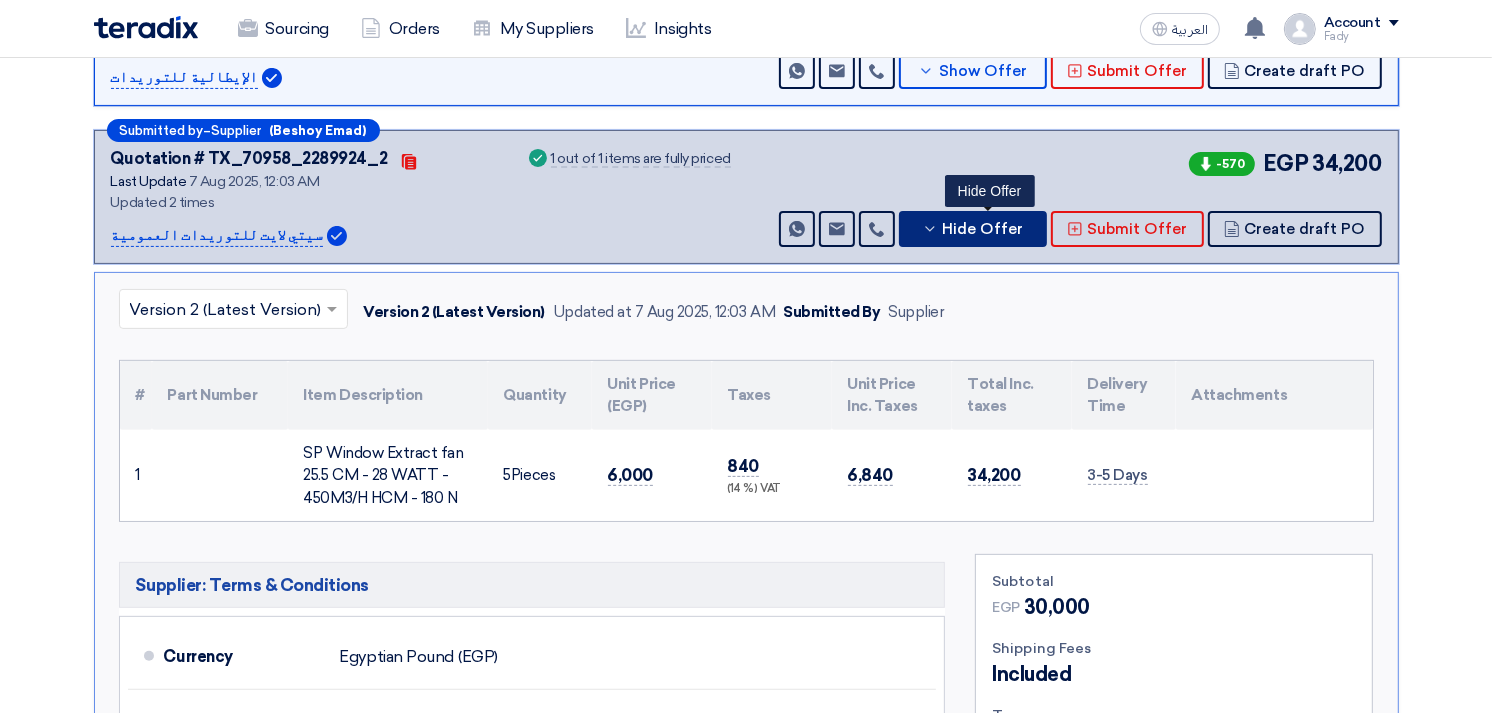 type 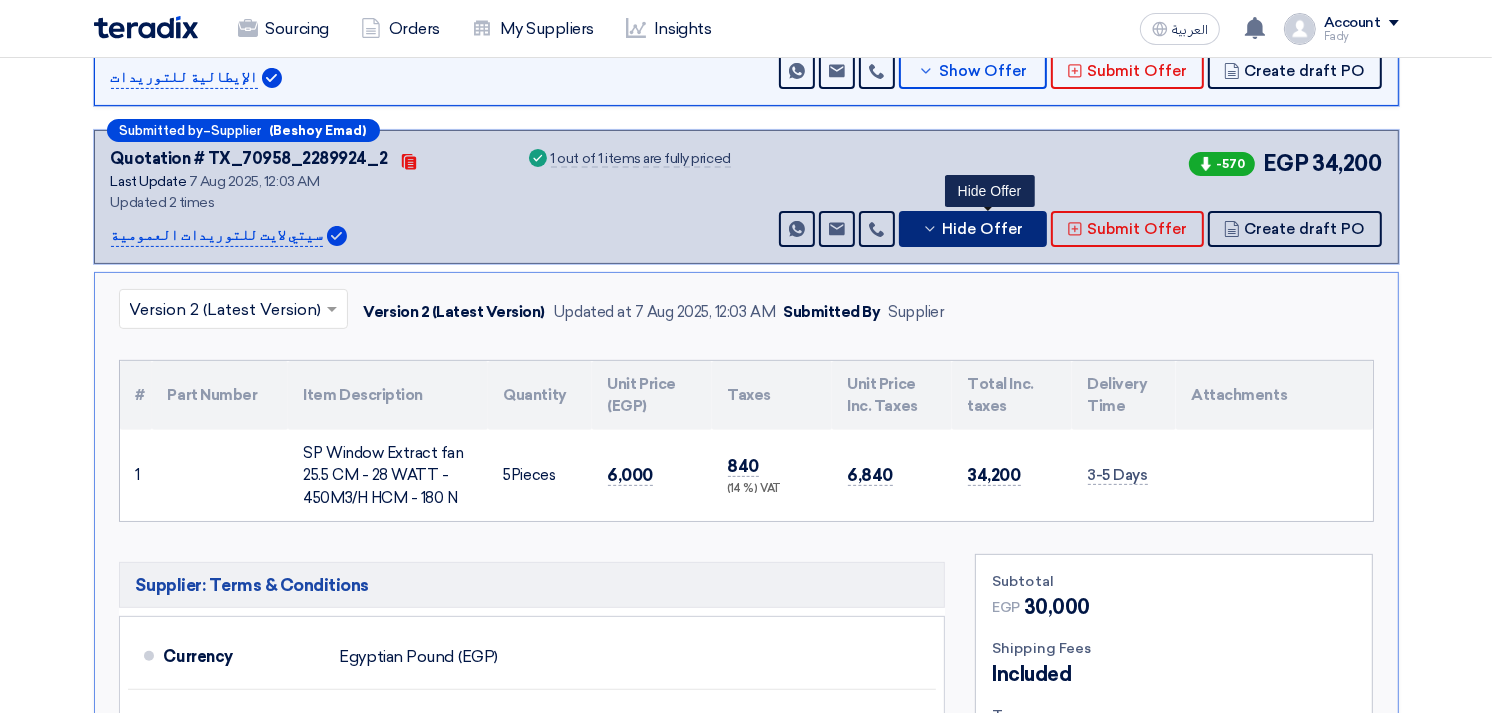 click on "Hide Offer" at bounding box center (983, 229) 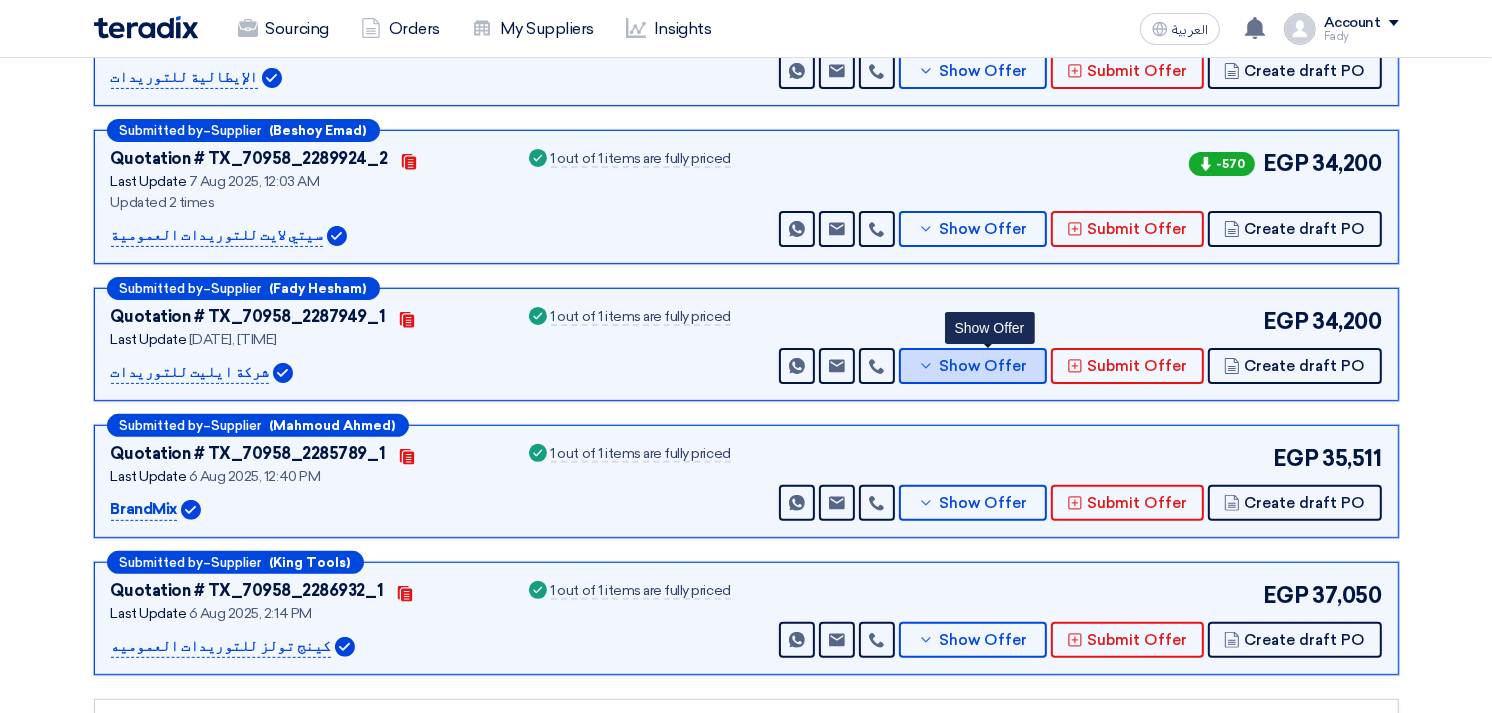click on "Show Offer" at bounding box center [973, 366] 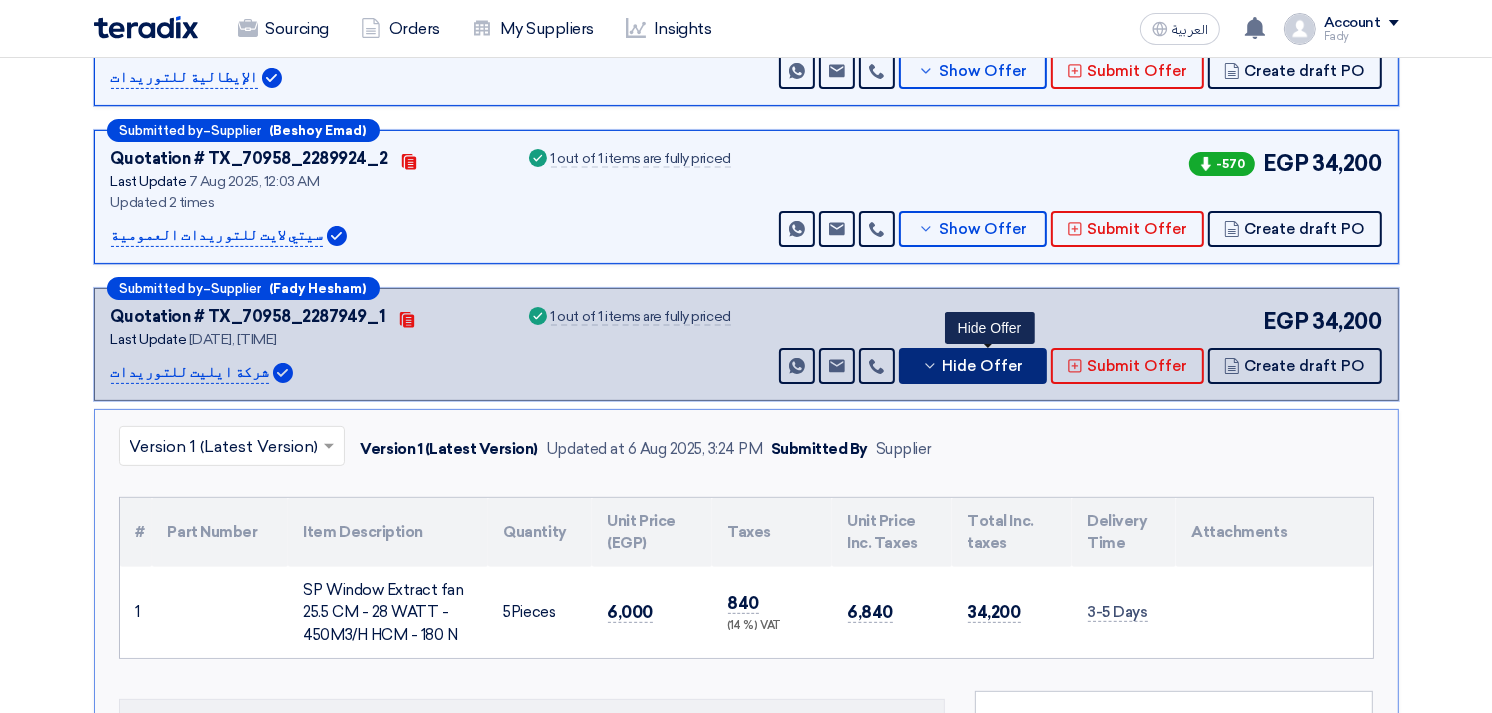 type 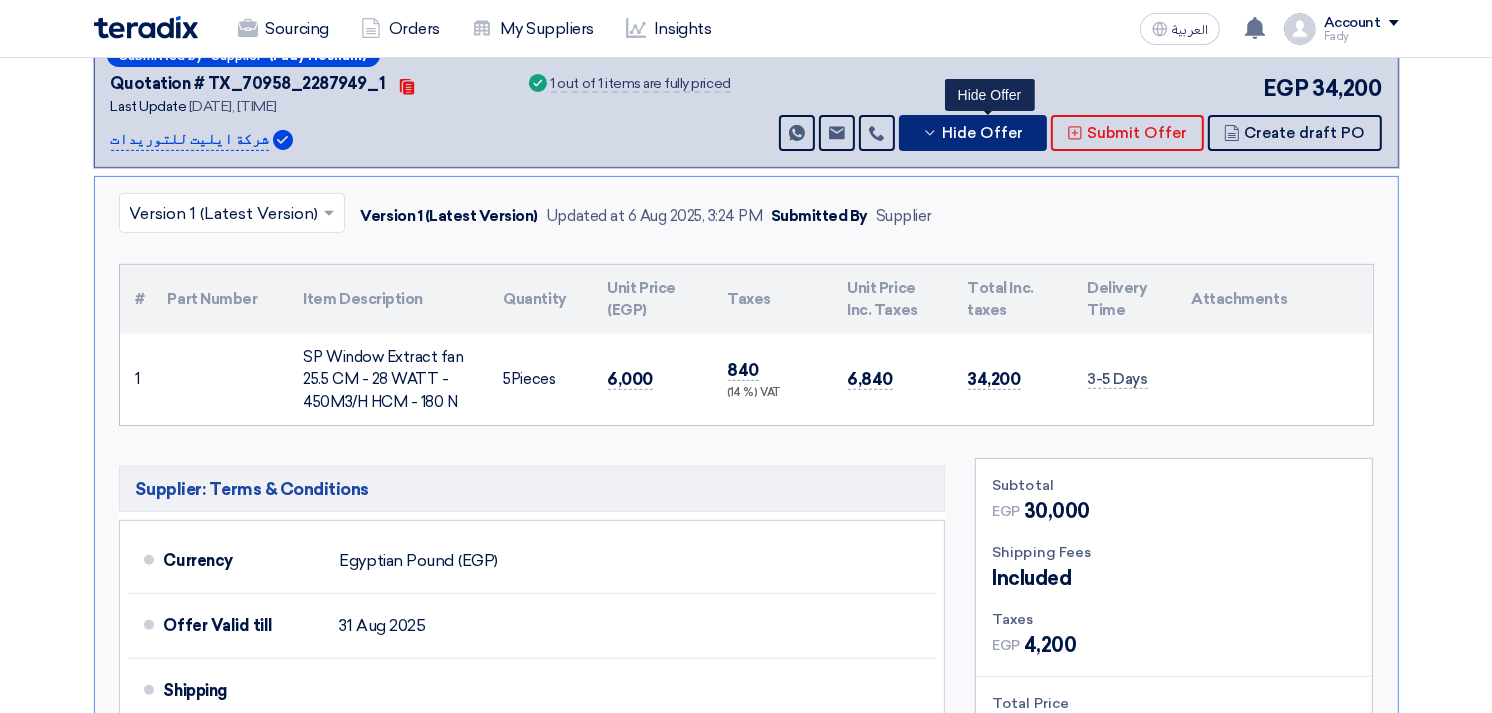 scroll, scrollTop: 444, scrollLeft: 0, axis: vertical 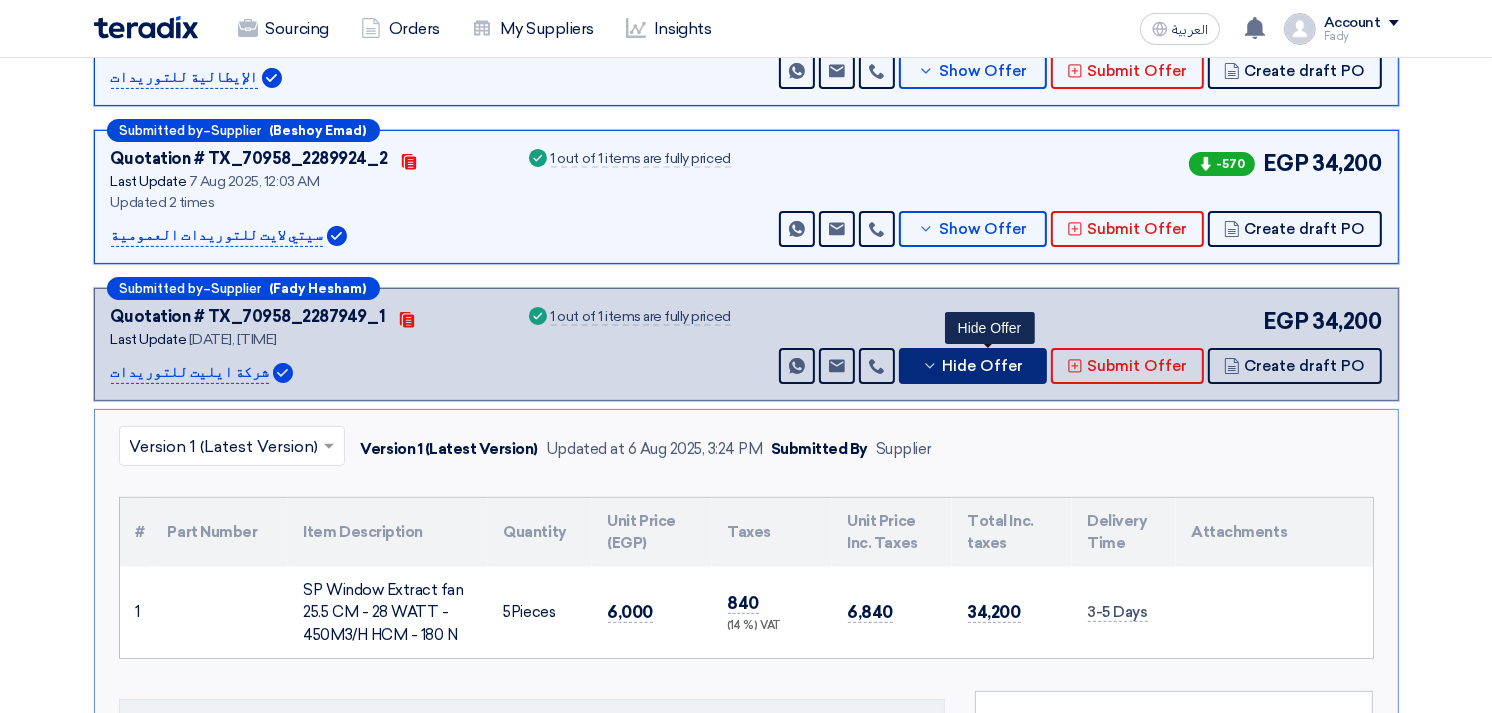 click on "Hide Offer" at bounding box center [983, 366] 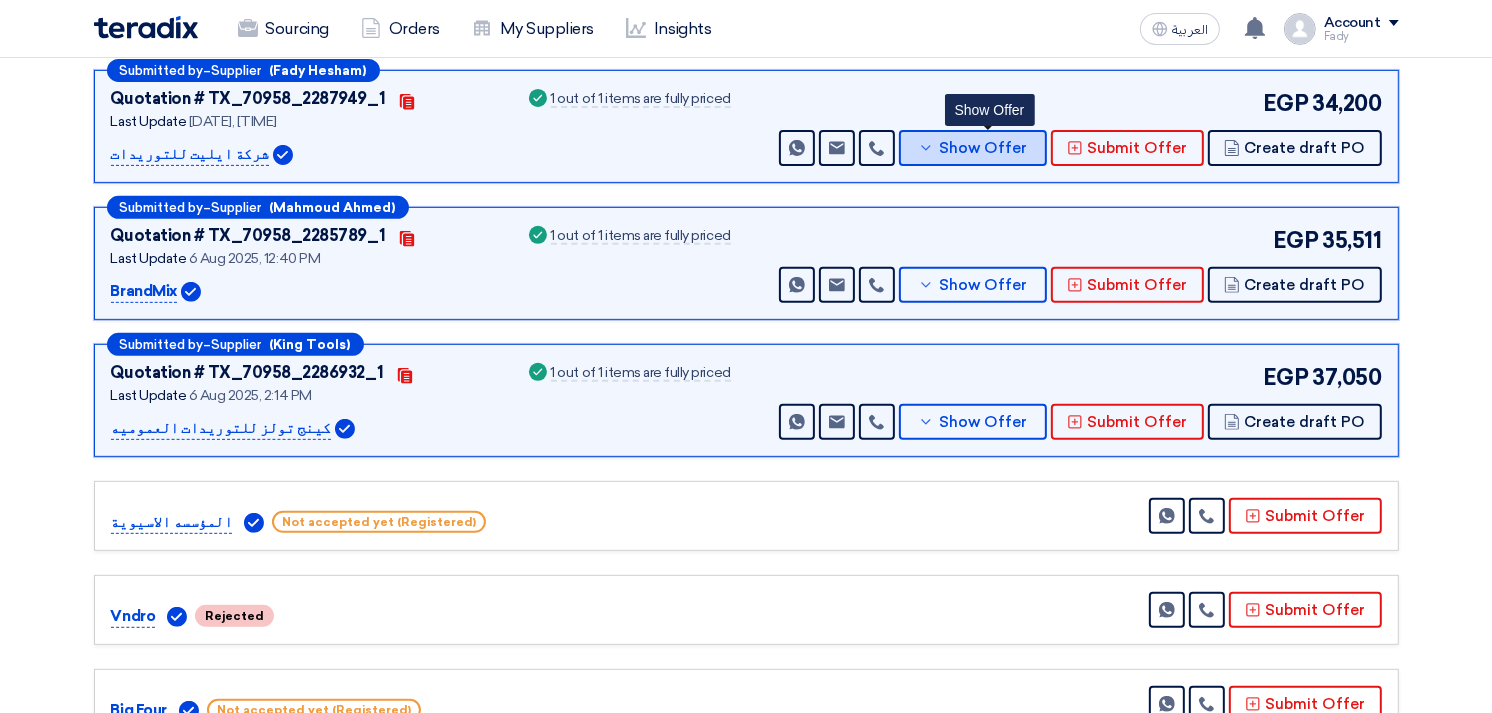 scroll, scrollTop: 666, scrollLeft: 0, axis: vertical 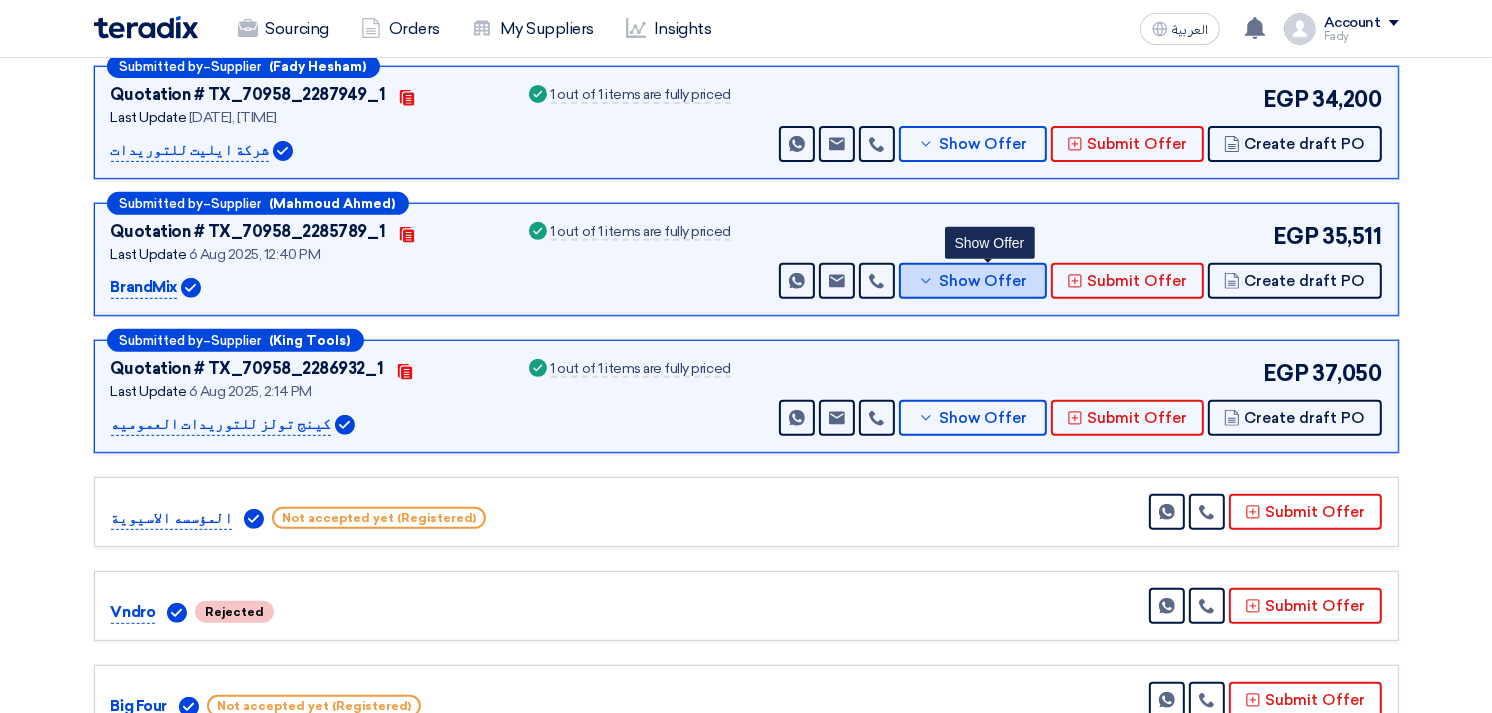 click on "Show Offer" at bounding box center [983, 281] 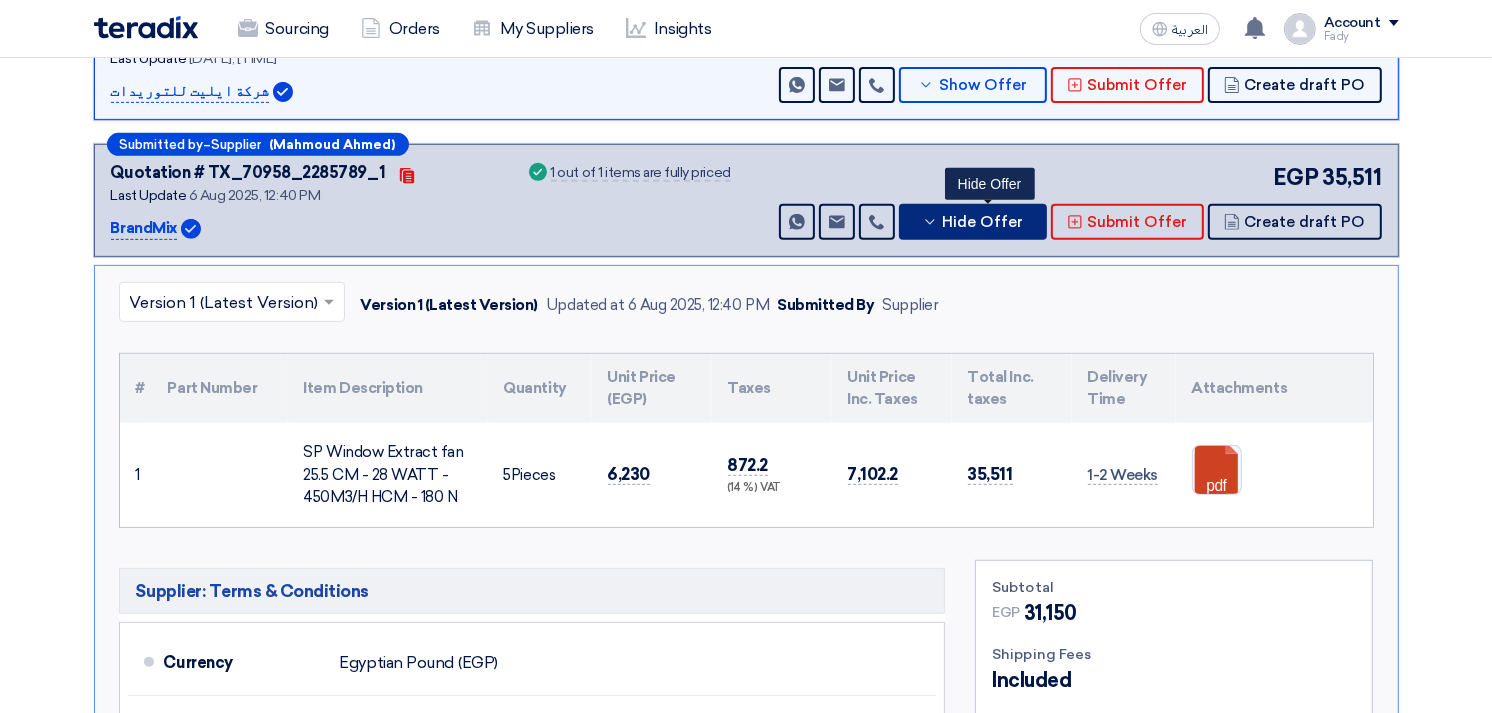 scroll, scrollTop: 777, scrollLeft: 0, axis: vertical 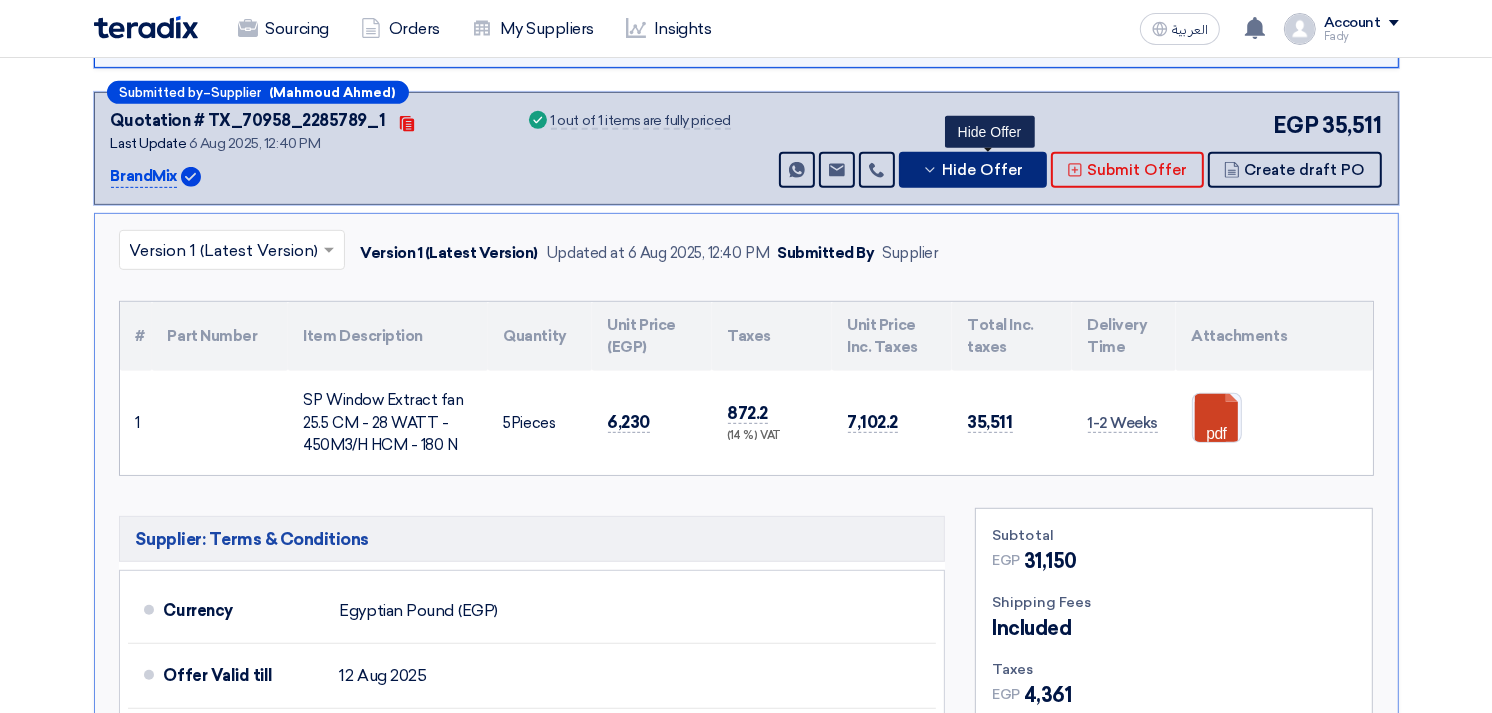 type 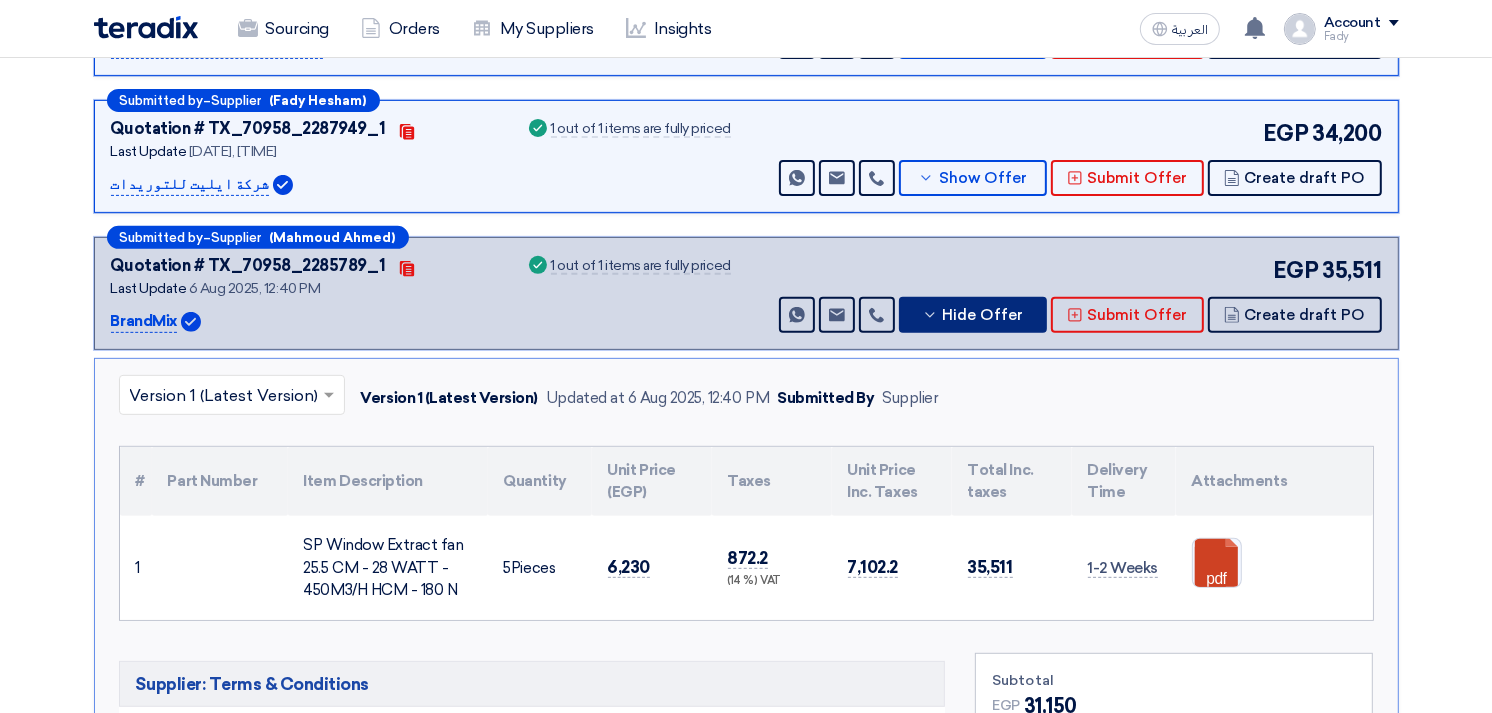 scroll, scrollTop: 555, scrollLeft: 0, axis: vertical 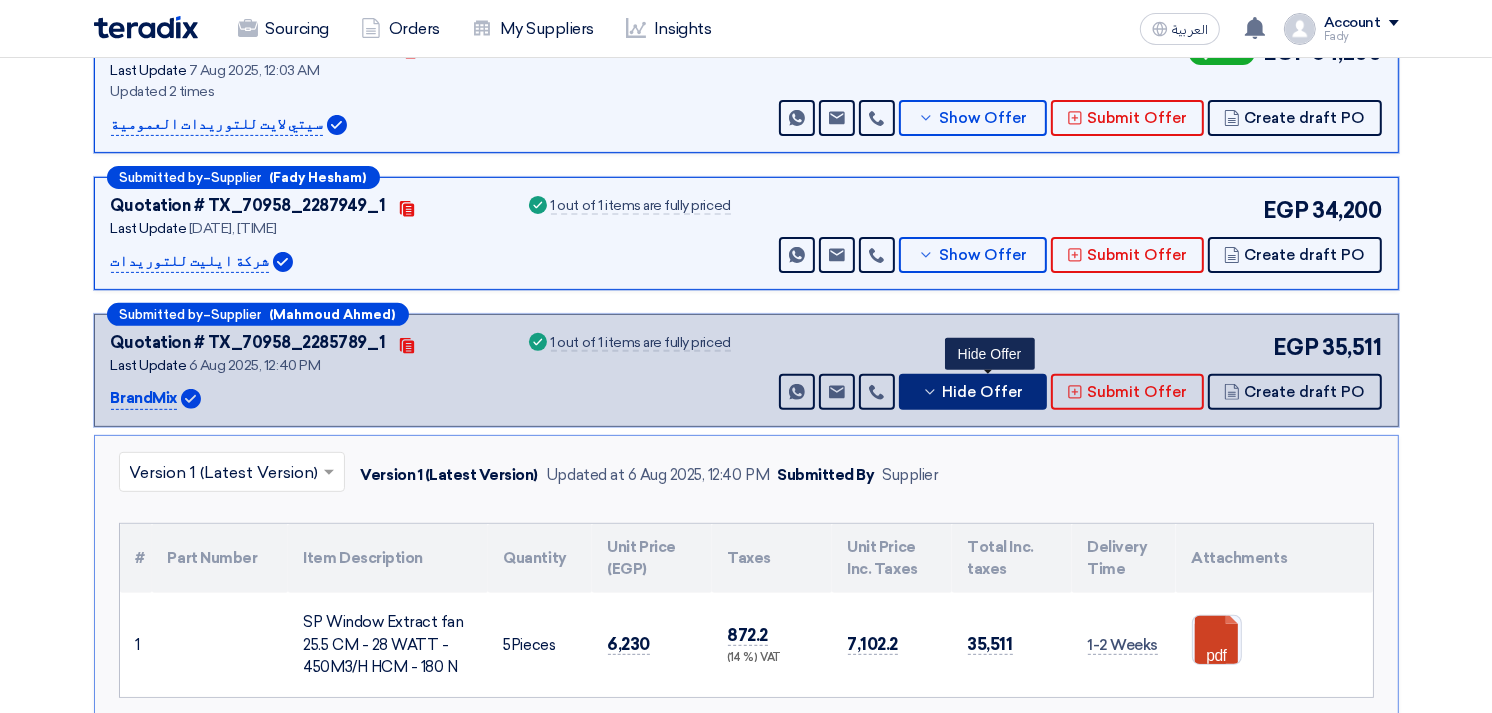 click on "Hide Offer" at bounding box center [983, 392] 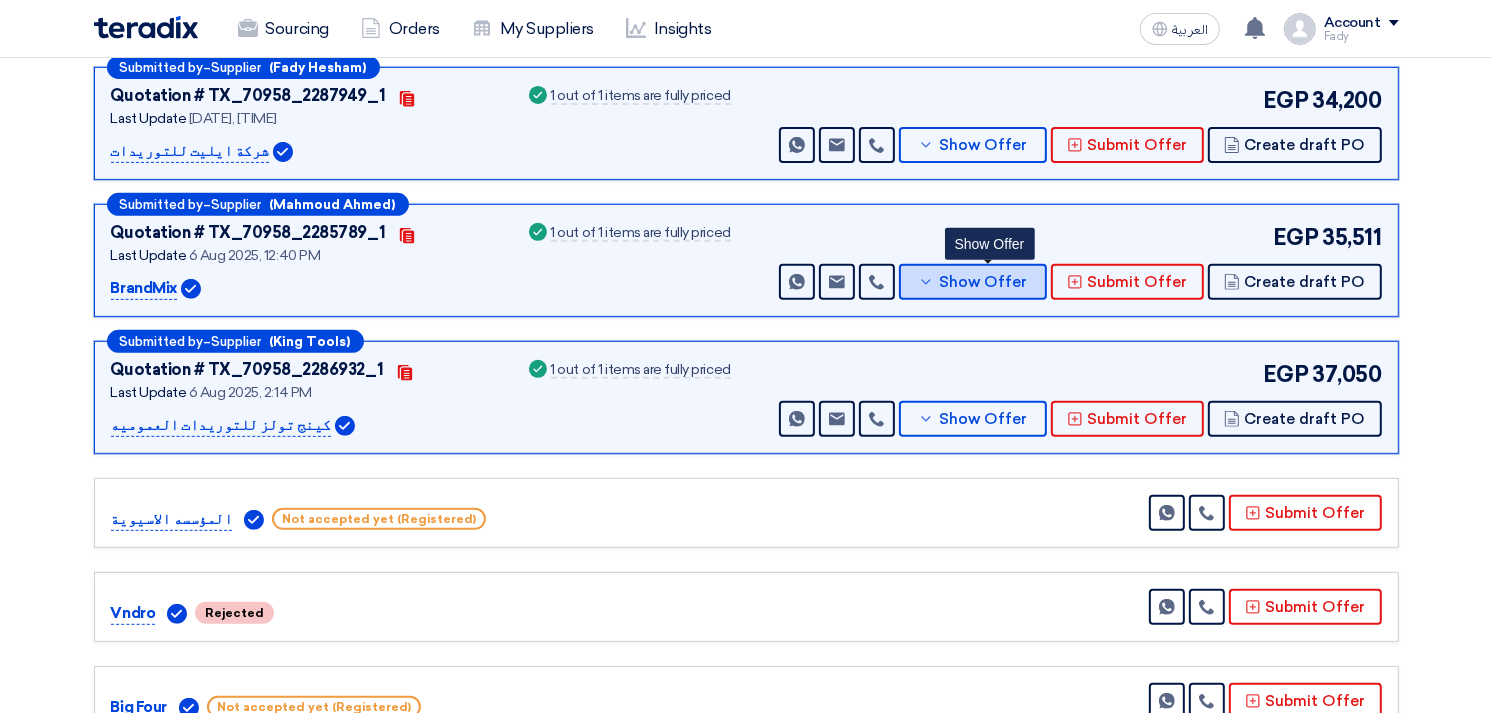 scroll, scrollTop: 666, scrollLeft: 0, axis: vertical 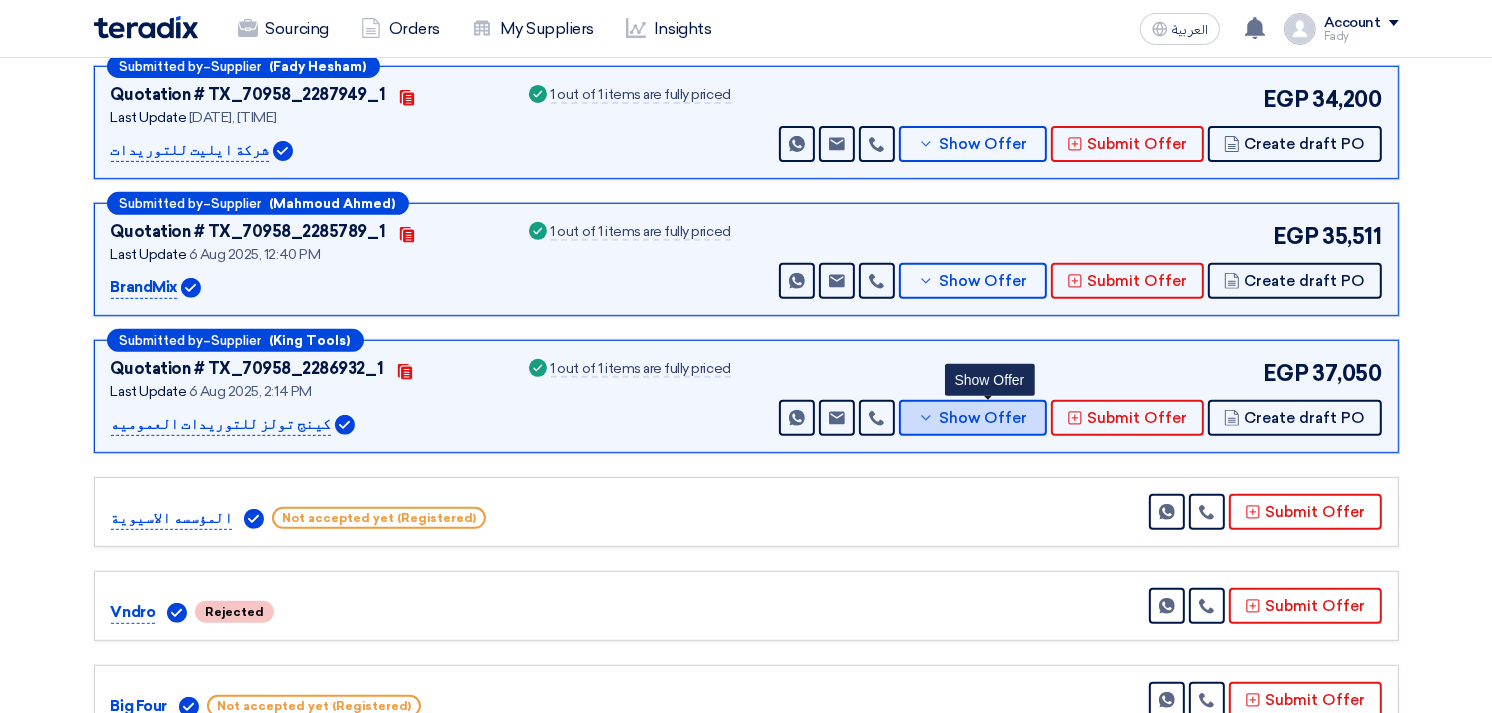 click on "Show Offer" at bounding box center [973, 418] 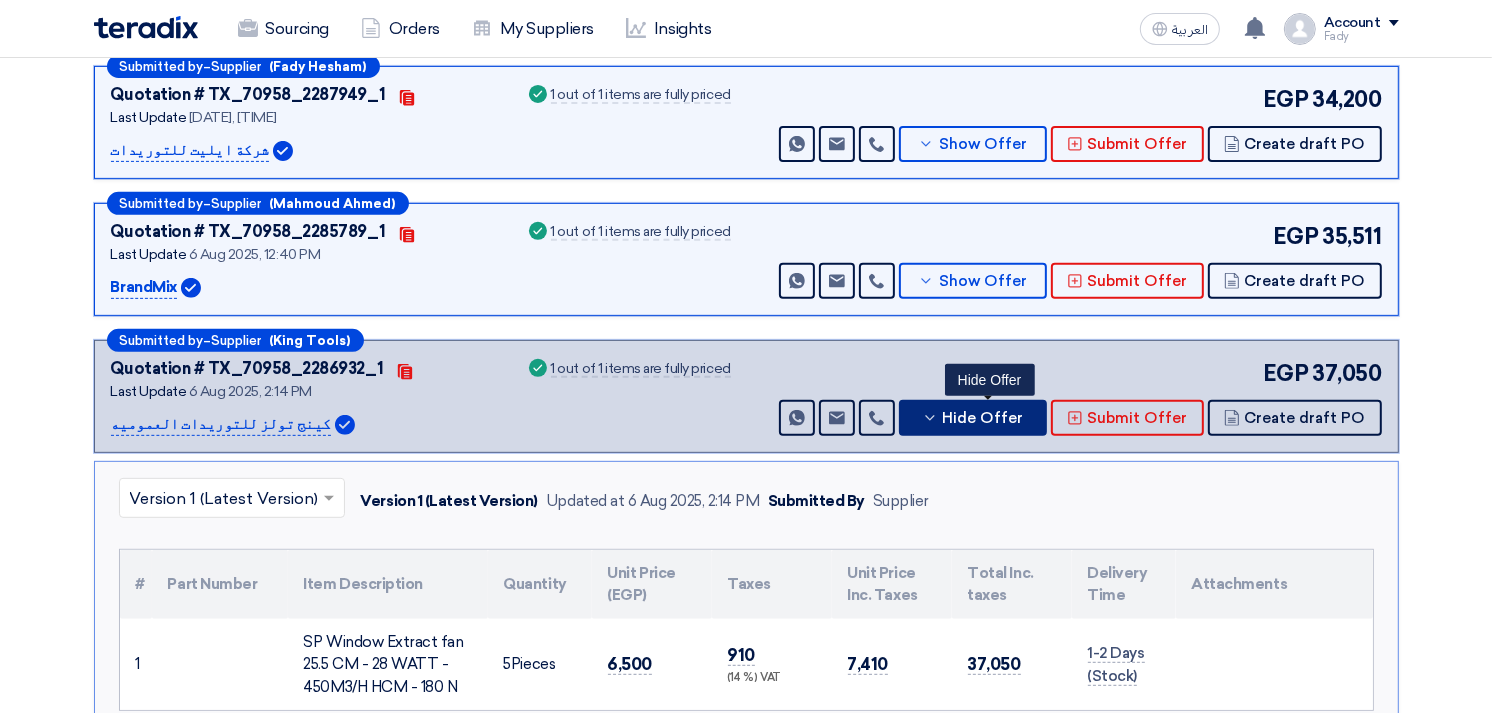 type 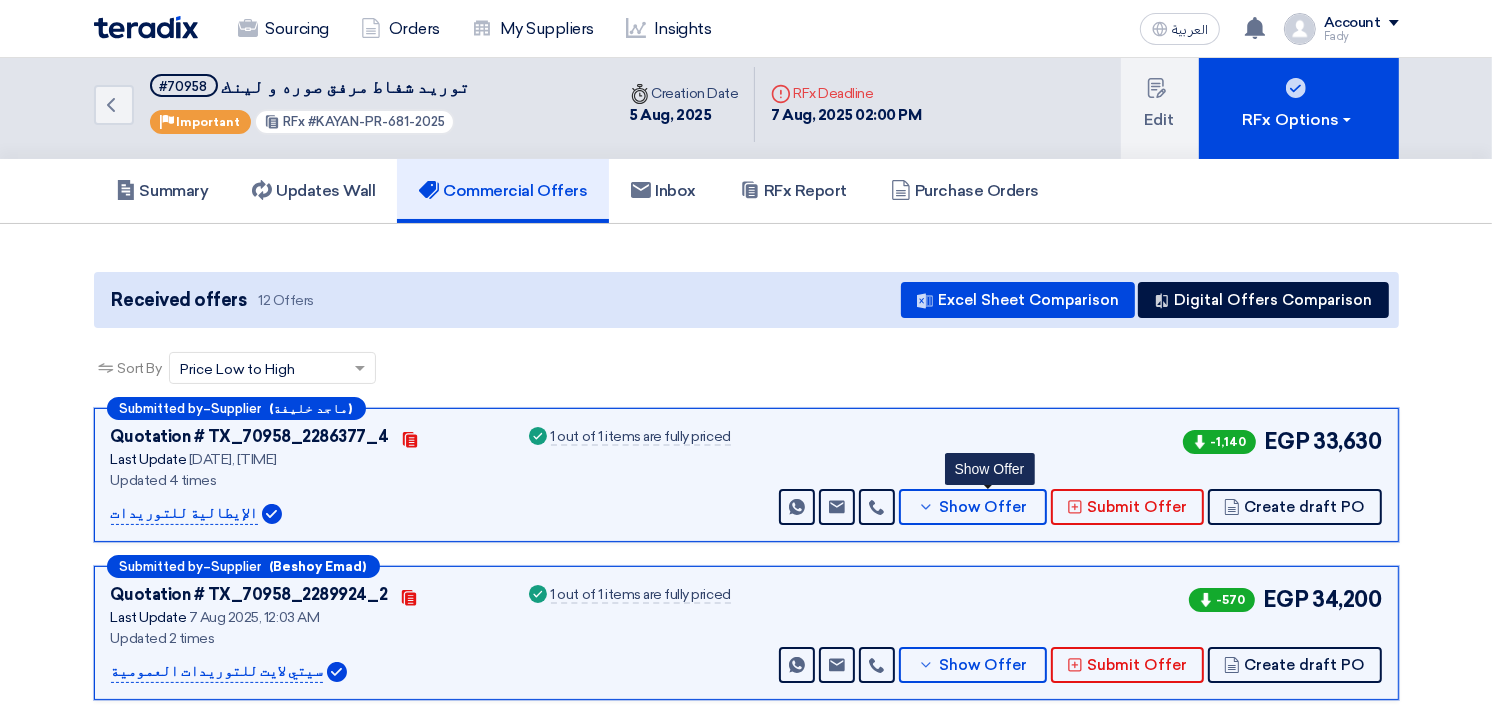 scroll, scrollTop: 0, scrollLeft: 0, axis: both 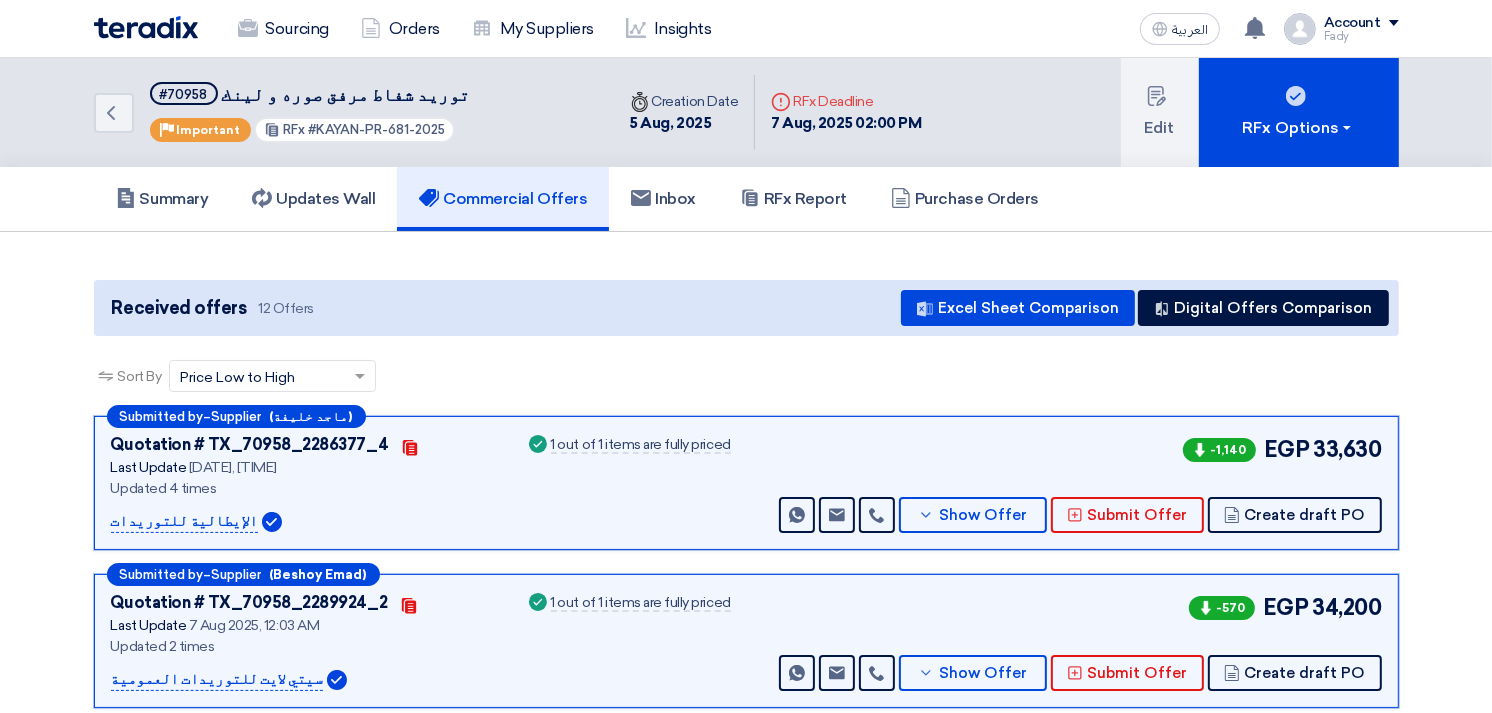 click on "Back
#70958
توريد شفاط مرفق صوره و لينك
Priority
Important
RFx
#KAYAN-PR-681-2025
Time
Creation Date
5 Aug, 2025
Deadline" 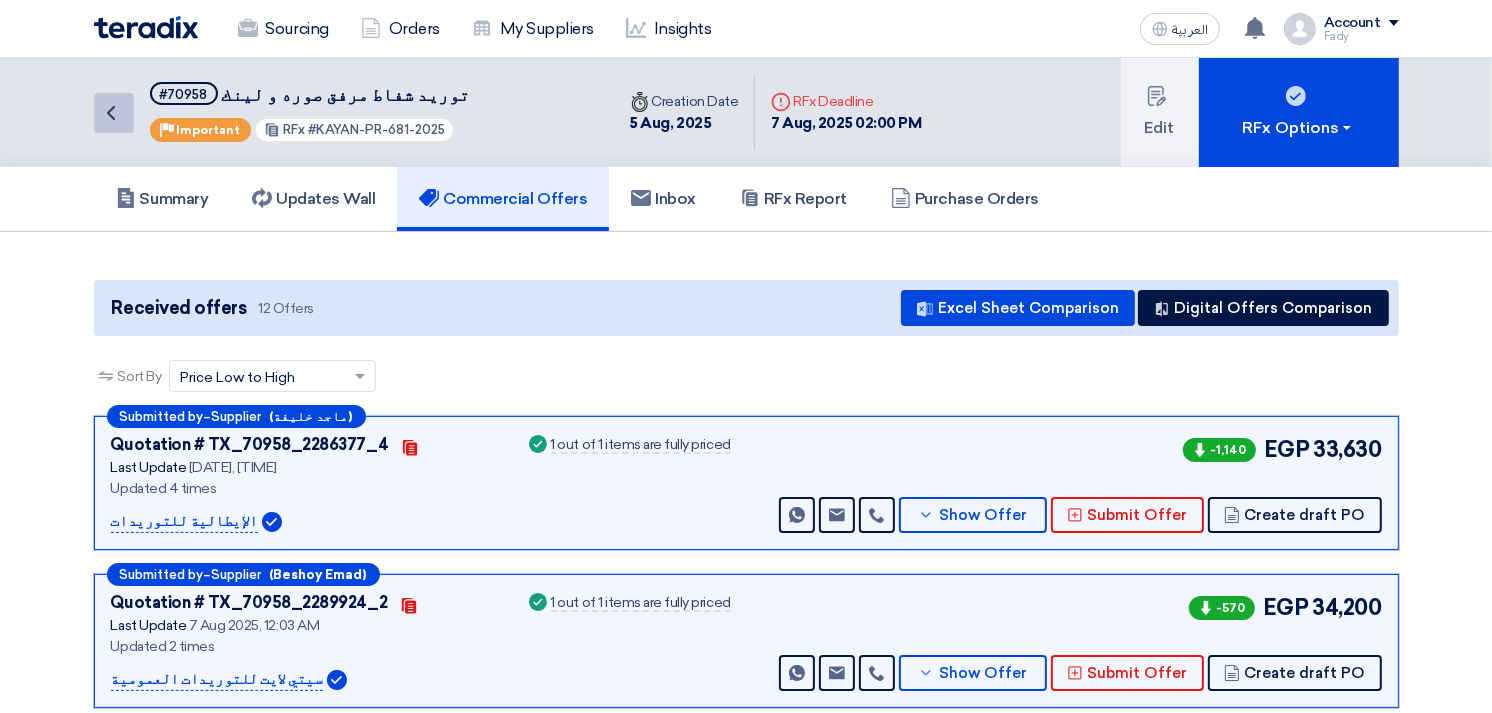 click on "Back" 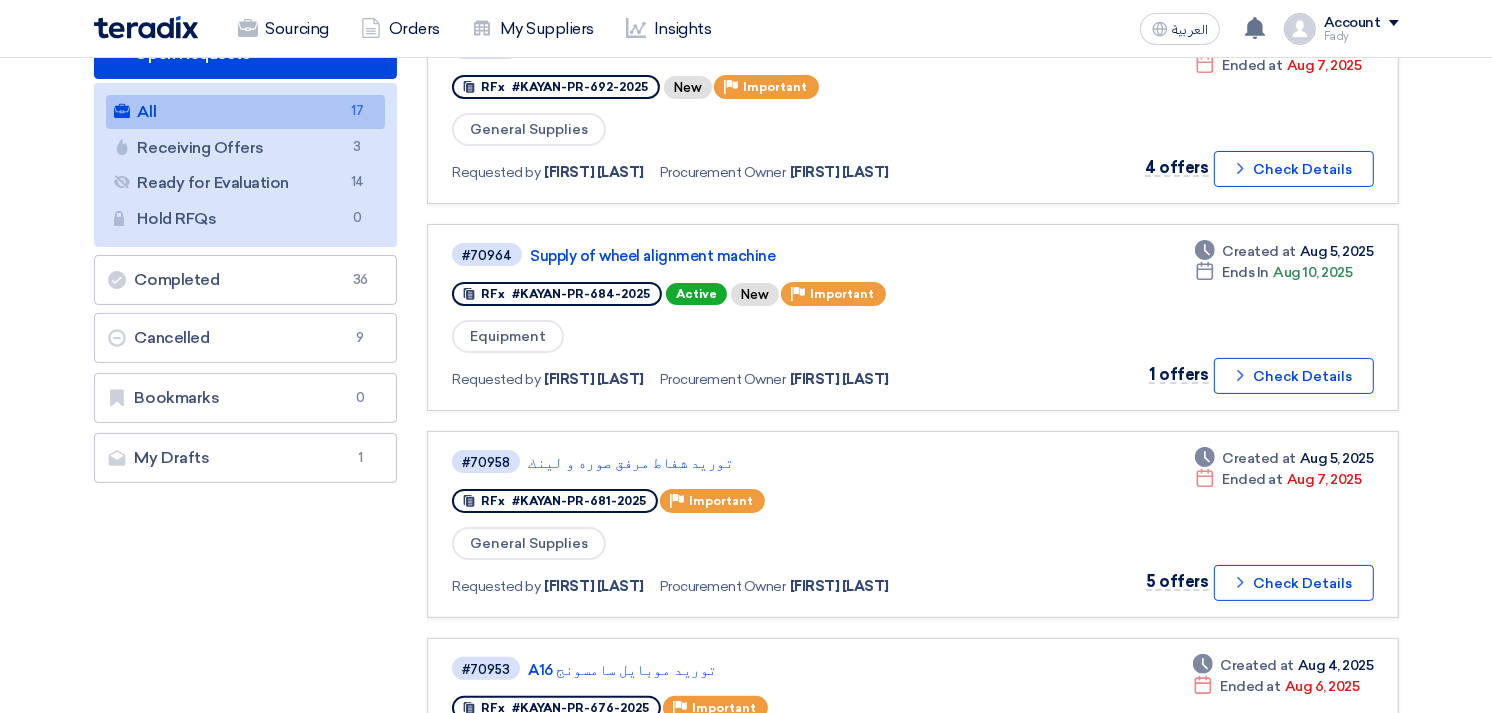 scroll, scrollTop: 0, scrollLeft: 0, axis: both 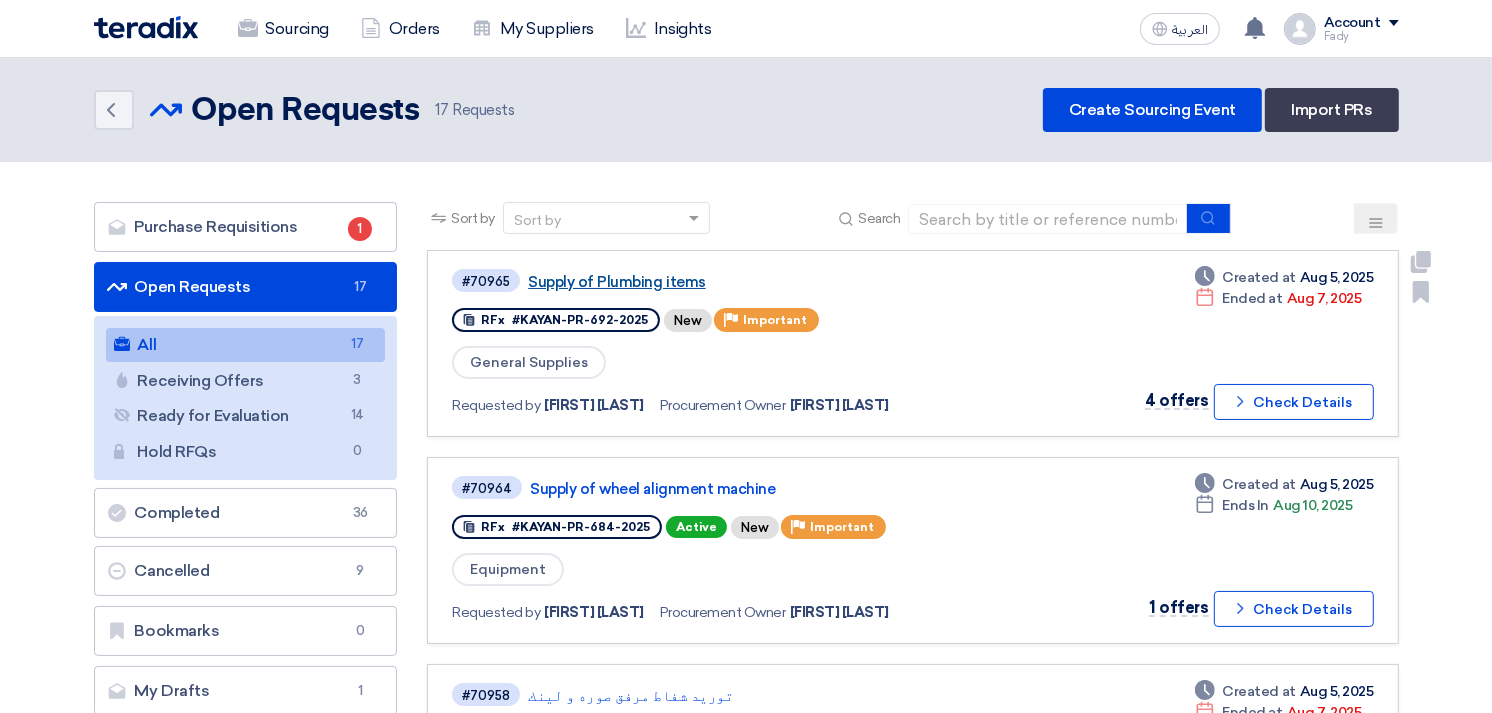 click on "Supply of Plumbing items" 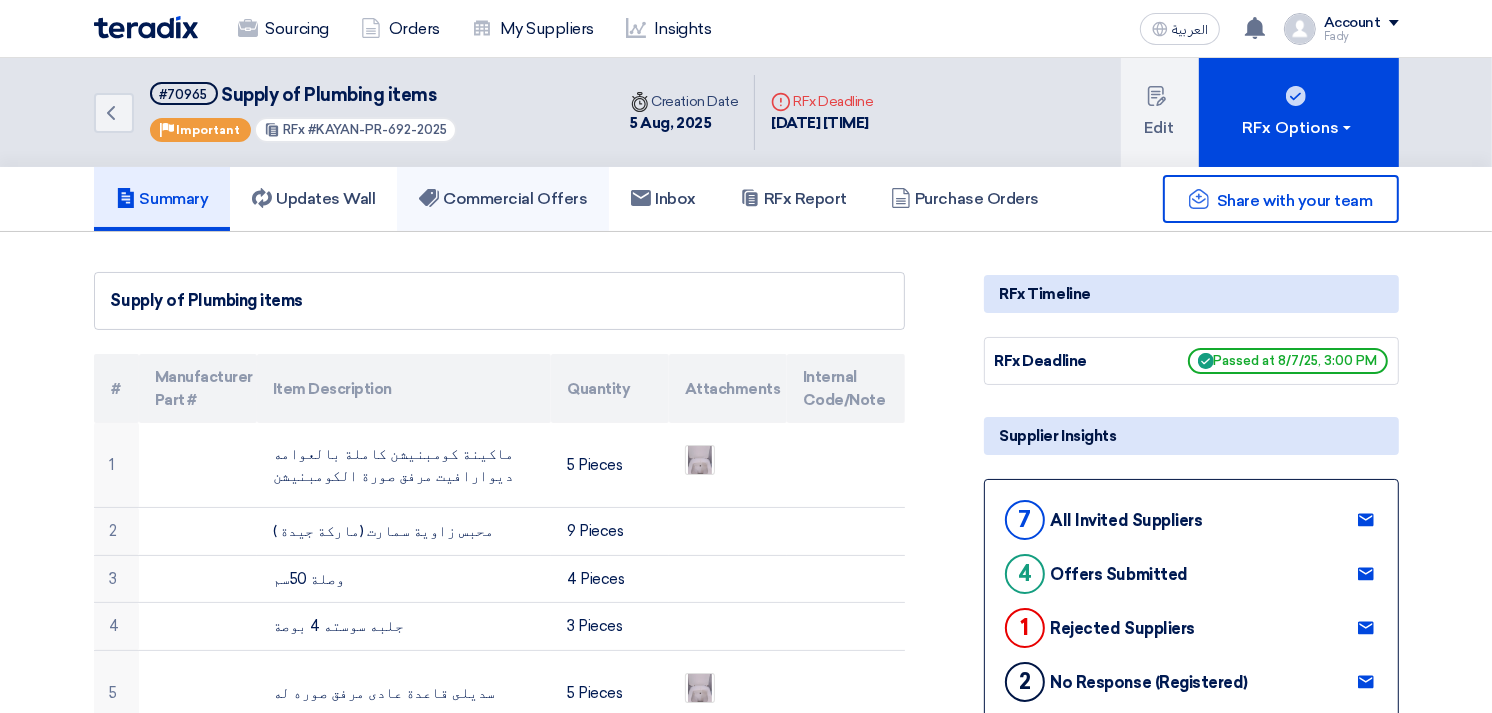 click on "Commercial Offers" 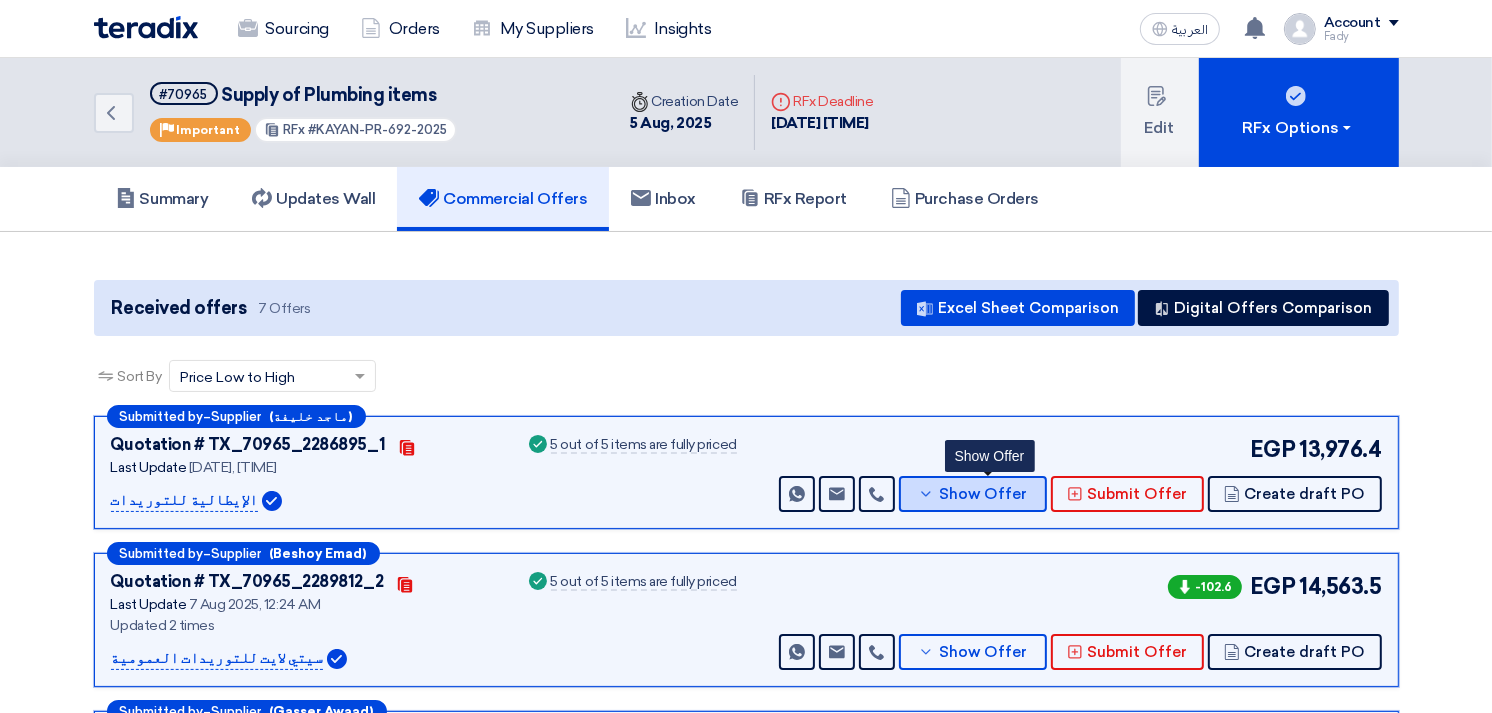 click on "Show Offer" at bounding box center [983, 494] 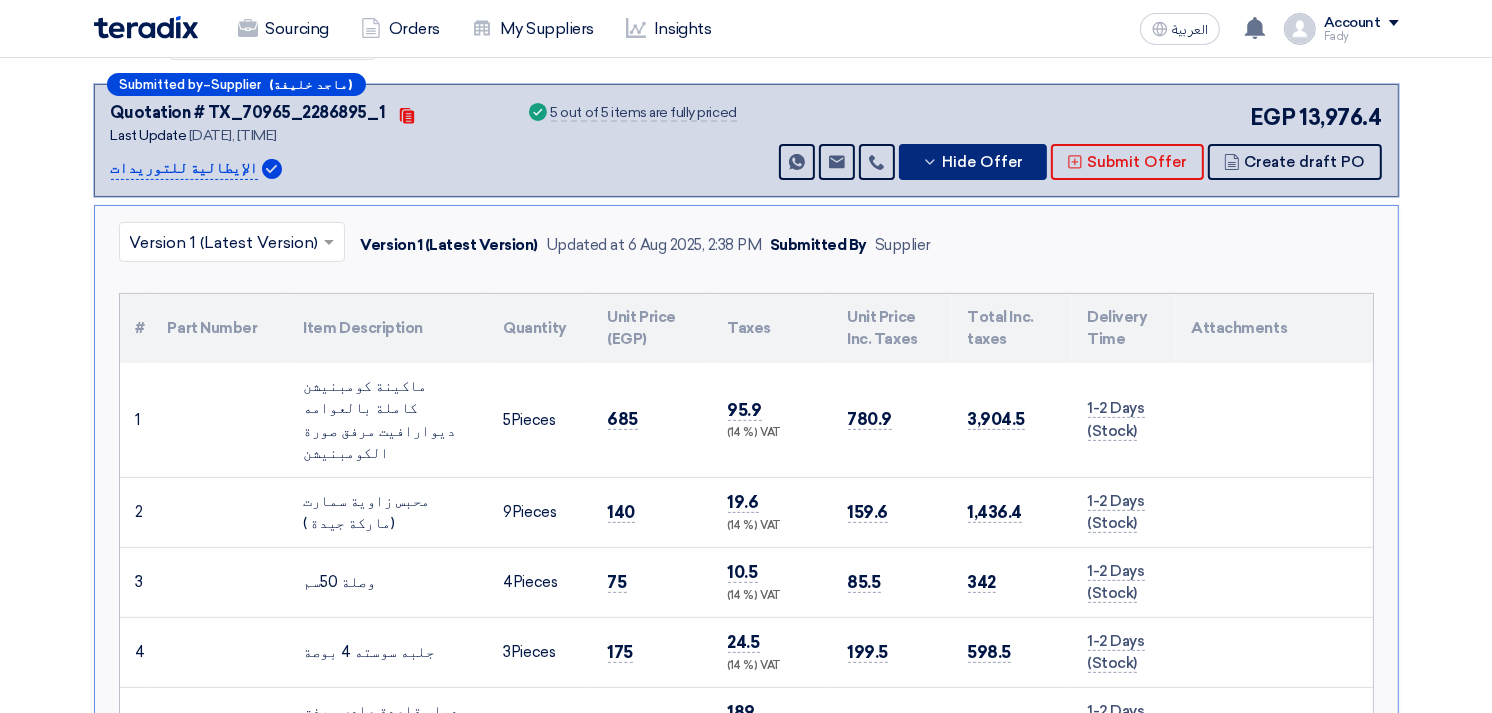 scroll, scrollTop: 333, scrollLeft: 0, axis: vertical 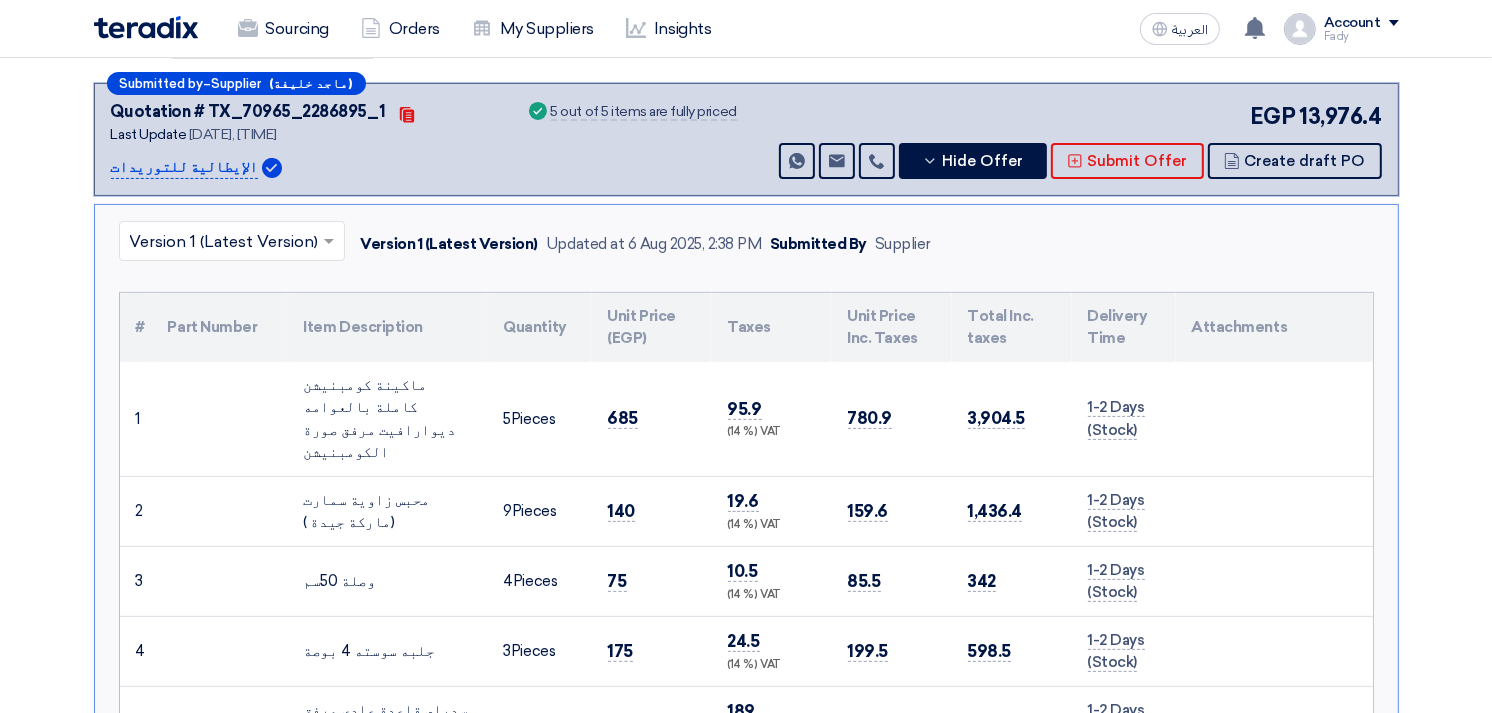 click on "ماكينة كومبنيشن كاملة بالعوامه ديوارافيت مرفق صورة الكومبنيشن" at bounding box center (388, 419) 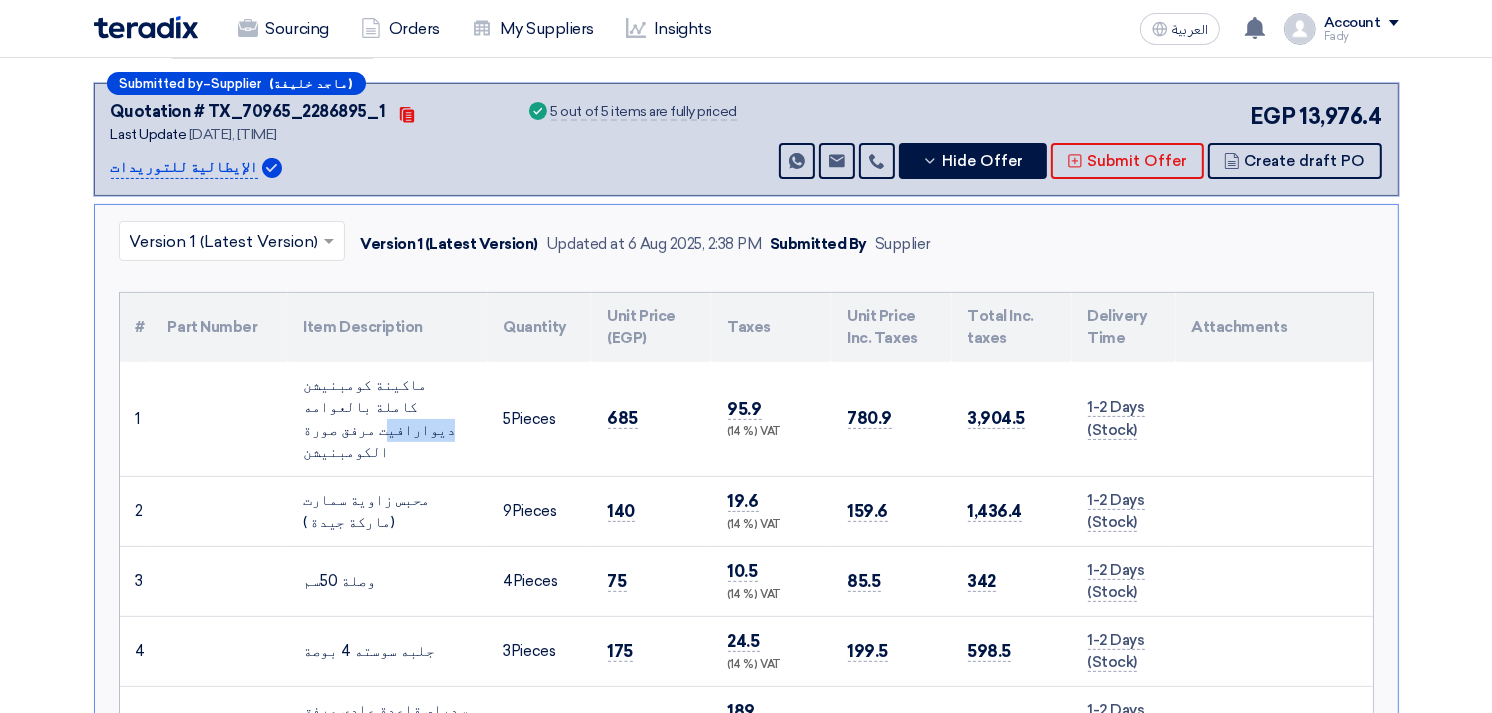 click on "ماكينة كومبنيشن كاملة بالعوامه ديوارافيت مرفق صورة الكومبنيشن" at bounding box center [388, 419] 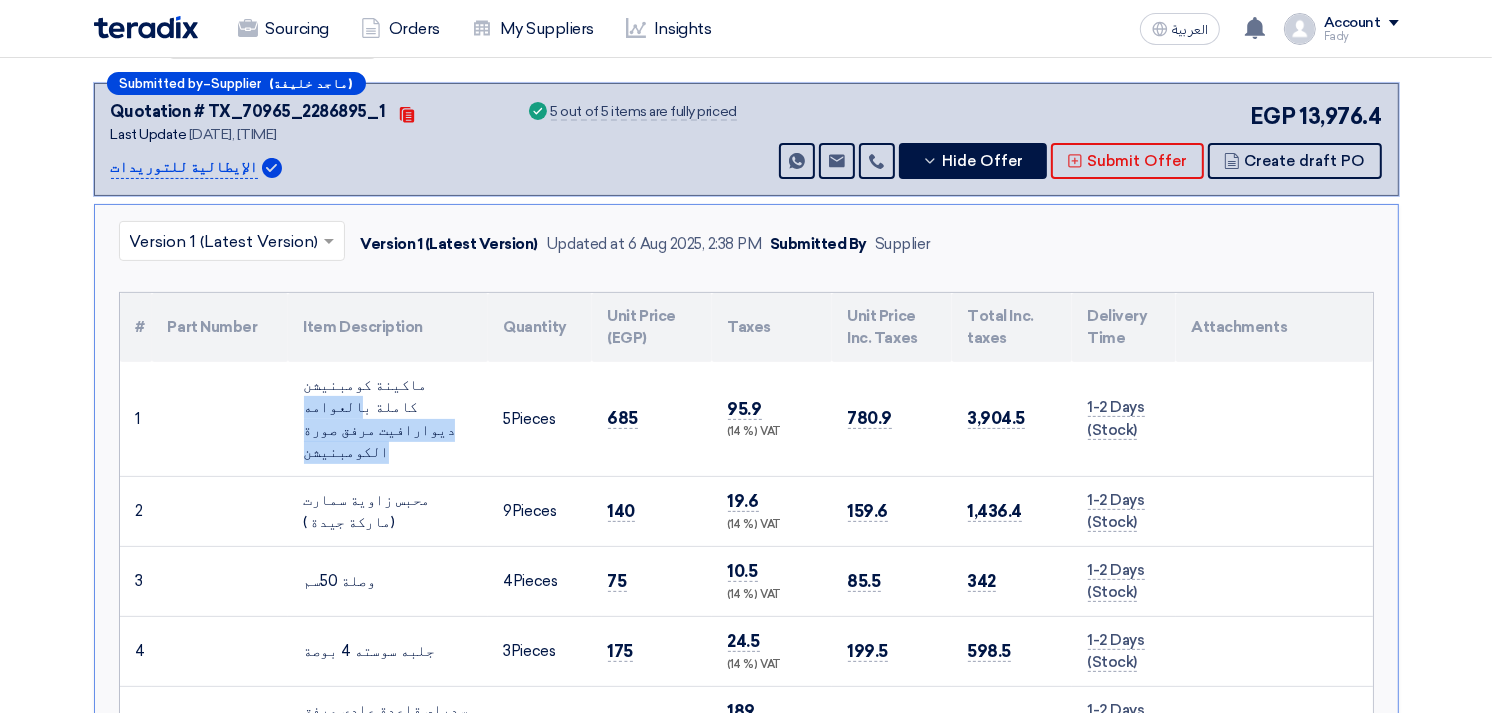 click on "ماكينة كومبنيشن كاملة بالعوامه ديوارافيت مرفق صورة الكومبنيشن" at bounding box center (388, 419) 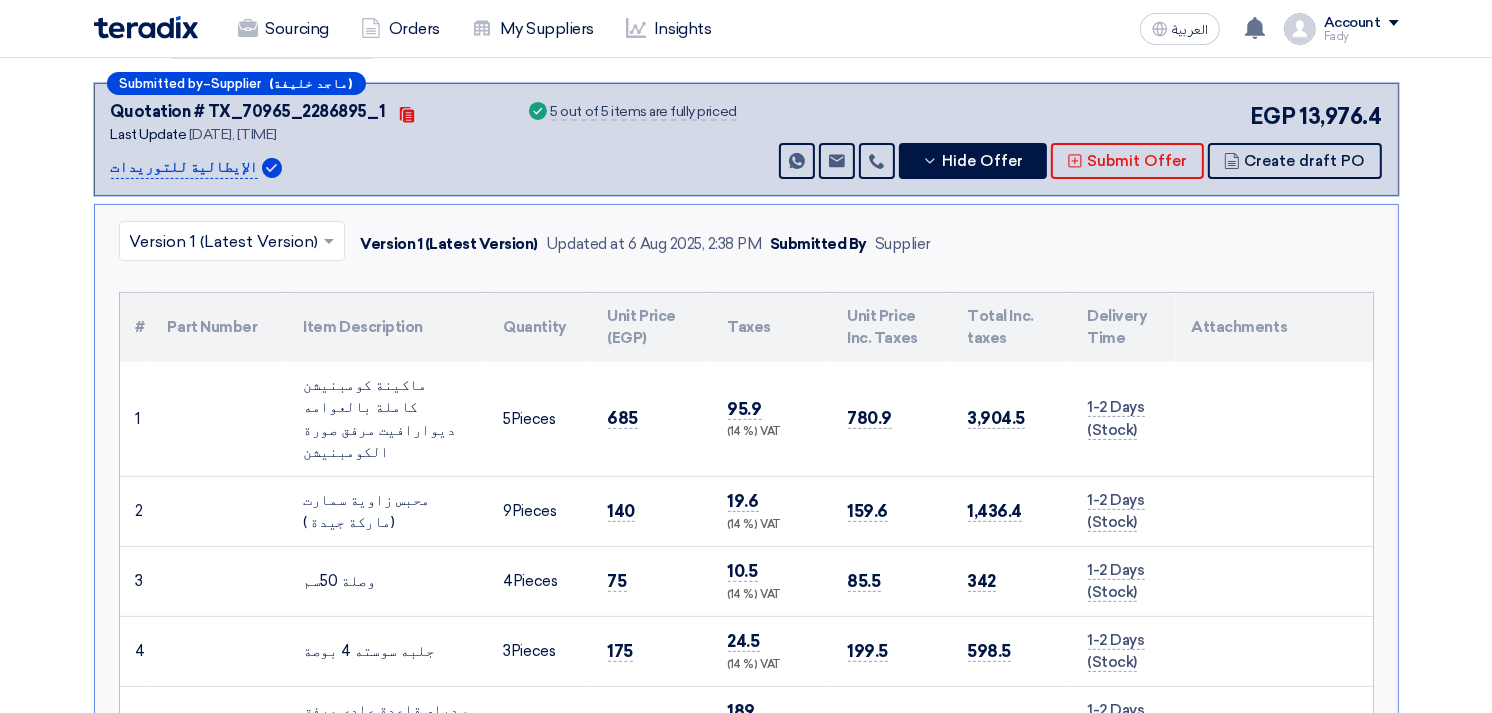 click on "محبس زاوية سمارت (ماركة جيدة )" at bounding box center [388, 511] 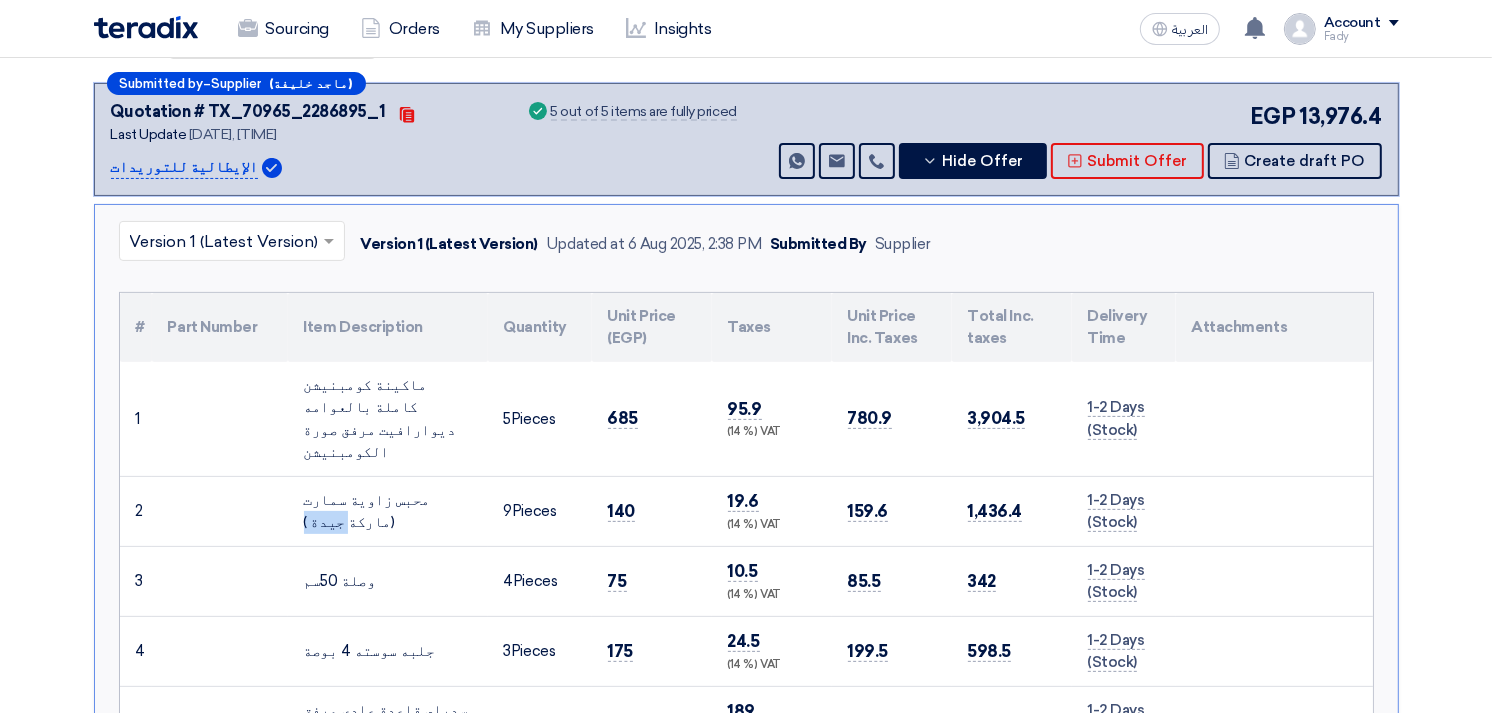 click on "محبس زاوية سمارت (ماركة جيدة )" at bounding box center [388, 511] 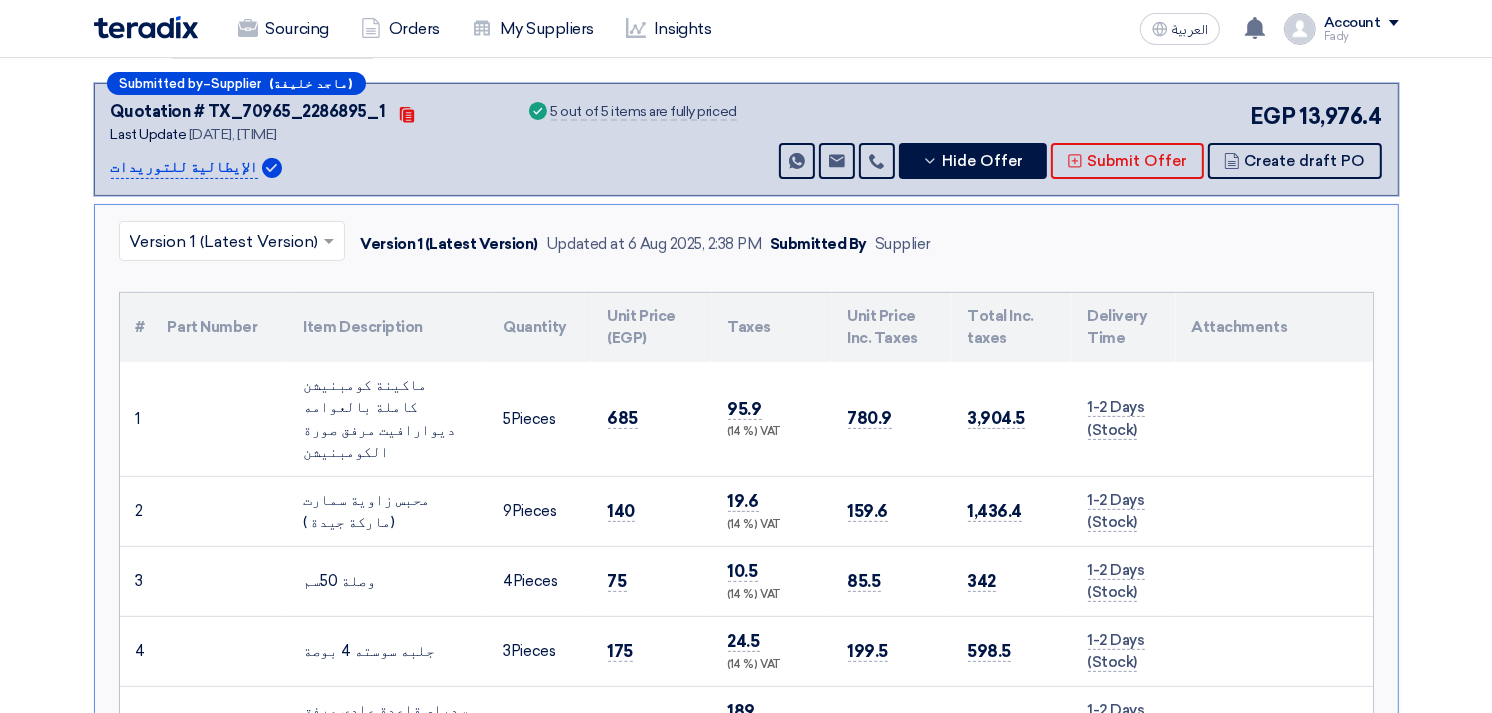 click on "وصلة 50سم" at bounding box center (388, 581) 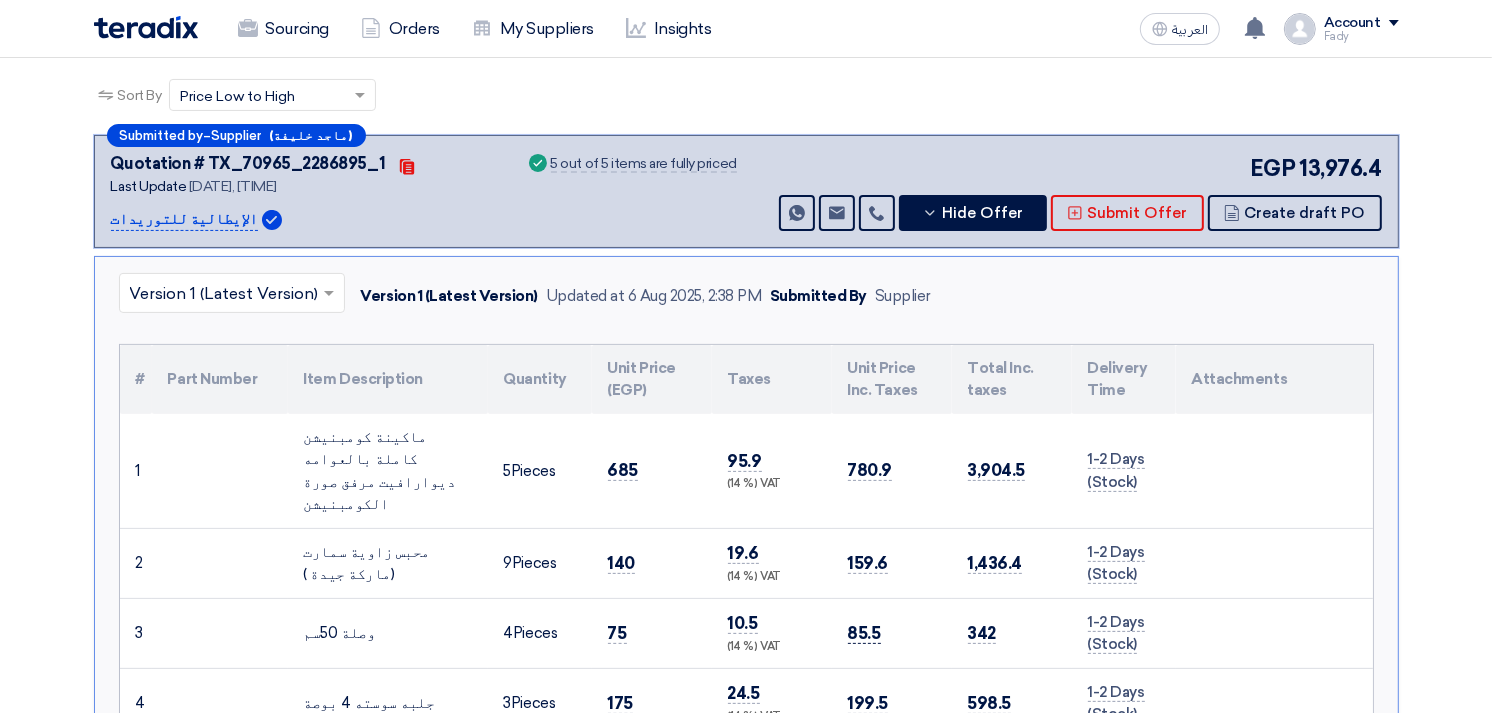 scroll, scrollTop: 0, scrollLeft: 0, axis: both 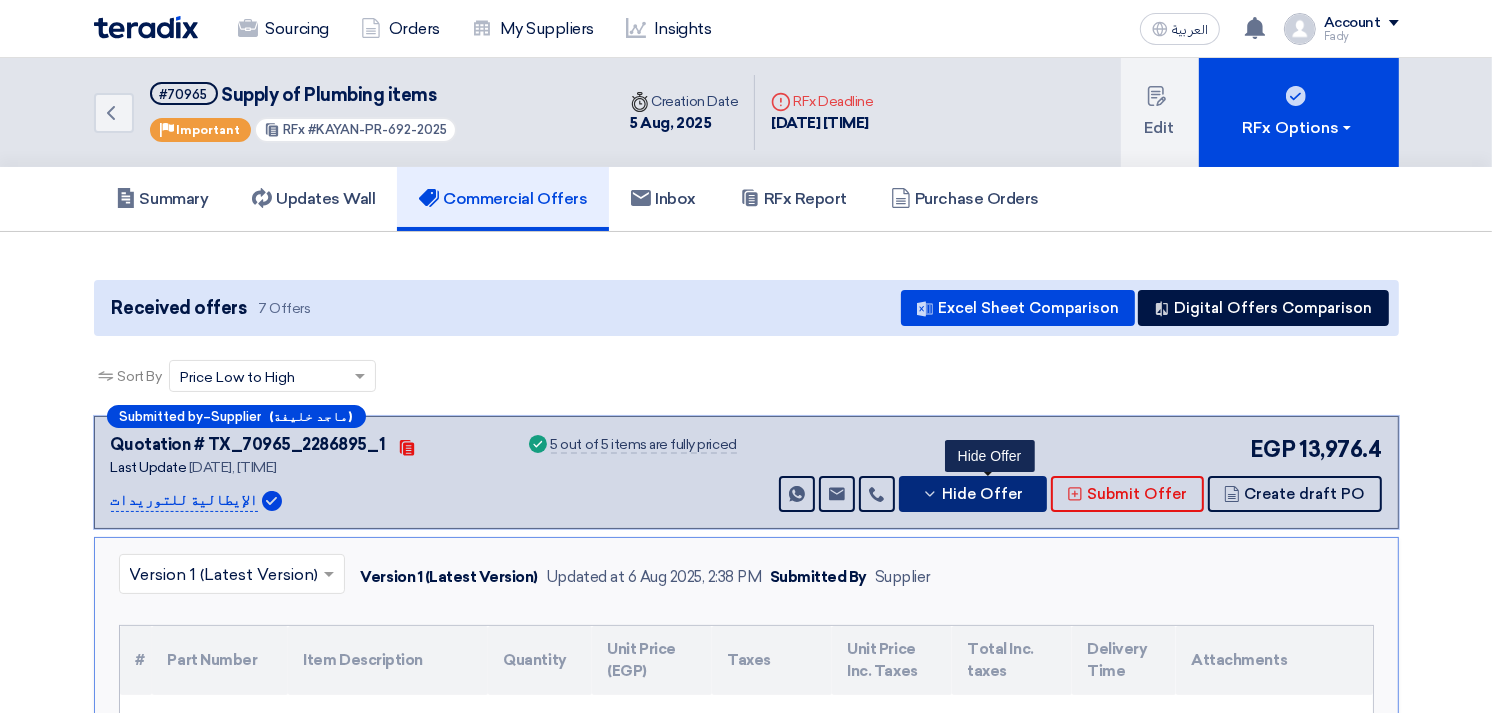 click on "Hide Offer" at bounding box center (973, 494) 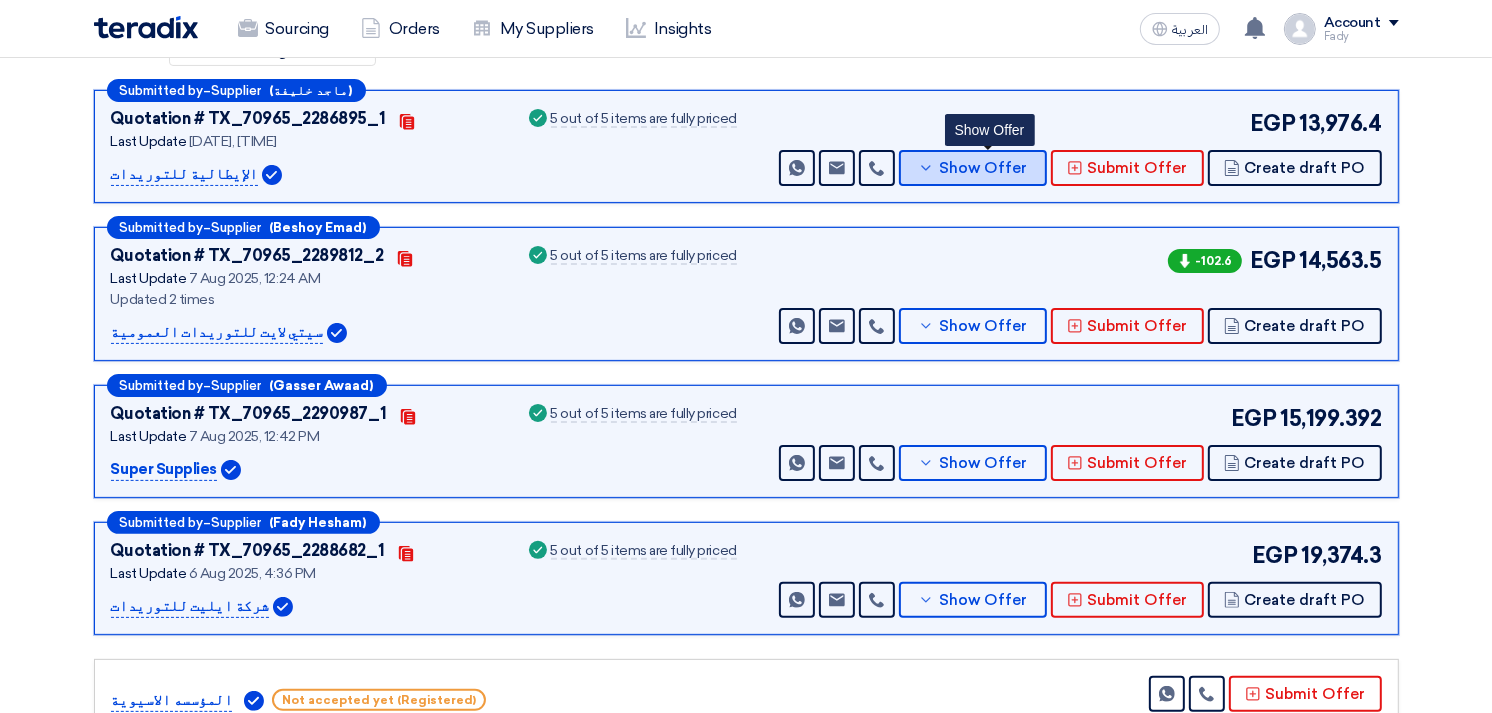 scroll, scrollTop: 333, scrollLeft: 0, axis: vertical 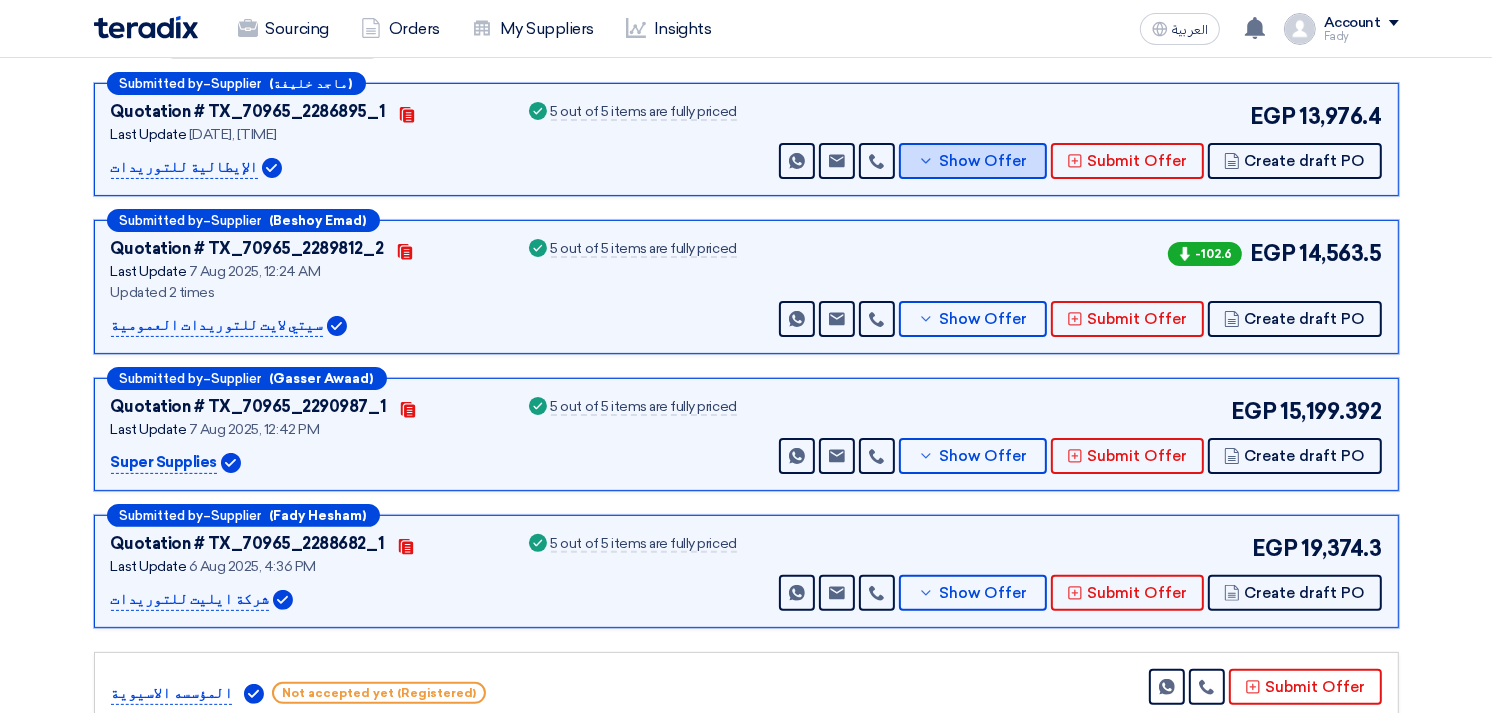 type 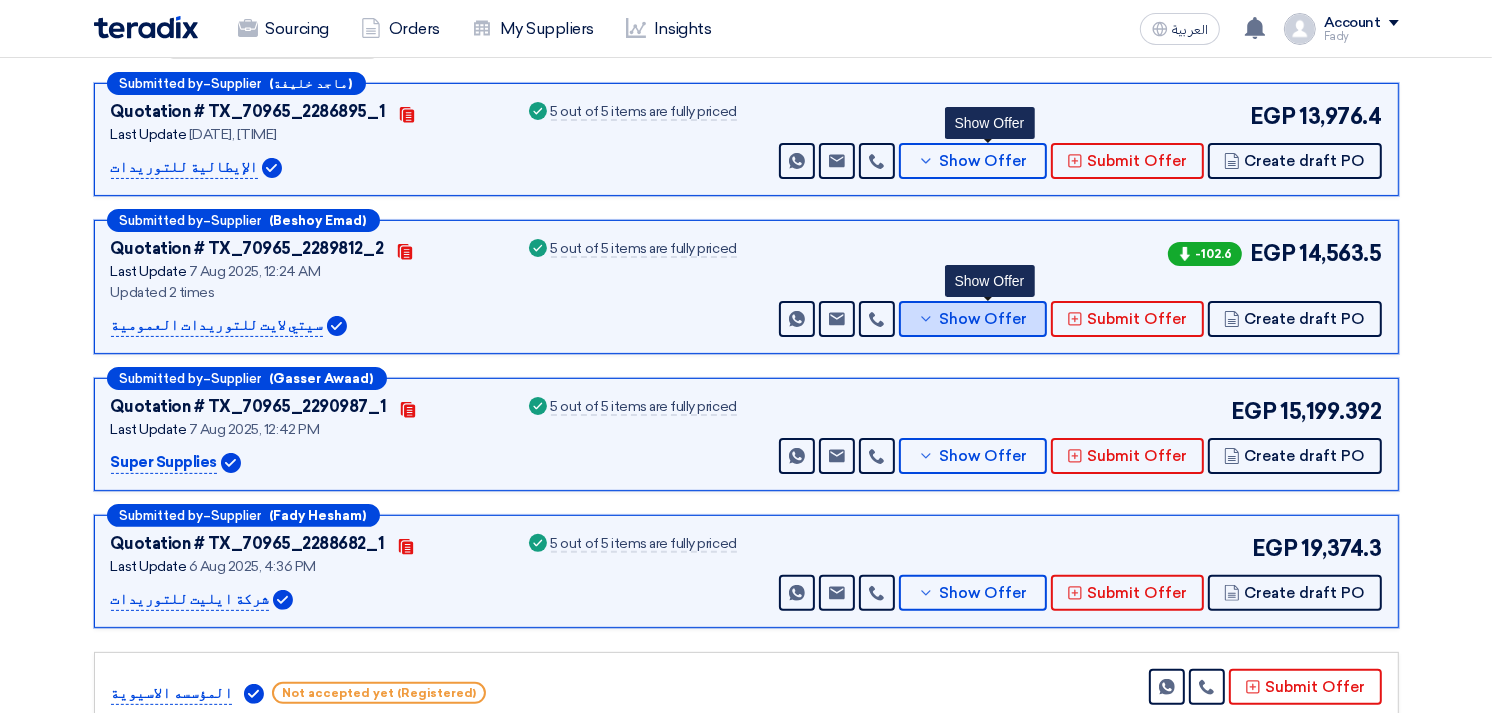 click on "Show Offer" at bounding box center (983, 319) 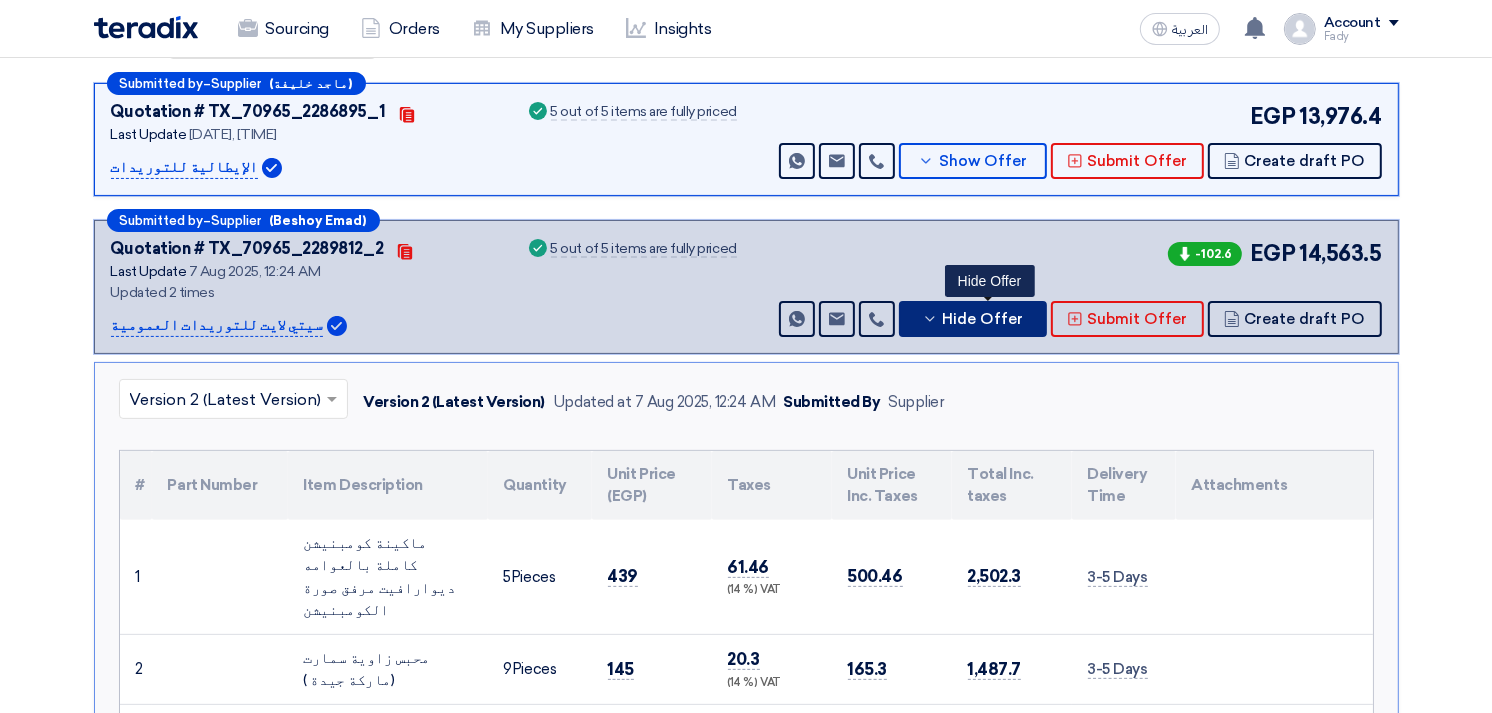 scroll, scrollTop: 444, scrollLeft: 0, axis: vertical 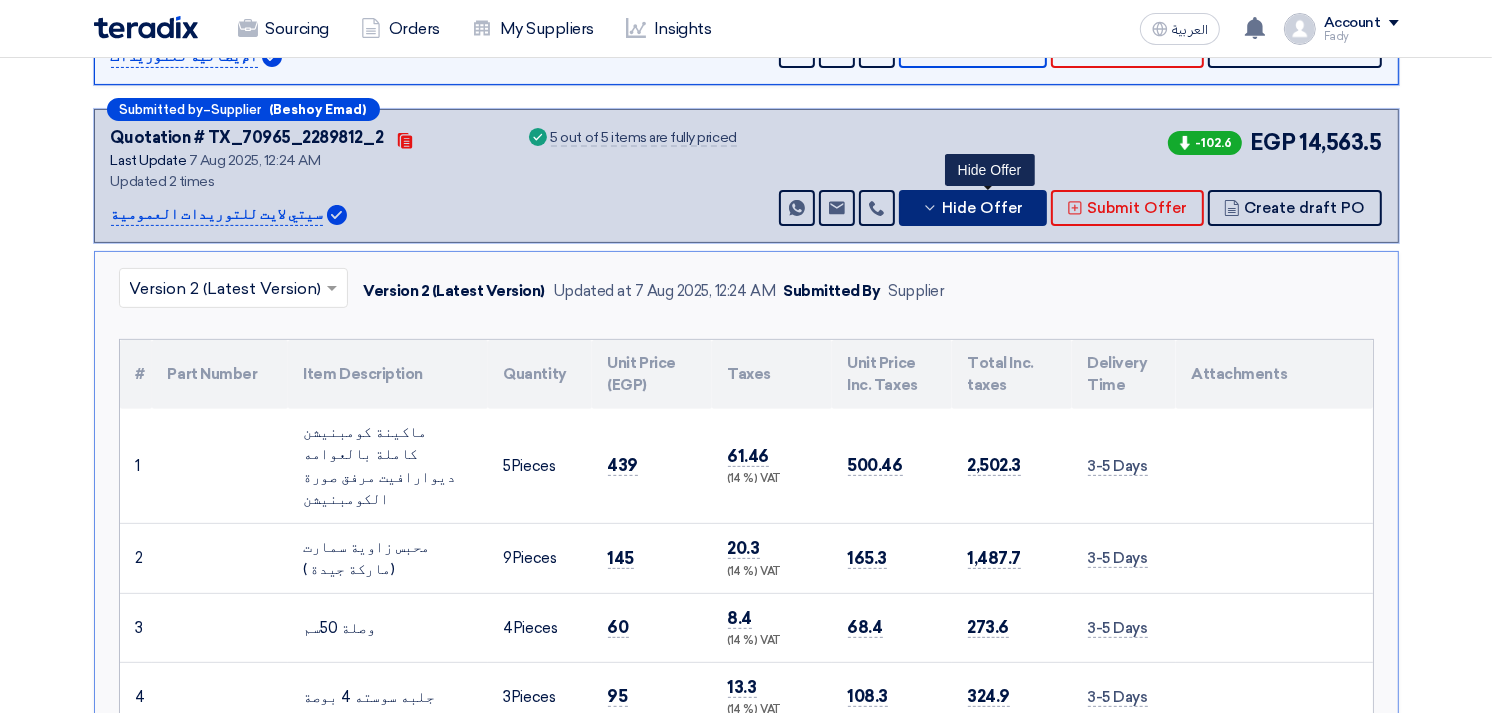 type 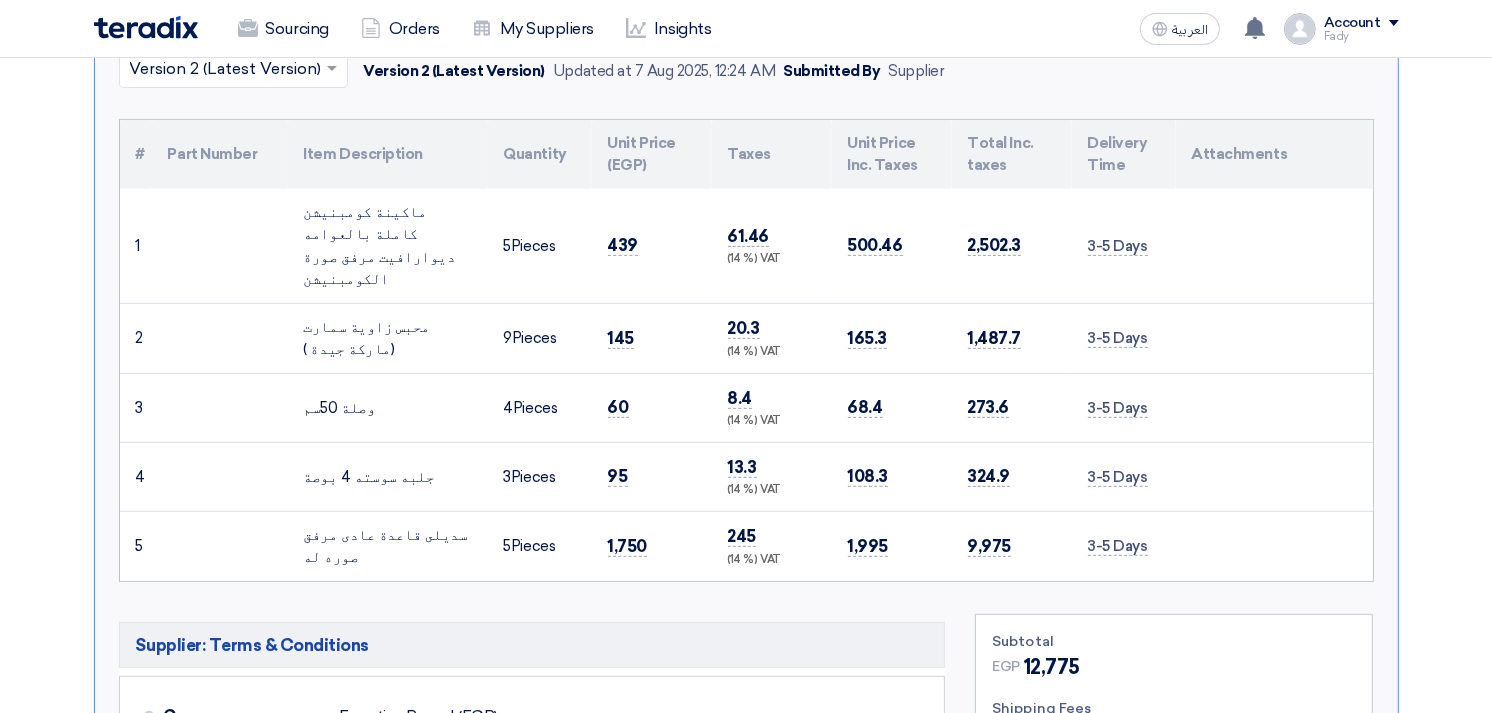 scroll, scrollTop: 666, scrollLeft: 0, axis: vertical 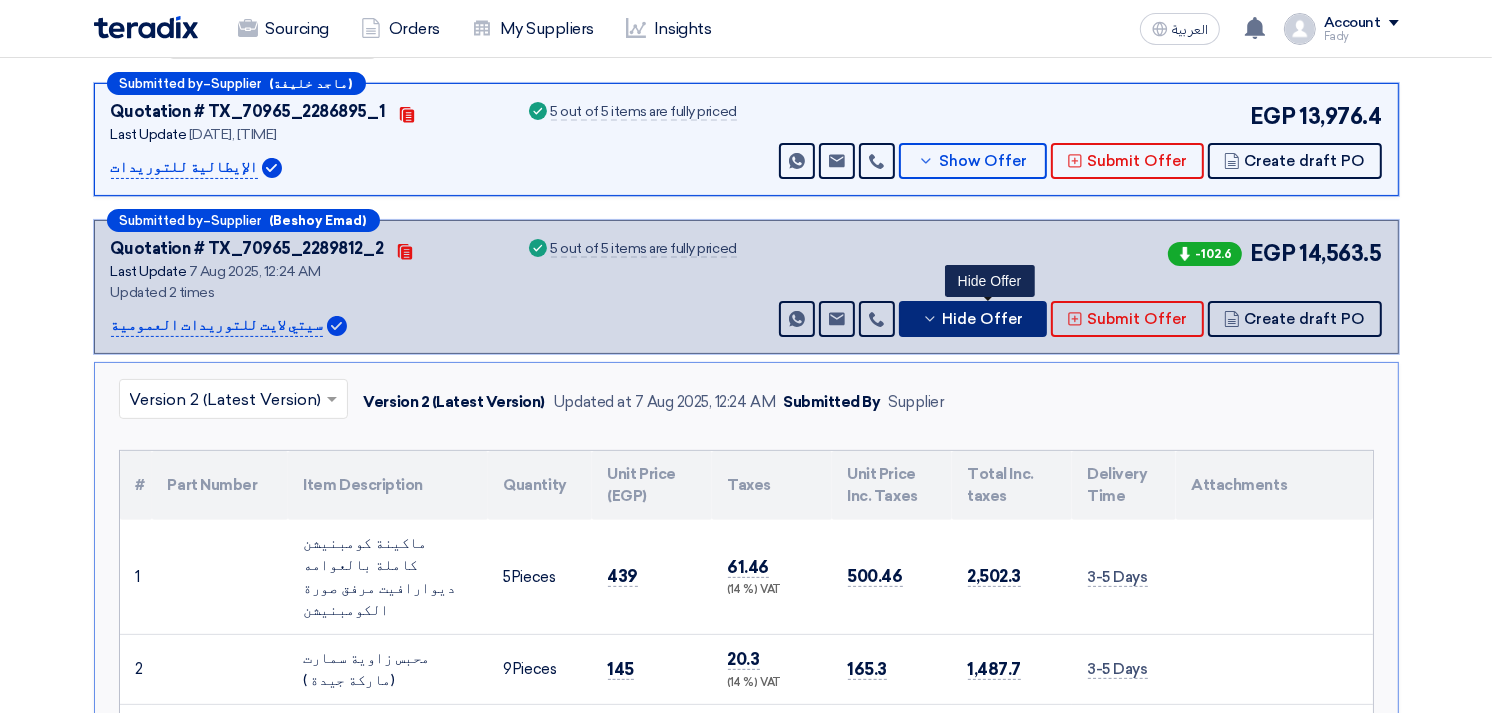 click on "Hide Offer" at bounding box center (983, 319) 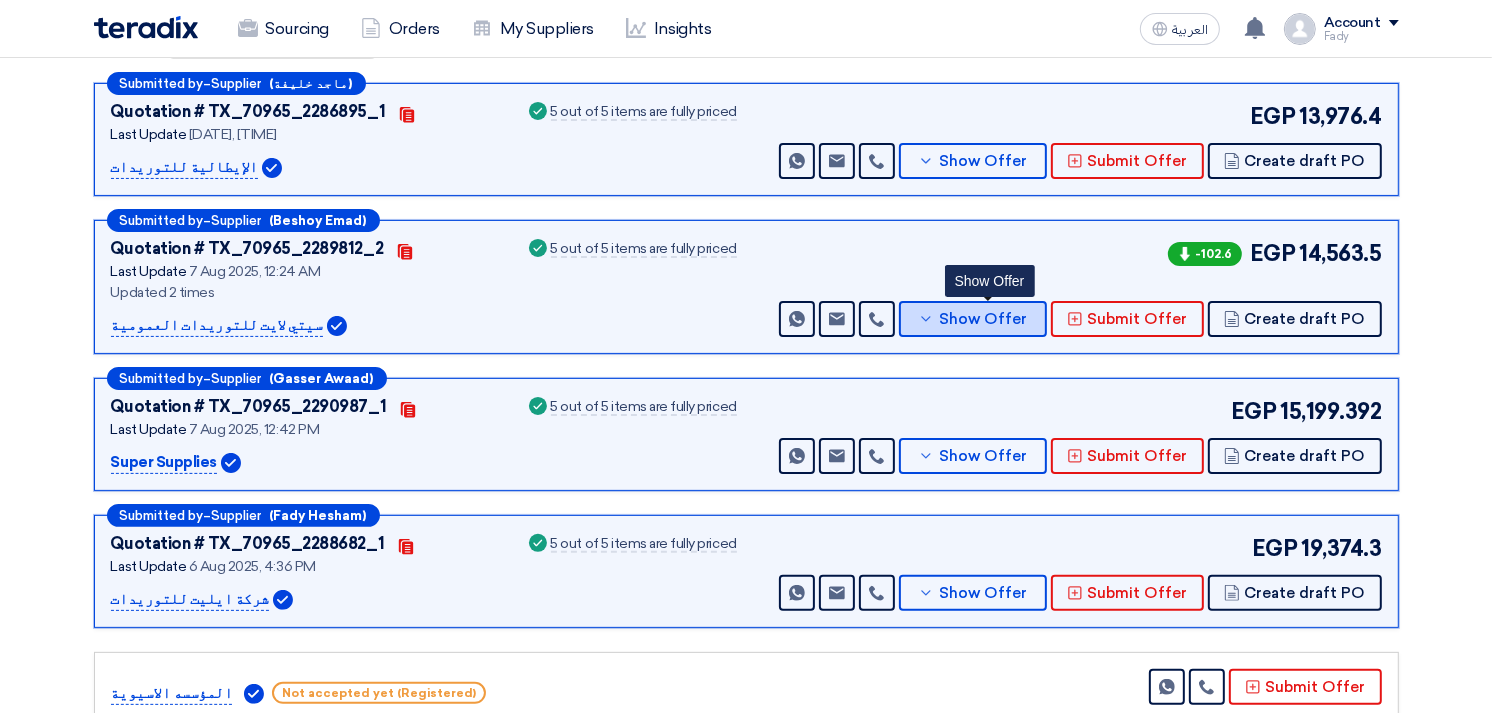scroll, scrollTop: 444, scrollLeft: 0, axis: vertical 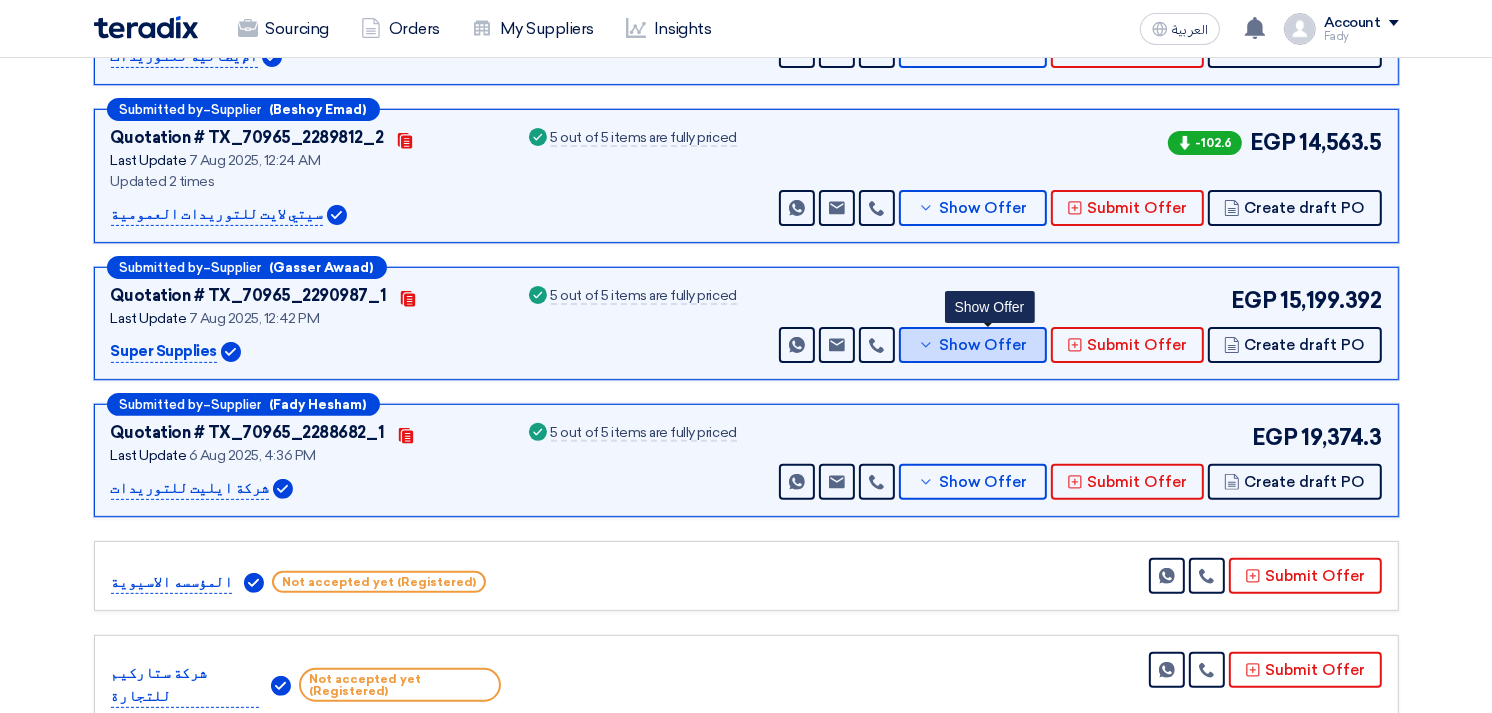 click on "Show Offer" at bounding box center [983, 345] 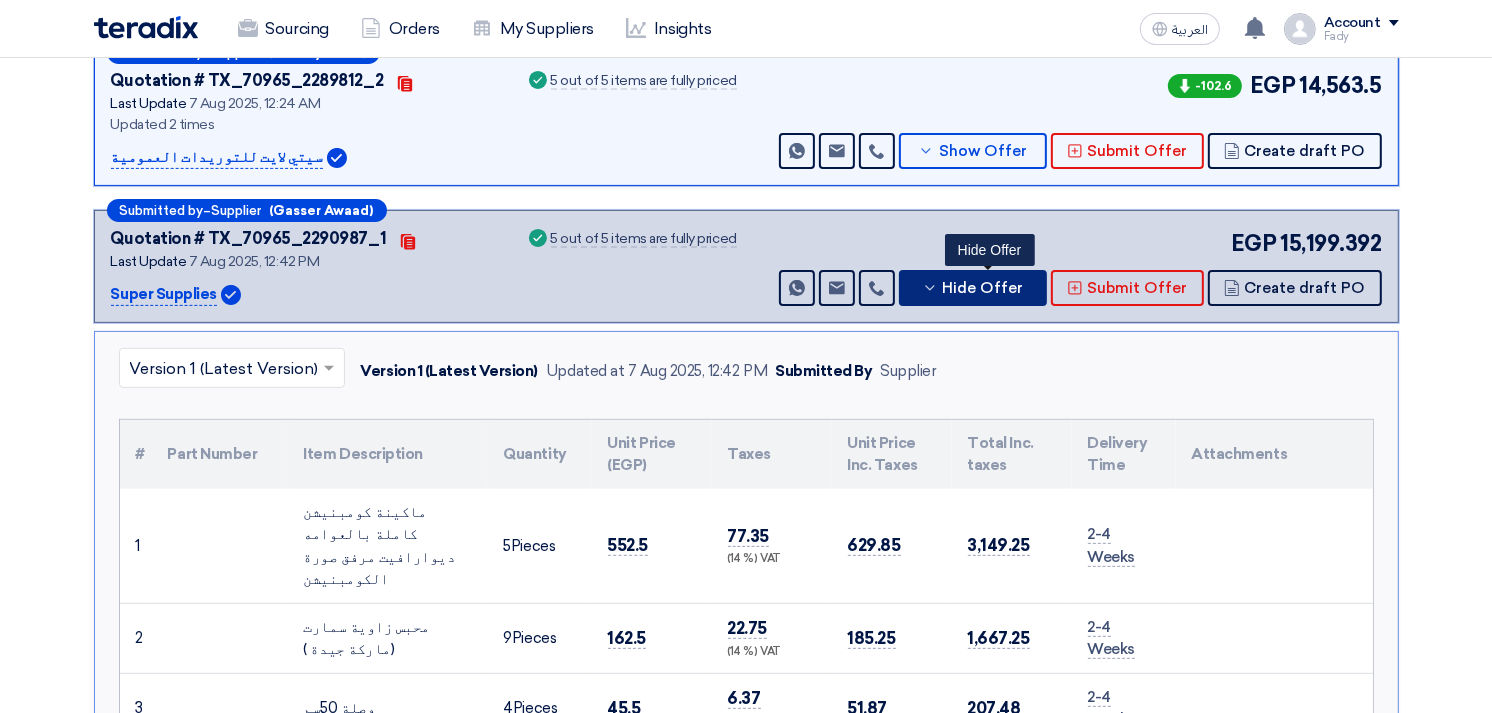 scroll, scrollTop: 555, scrollLeft: 0, axis: vertical 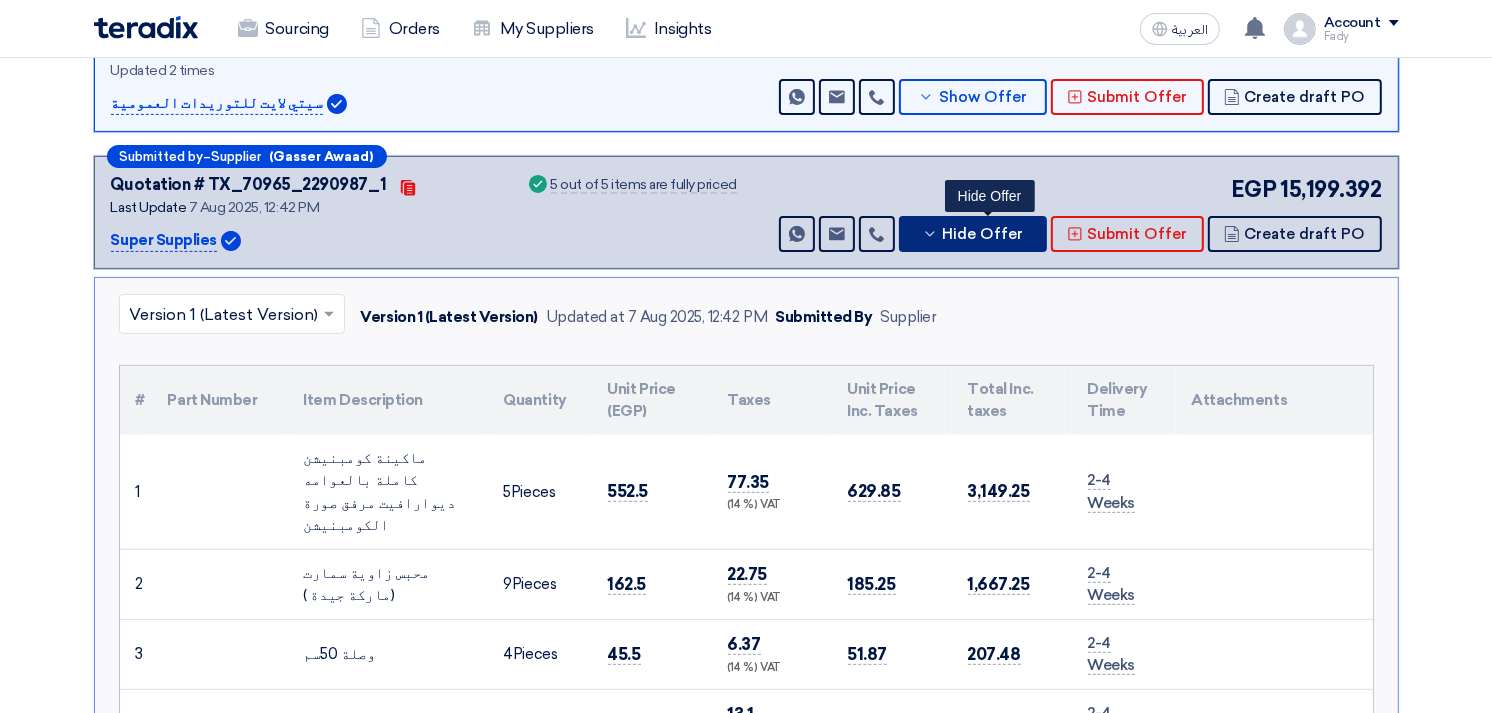 type 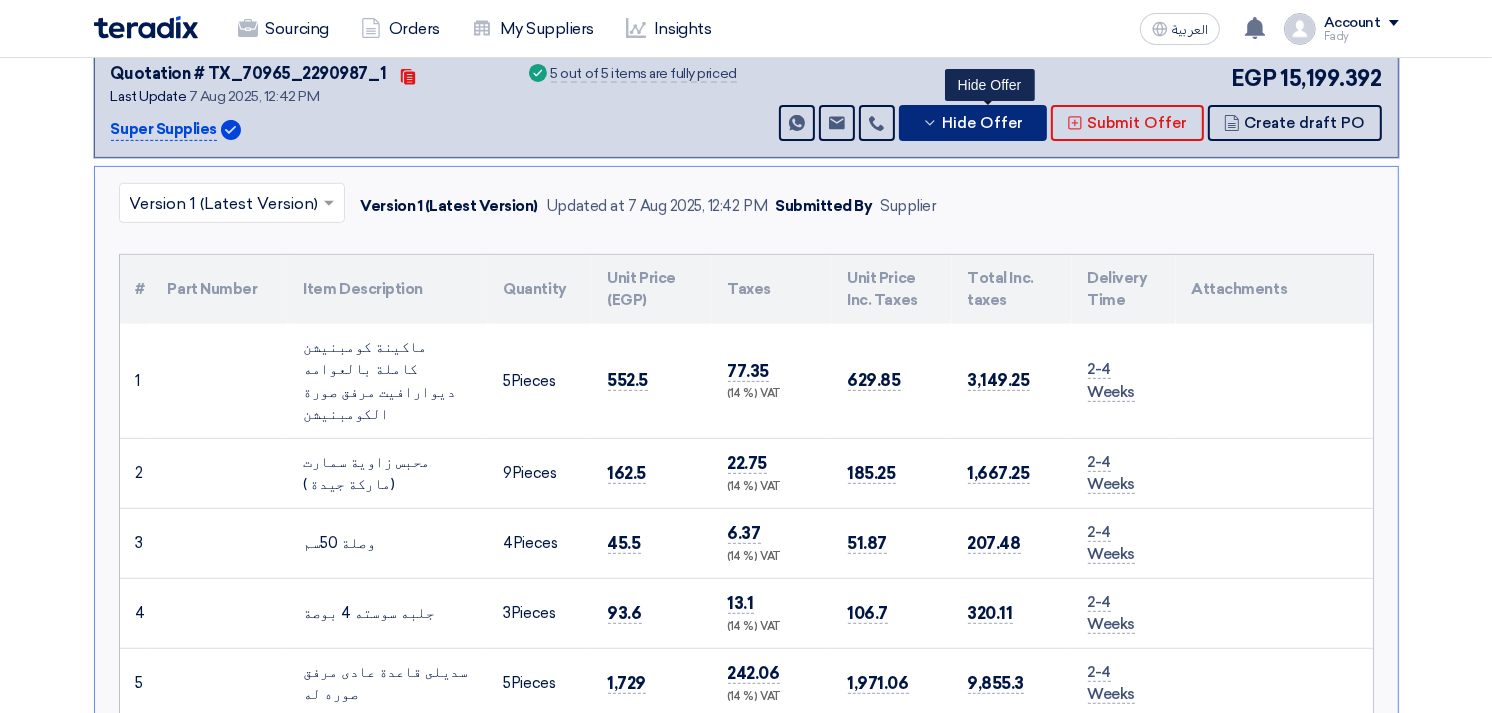 click on "Hide Offer" at bounding box center (973, 123) 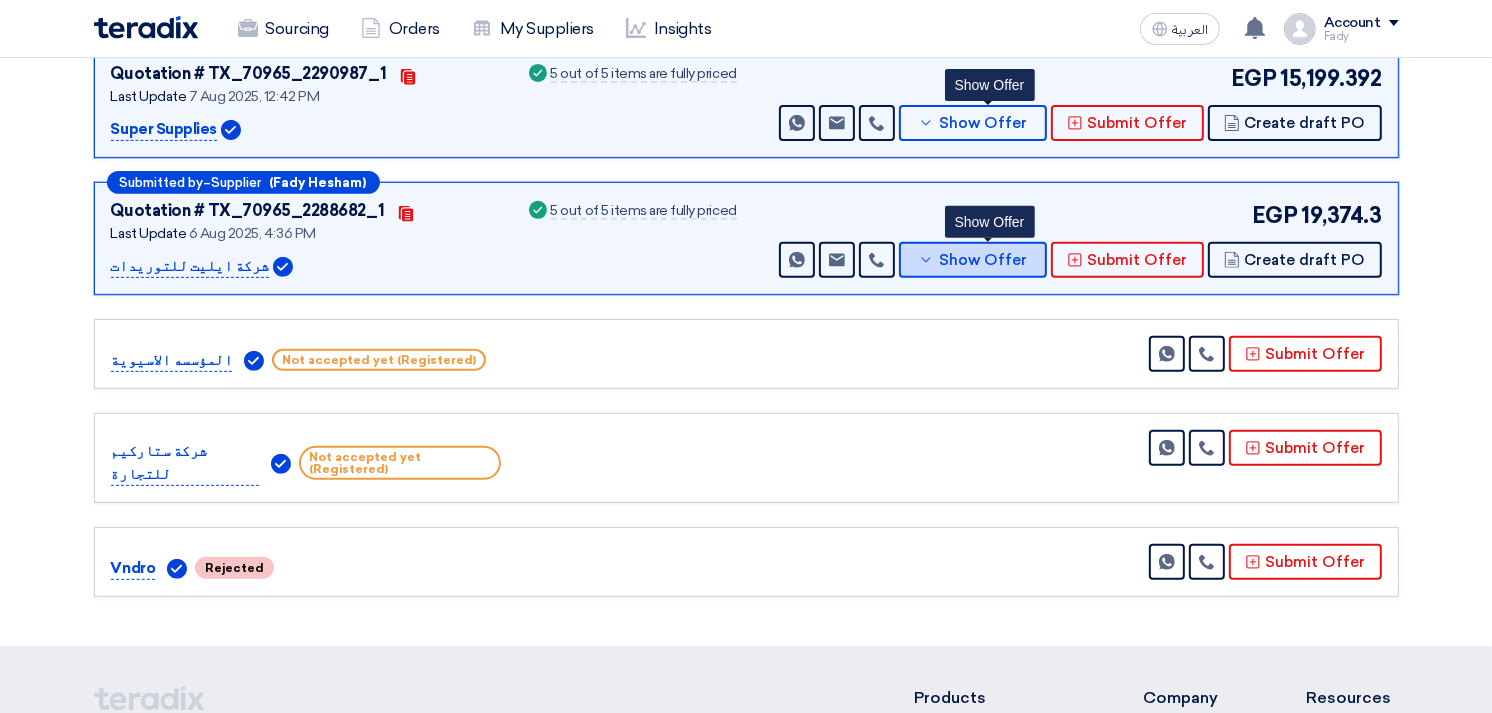 click on "Show Offer" at bounding box center [973, 260] 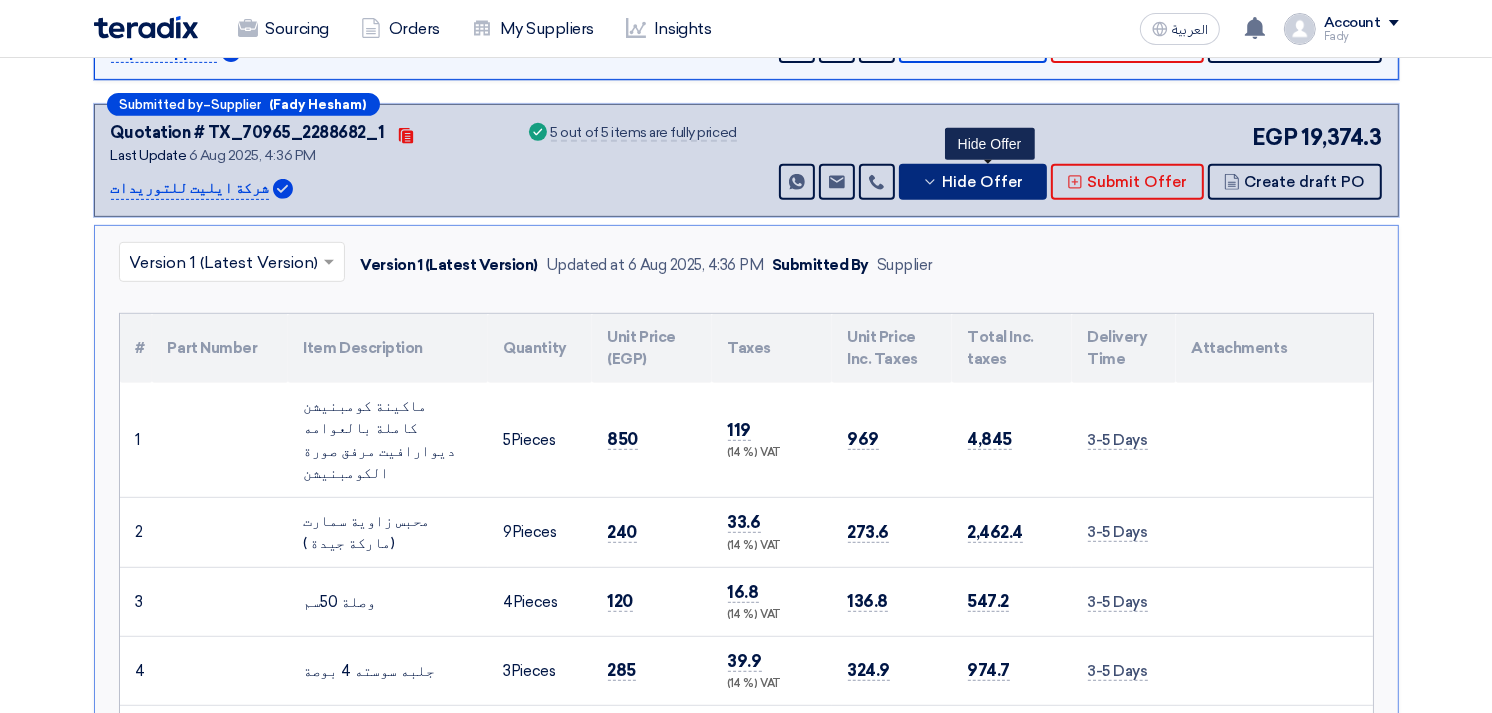 scroll, scrollTop: 777, scrollLeft: 0, axis: vertical 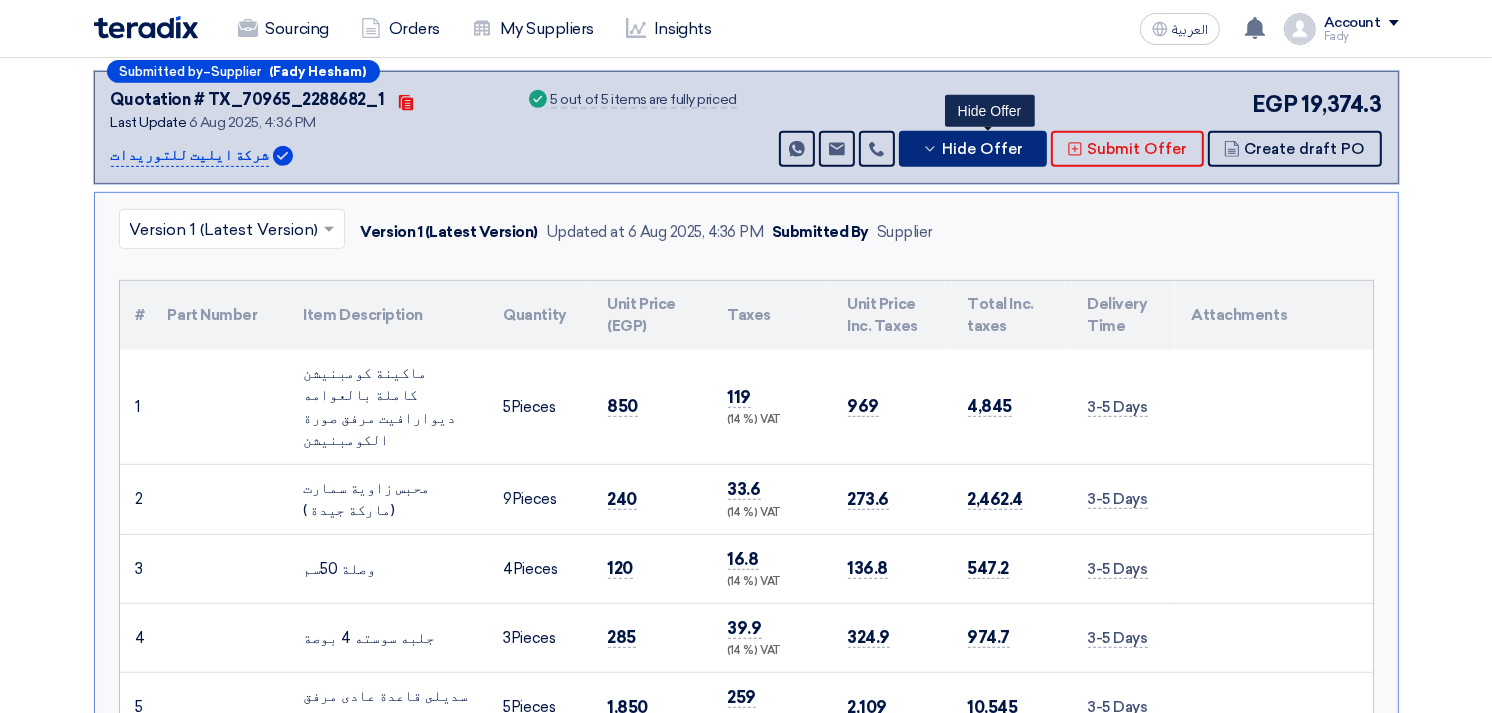 type 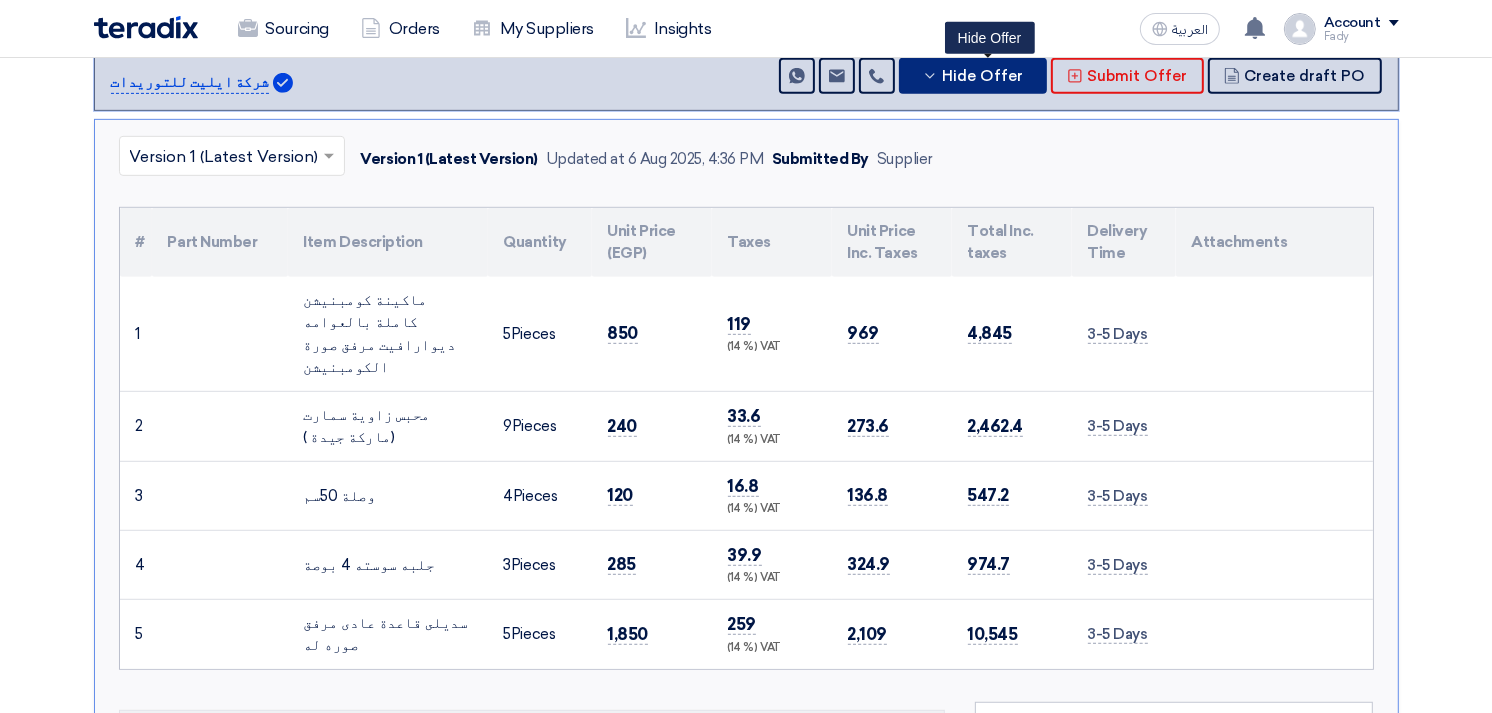 scroll, scrollTop: 888, scrollLeft: 0, axis: vertical 